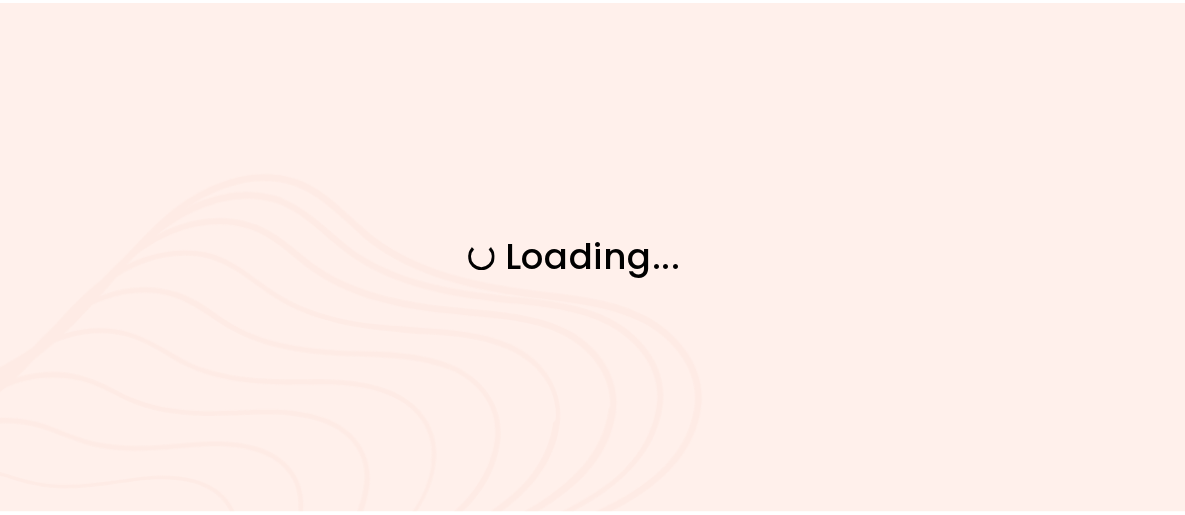 scroll, scrollTop: 0, scrollLeft: 0, axis: both 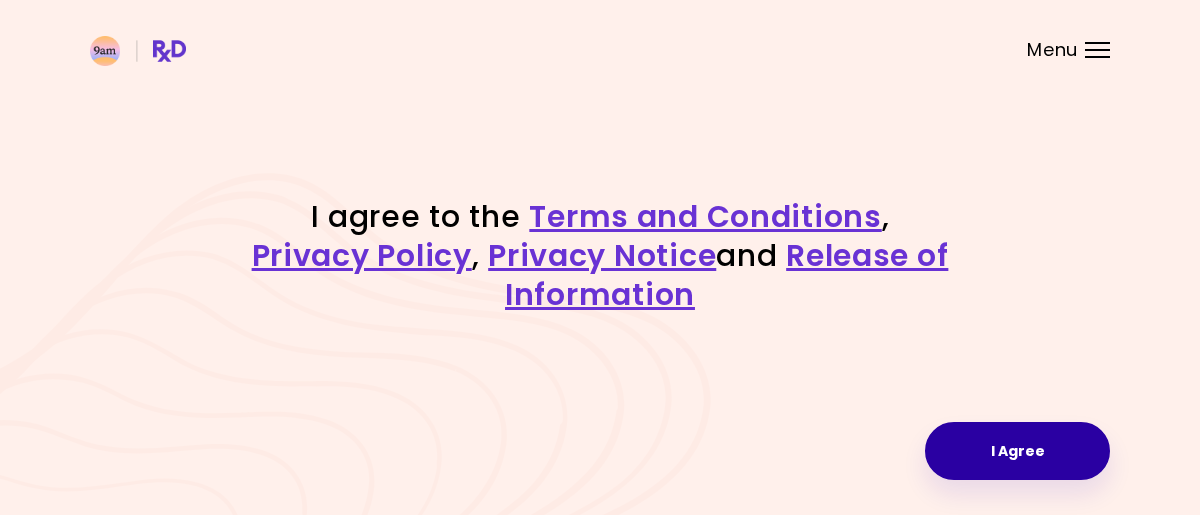 click on "I Agree" at bounding box center (1017, 451) 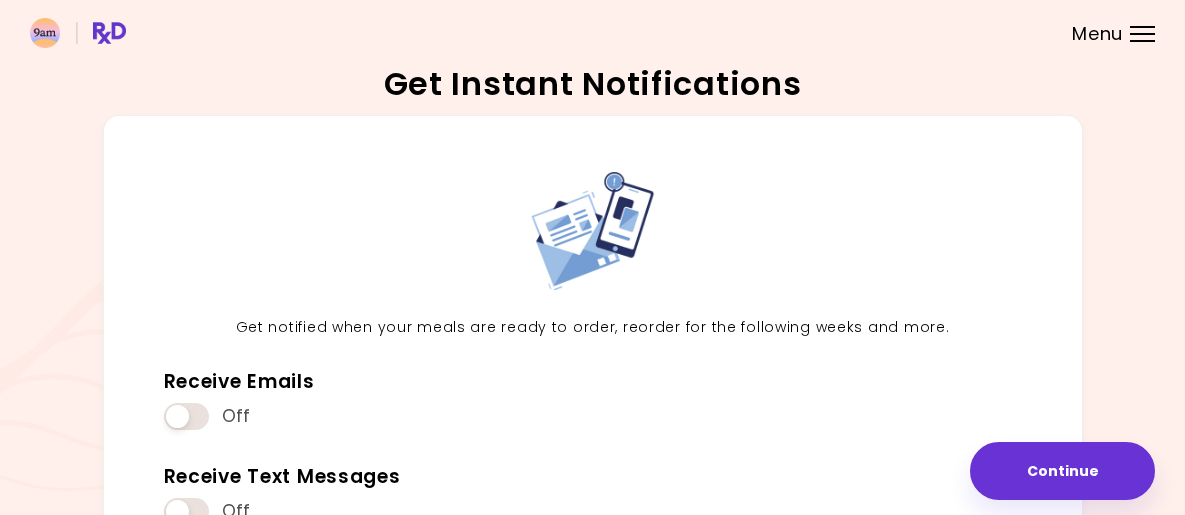 scroll, scrollTop: 313, scrollLeft: 0, axis: vertical 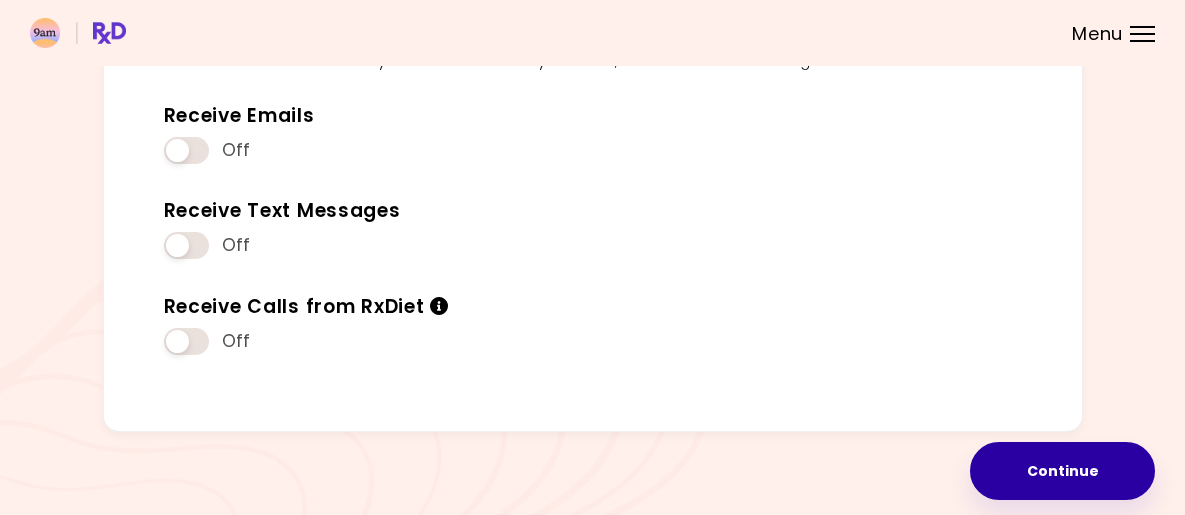 click on "Continue" at bounding box center [1062, 471] 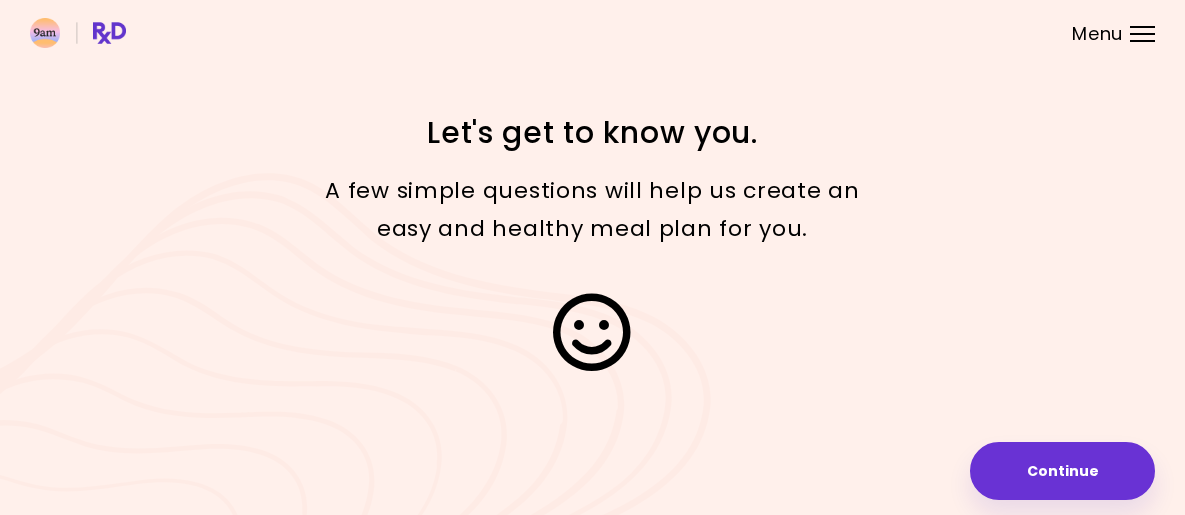 scroll, scrollTop: 0, scrollLeft: 0, axis: both 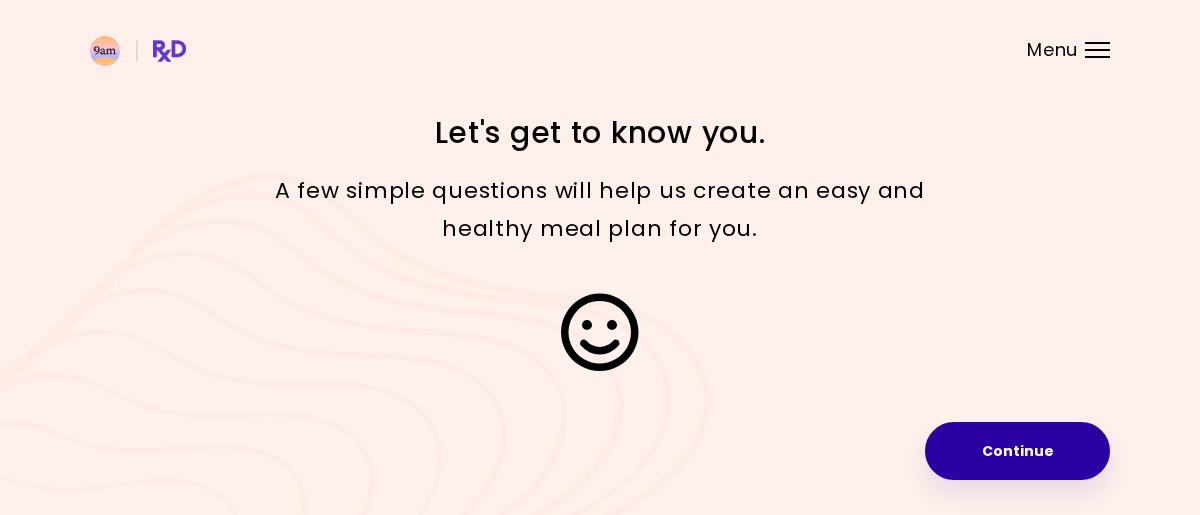click on "Continue" at bounding box center (1017, 451) 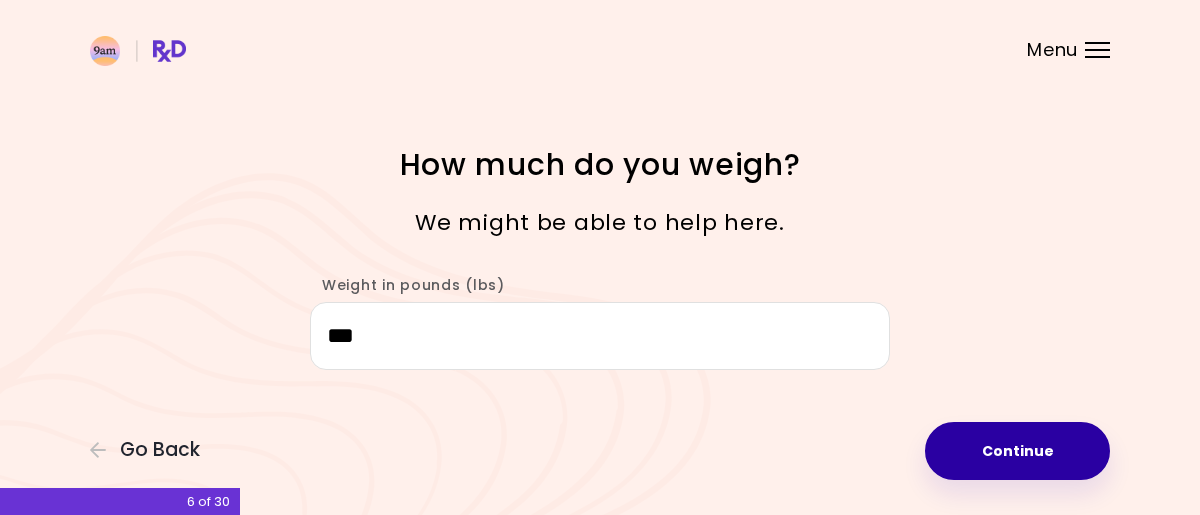 click on "Continue" at bounding box center (1017, 451) 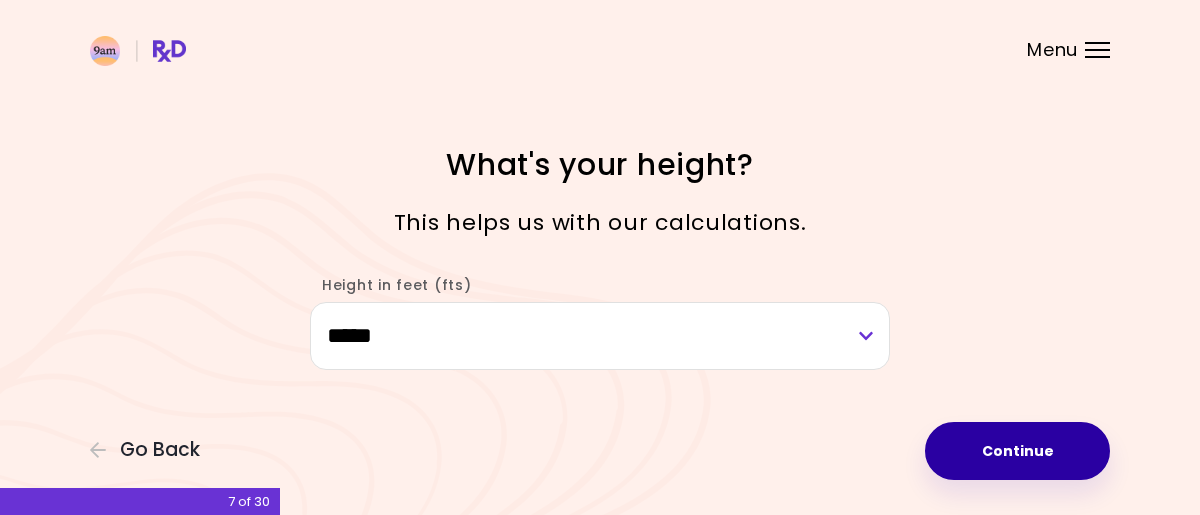 click on "Continue" at bounding box center (1017, 451) 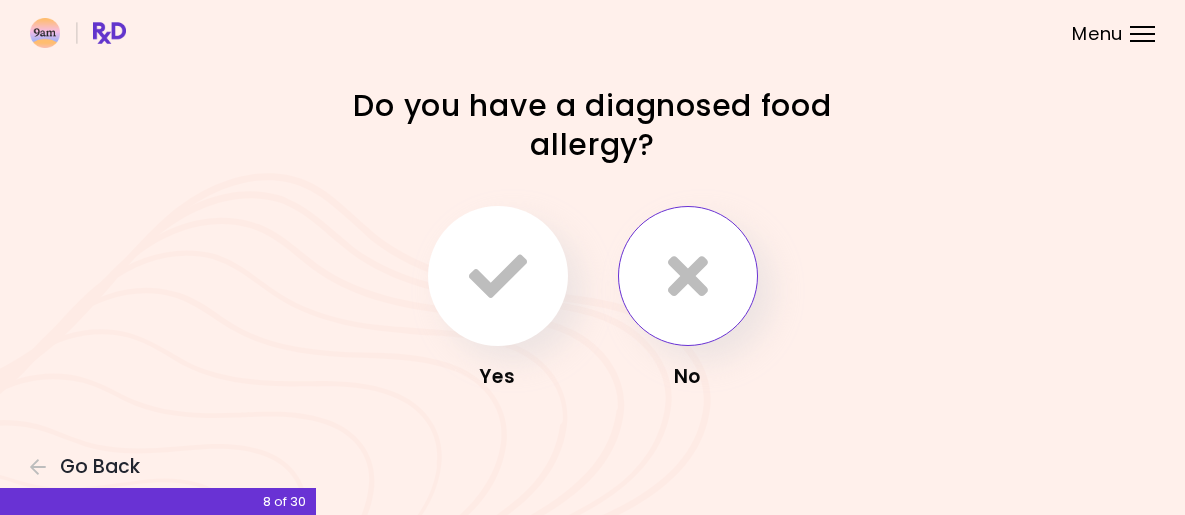 click at bounding box center [688, 276] 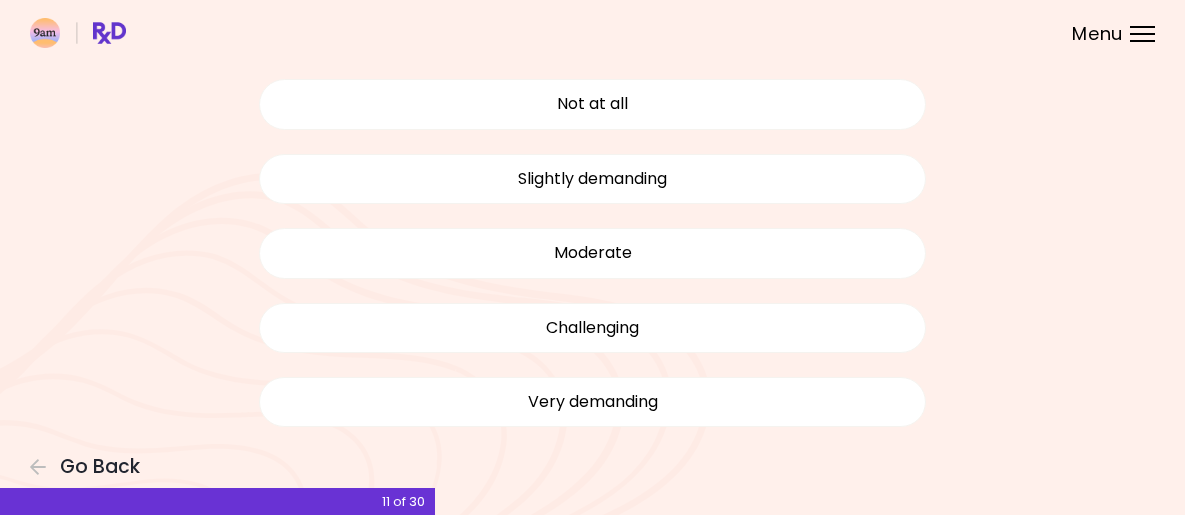 scroll, scrollTop: 180, scrollLeft: 0, axis: vertical 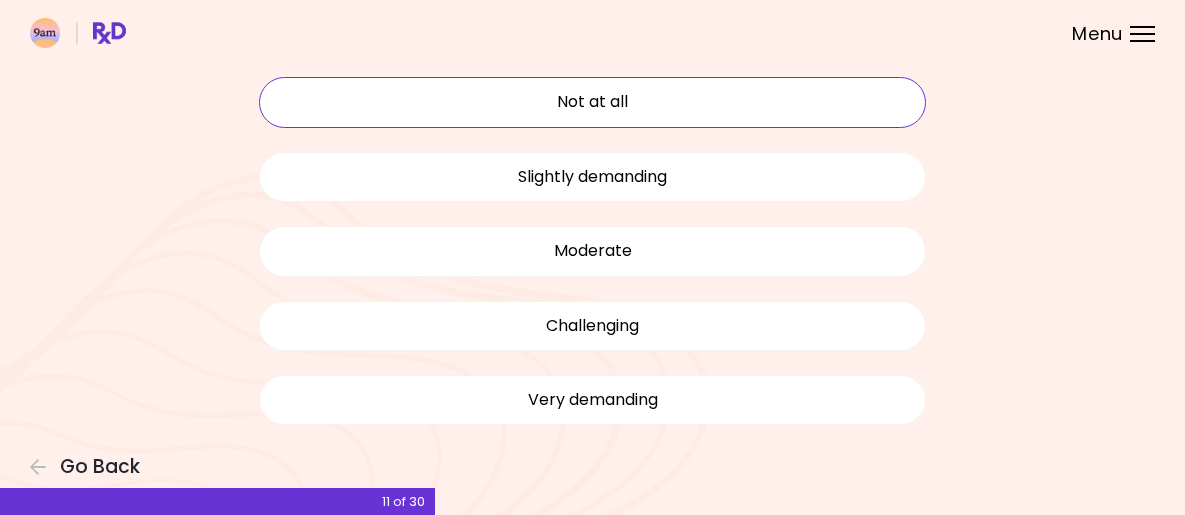 click on "Not at all" at bounding box center [593, 102] 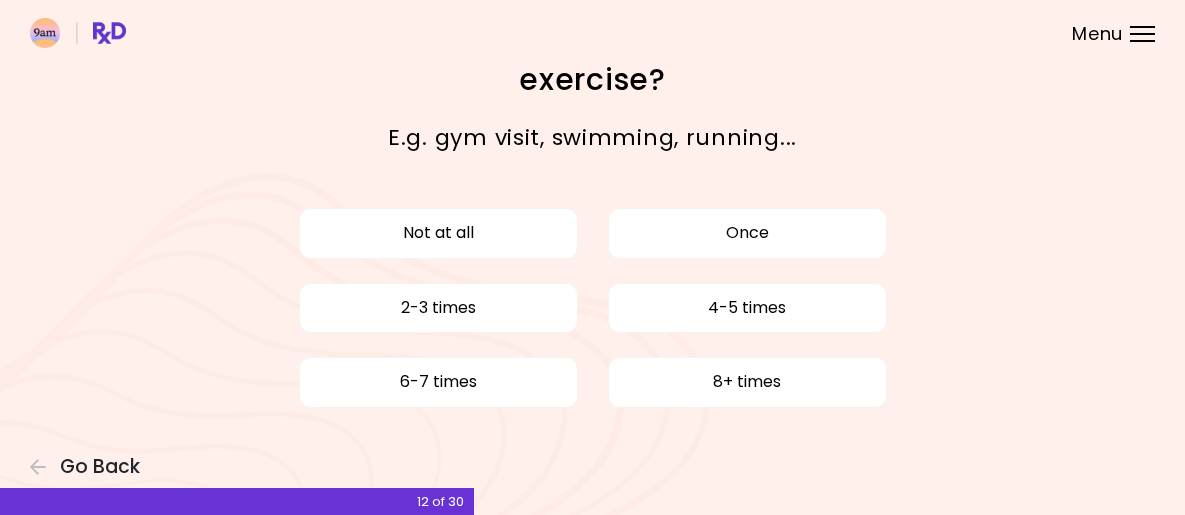 scroll, scrollTop: 0, scrollLeft: 0, axis: both 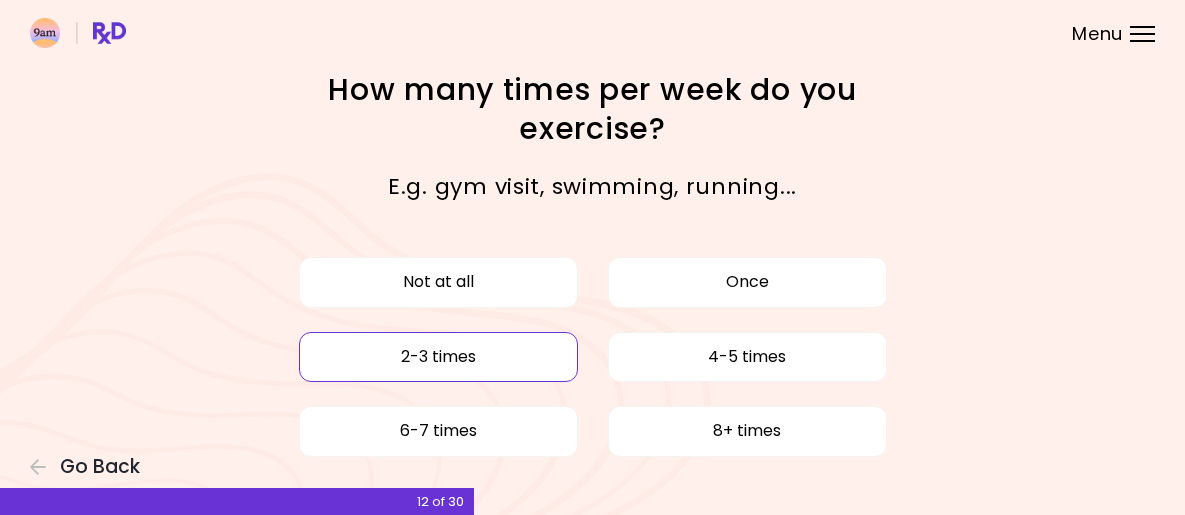 click on "2-3 times" at bounding box center [438, 357] 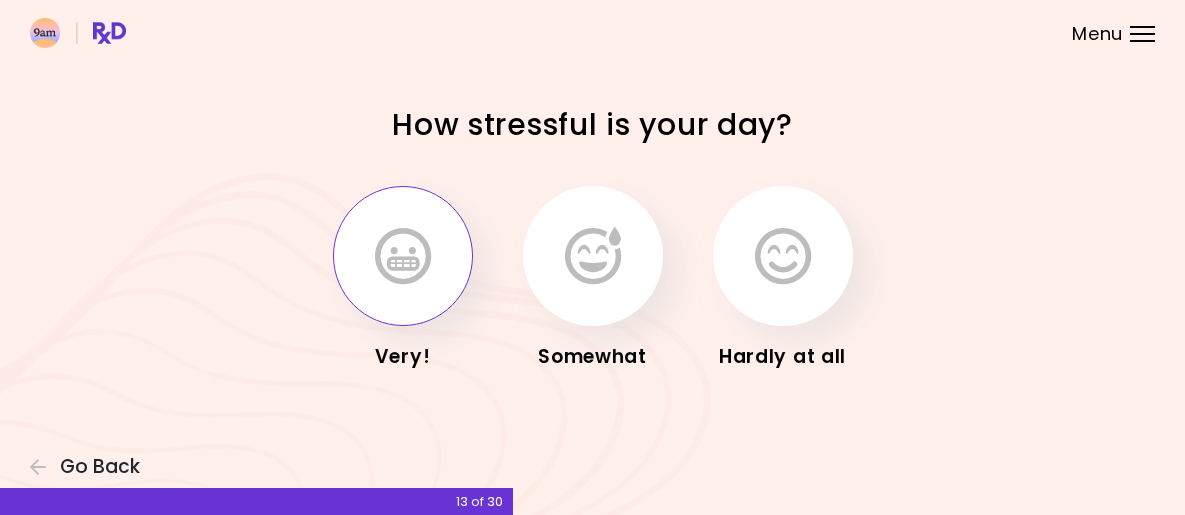 click at bounding box center (403, 256) 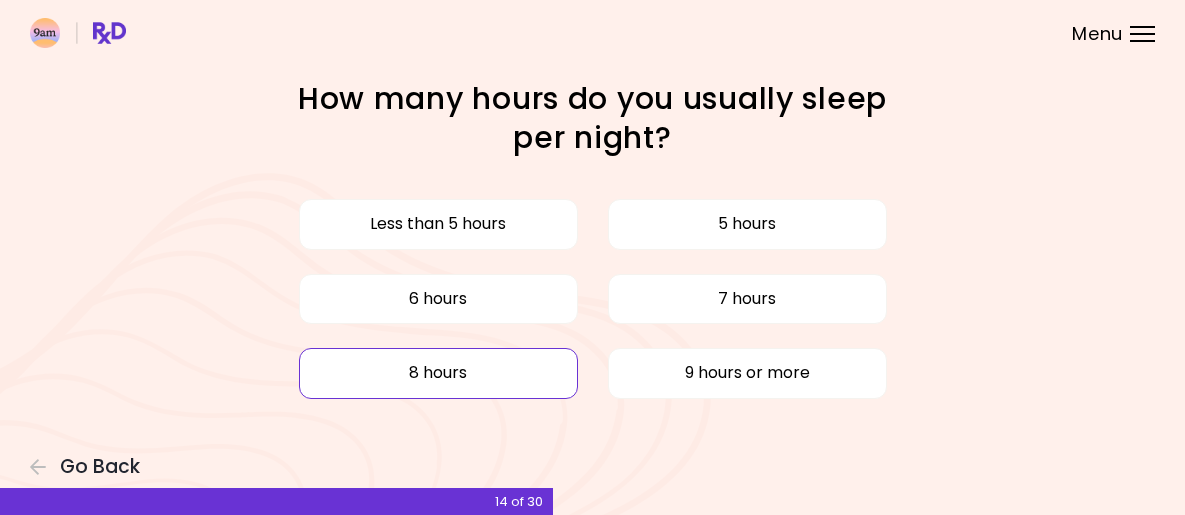 click on "8 hours" at bounding box center (438, 373) 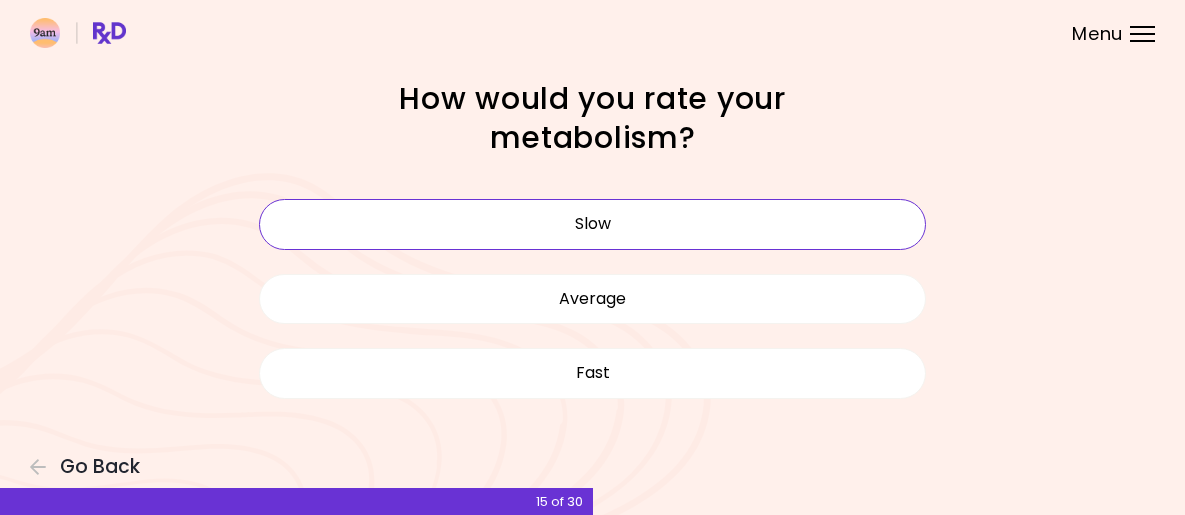 click on "Slow" at bounding box center [593, 224] 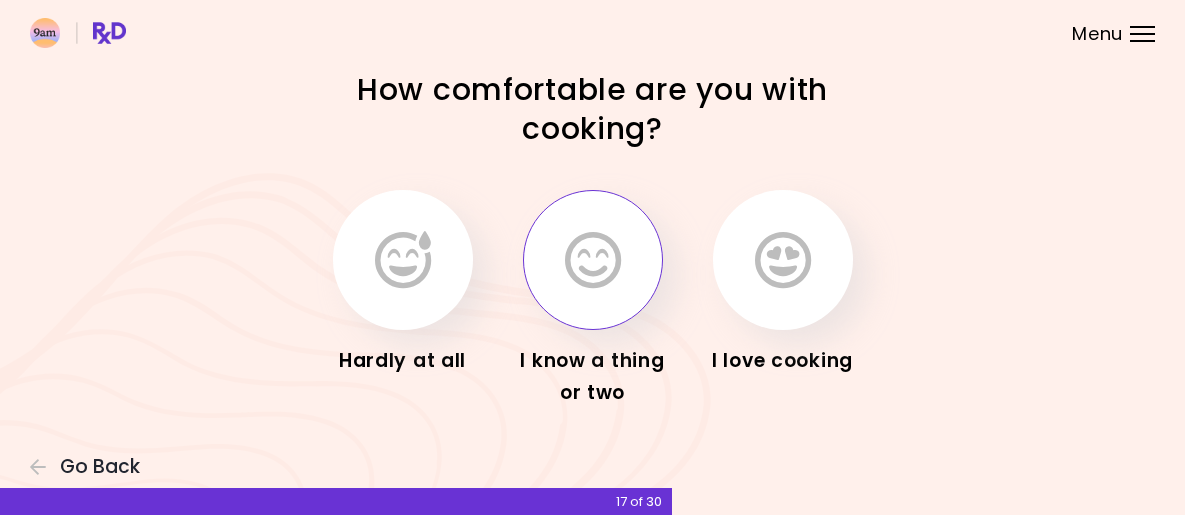 click at bounding box center (593, 260) 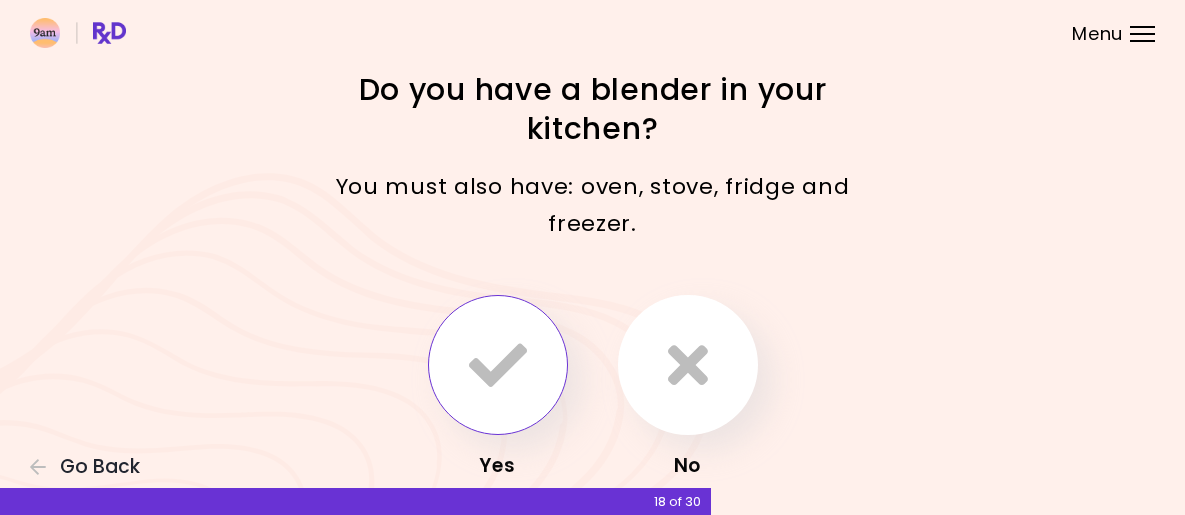 click at bounding box center (498, 365) 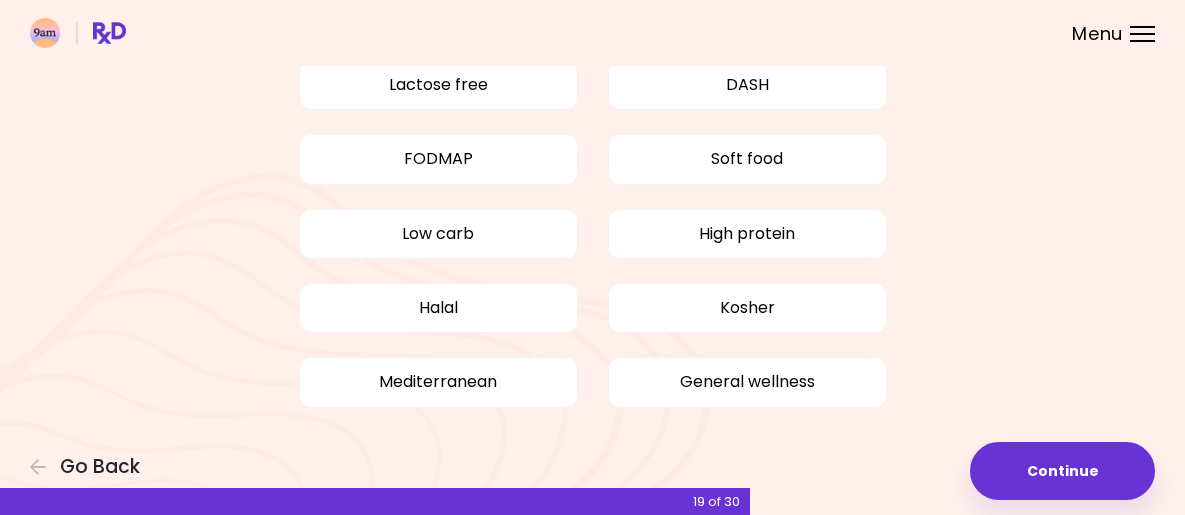scroll, scrollTop: 0, scrollLeft: 0, axis: both 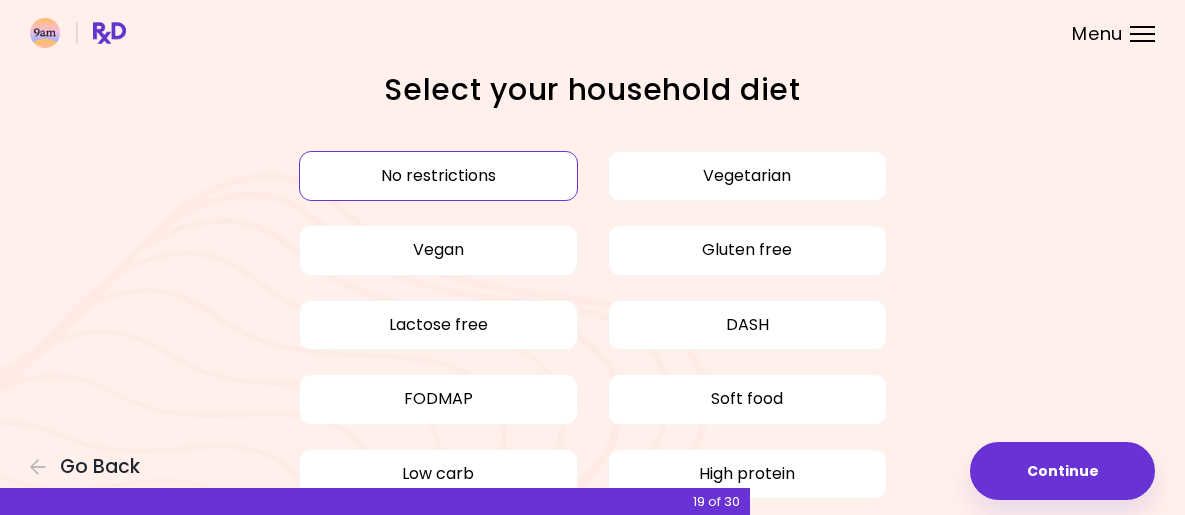 click on "No restrictions" at bounding box center (438, 176) 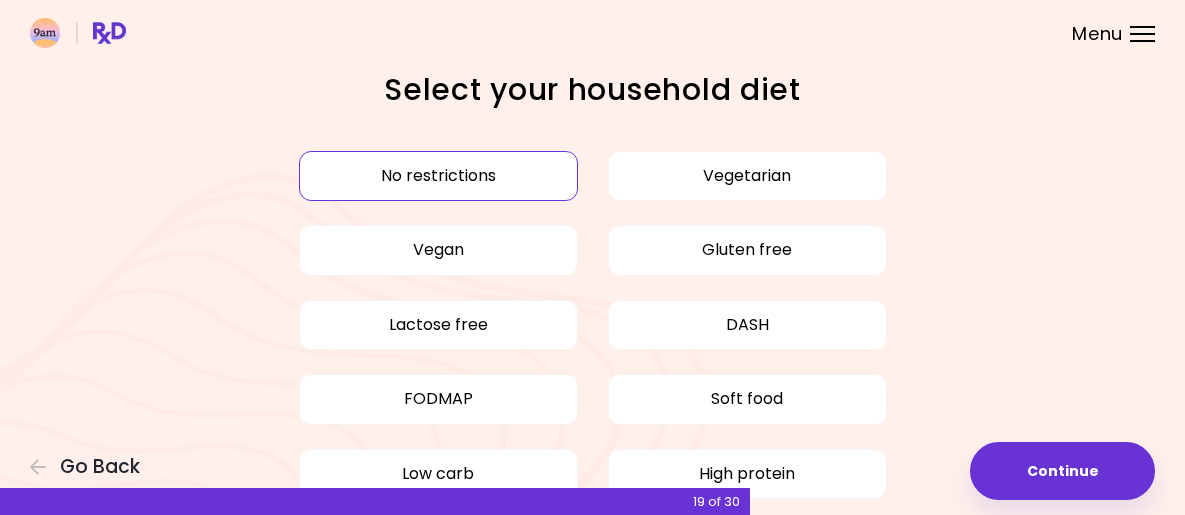 click on "No restrictions" at bounding box center [438, 176] 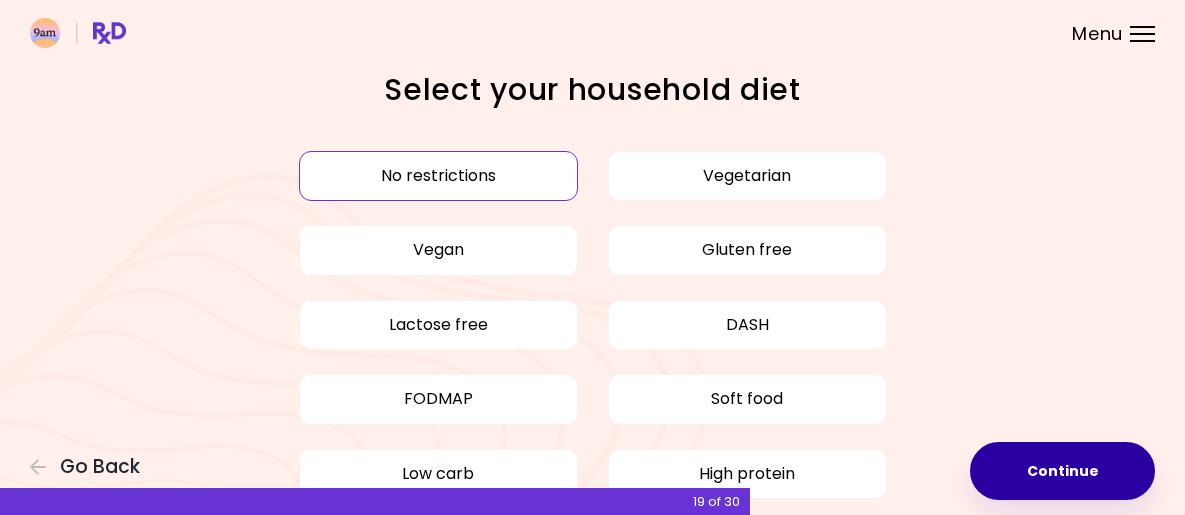 click on "Continue" at bounding box center (1062, 471) 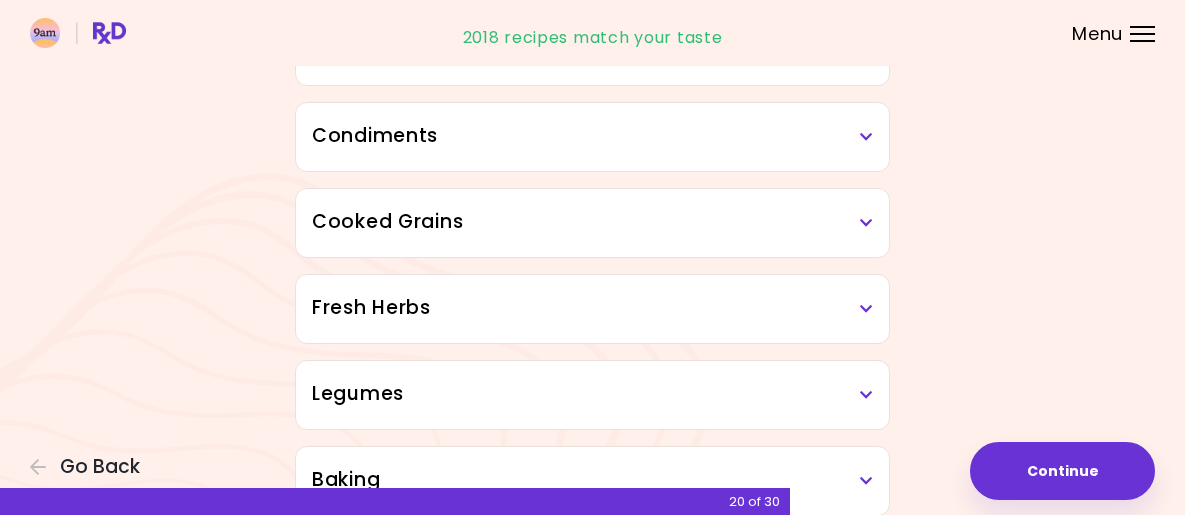 scroll, scrollTop: 531, scrollLeft: 0, axis: vertical 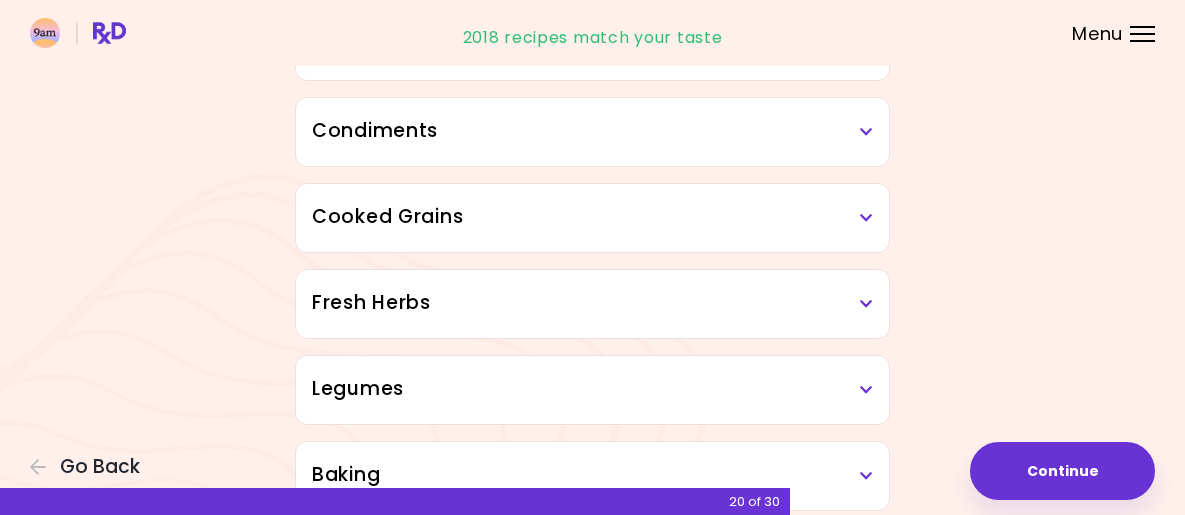 click on "Condiments" at bounding box center [592, 131] 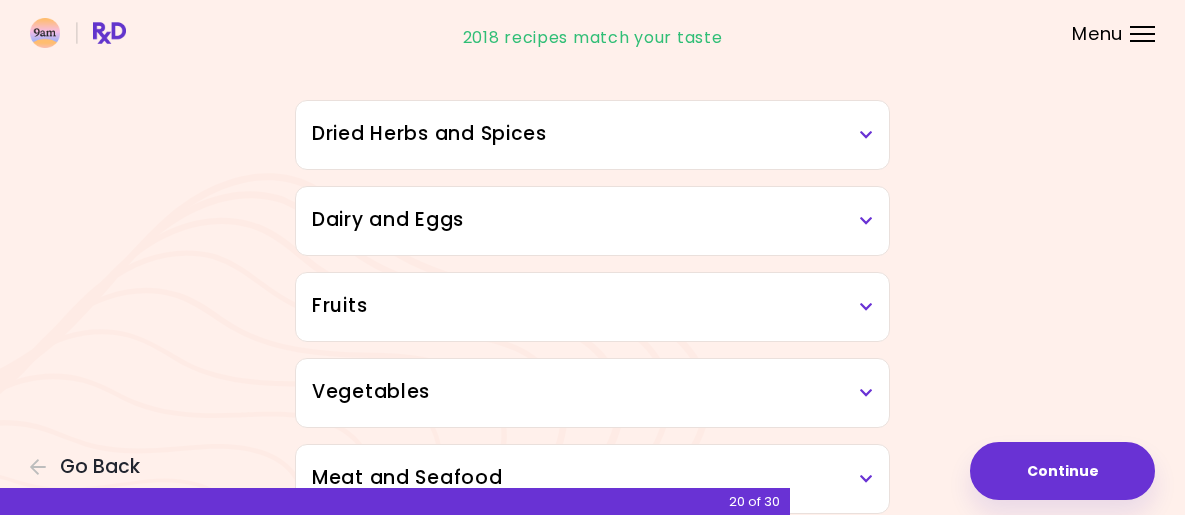 scroll, scrollTop: 0, scrollLeft: 0, axis: both 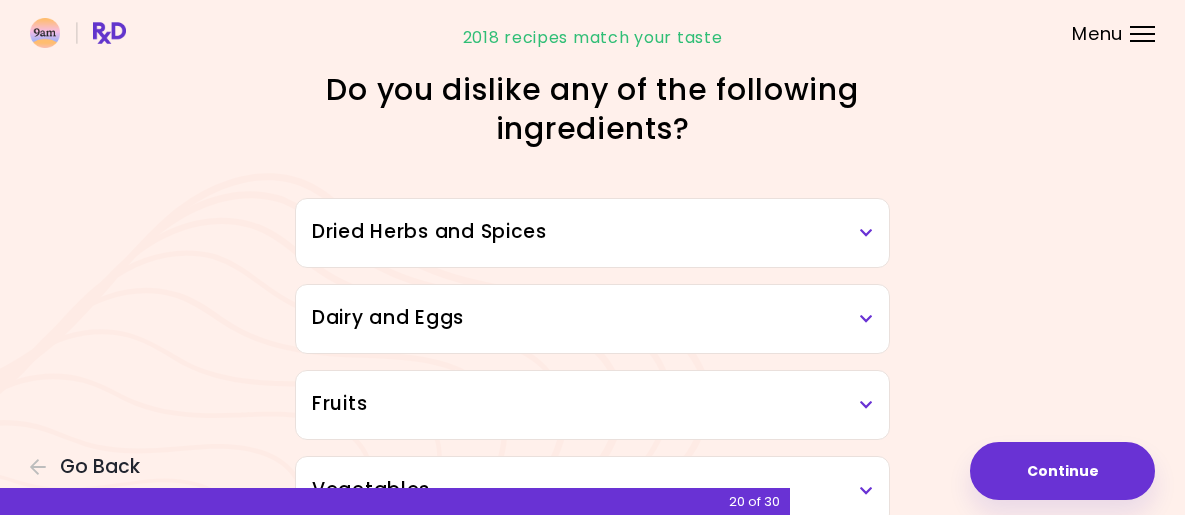 click on "Dried Herbs and Spices" at bounding box center [592, 232] 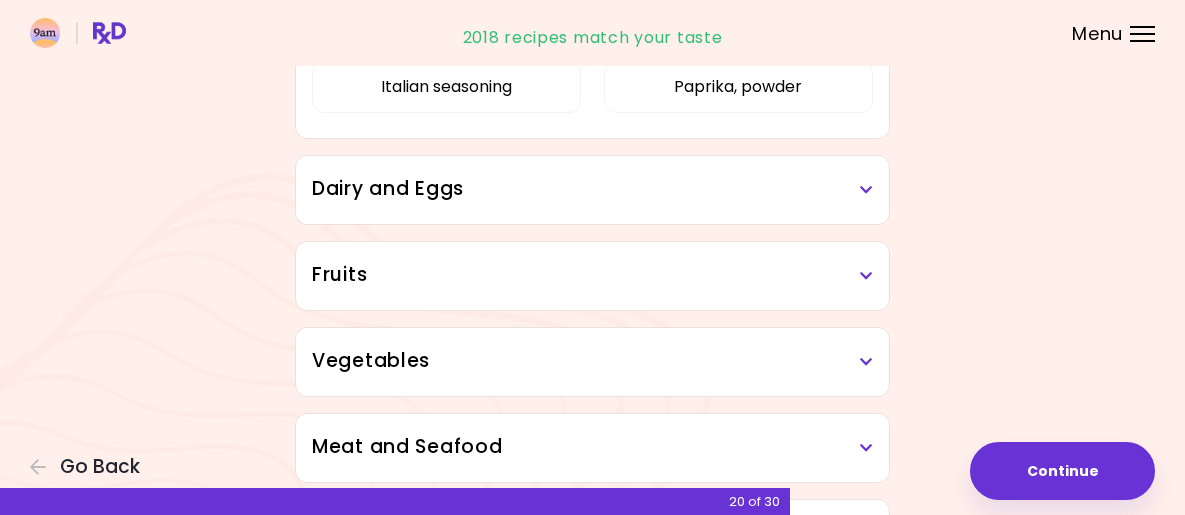 scroll, scrollTop: 441, scrollLeft: 0, axis: vertical 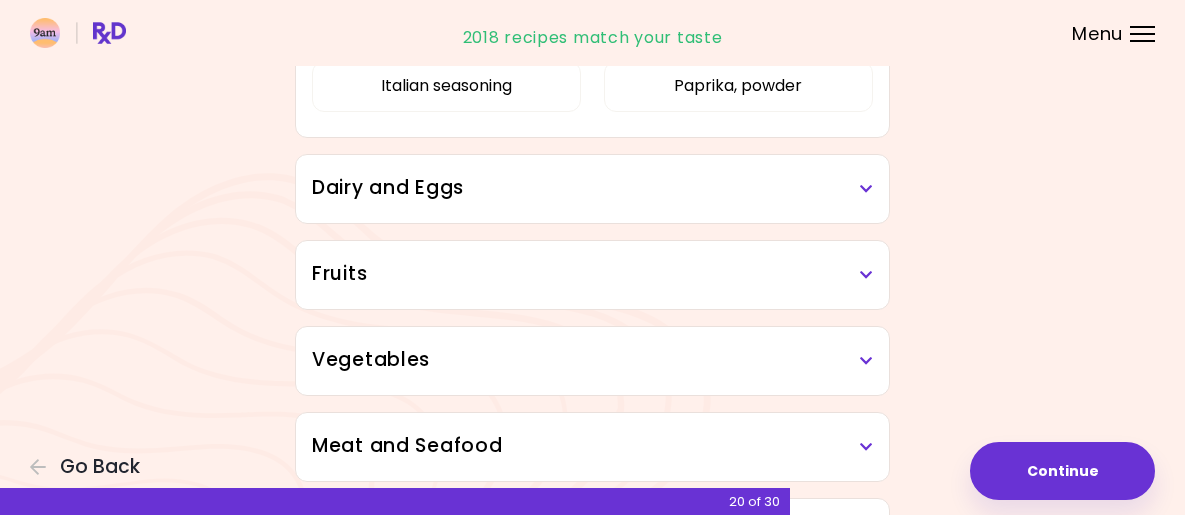 click on "Dairy and Eggs" at bounding box center [592, 188] 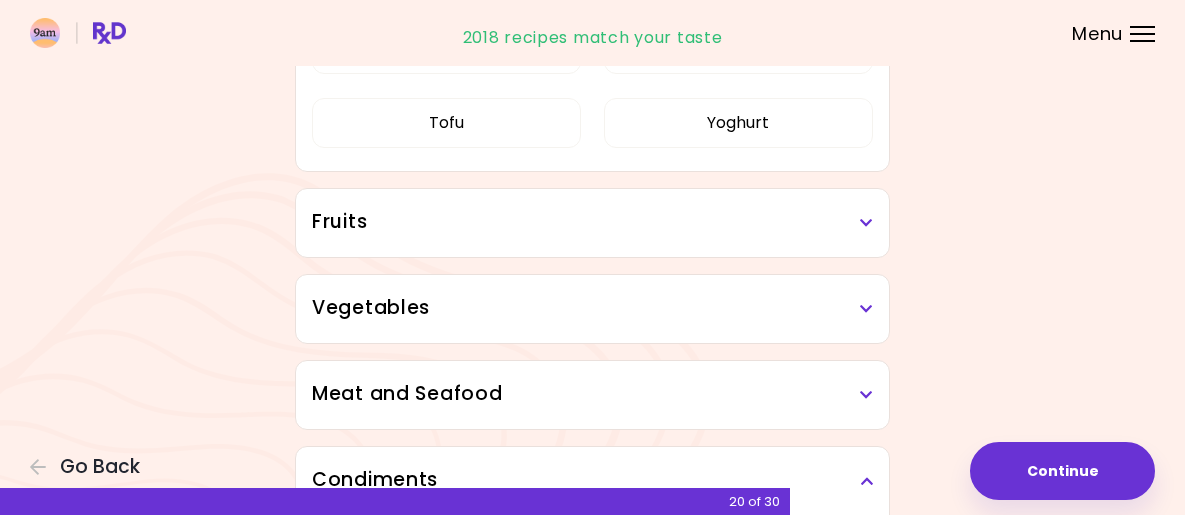 scroll, scrollTop: 1119, scrollLeft: 0, axis: vertical 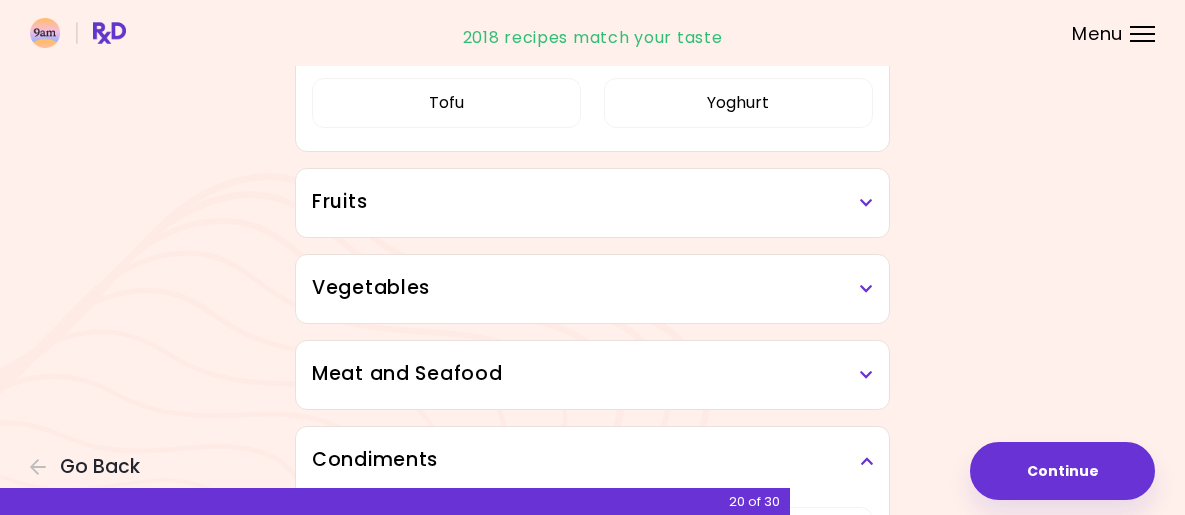 click on "Fruits" at bounding box center [592, 202] 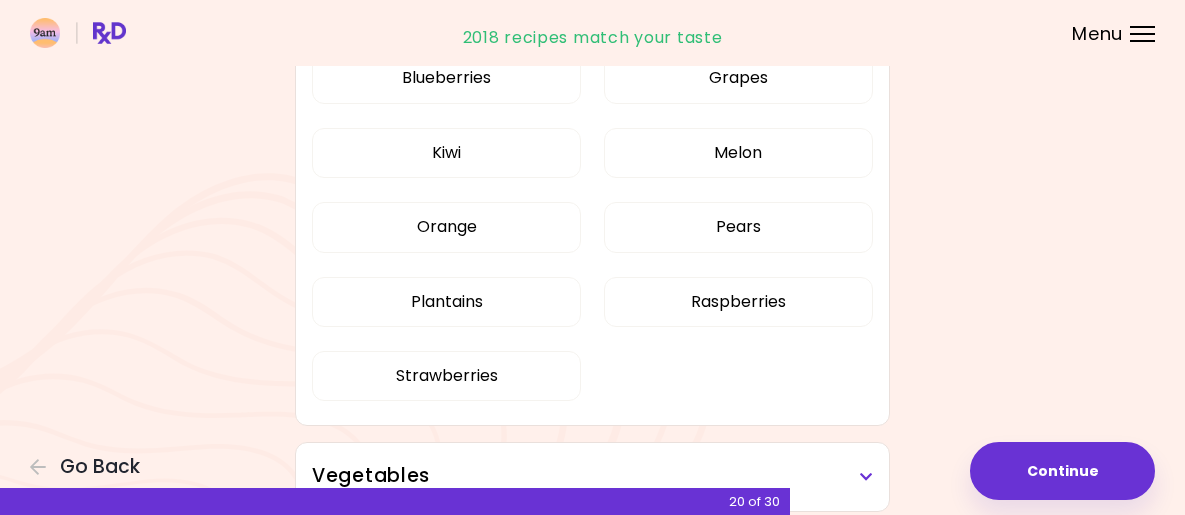 scroll, scrollTop: 1395, scrollLeft: 0, axis: vertical 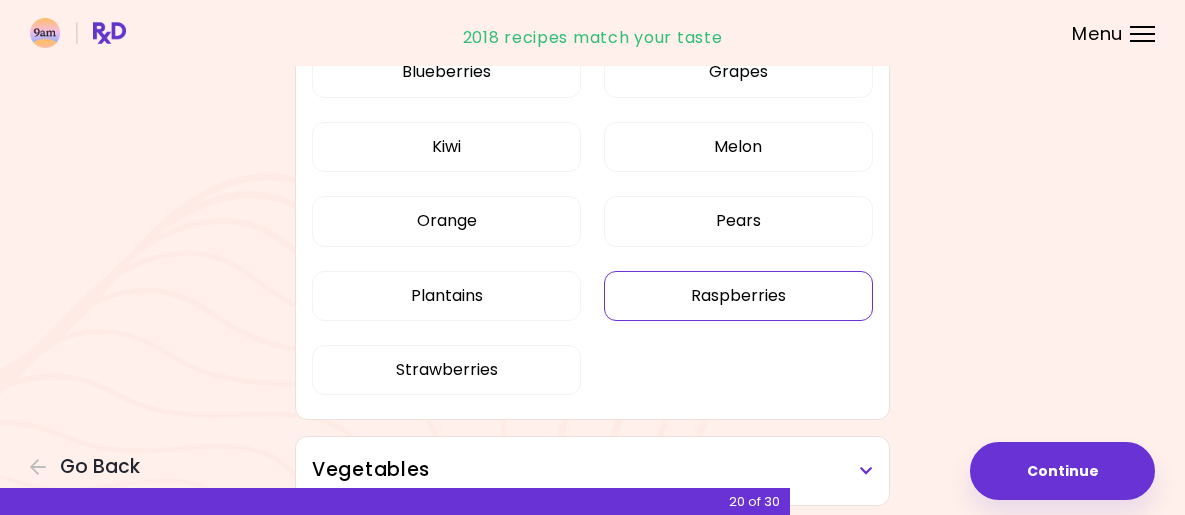 click on "Raspberries" at bounding box center [738, 296] 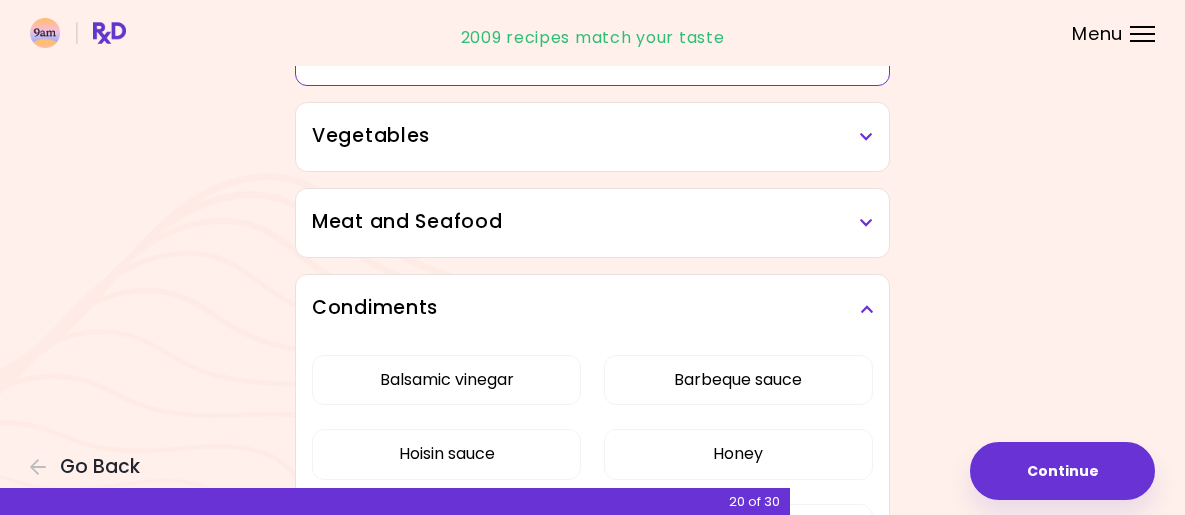 scroll, scrollTop: 1730, scrollLeft: 0, axis: vertical 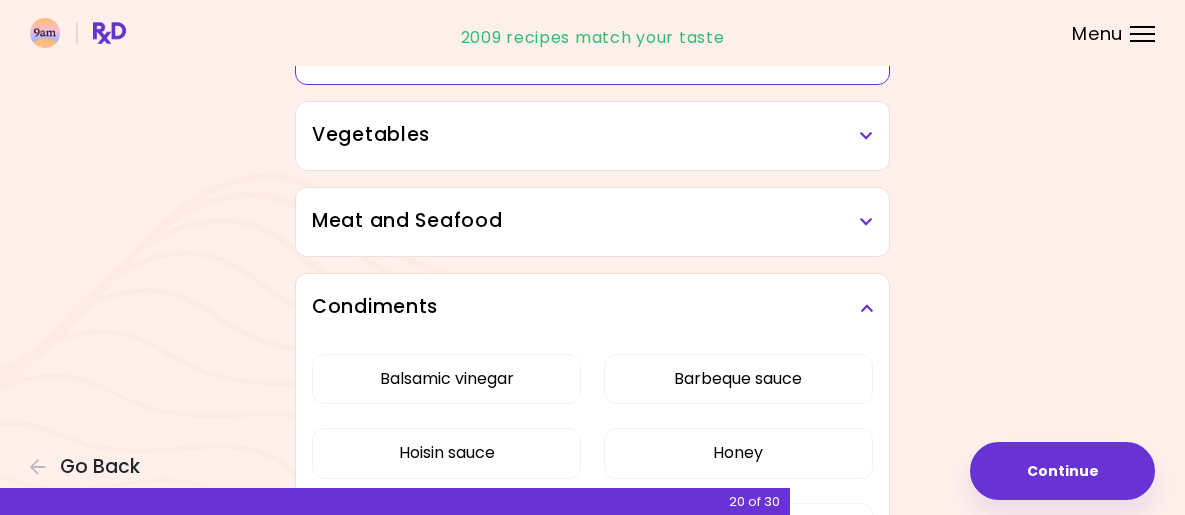 click on "Vegetables" at bounding box center [592, 136] 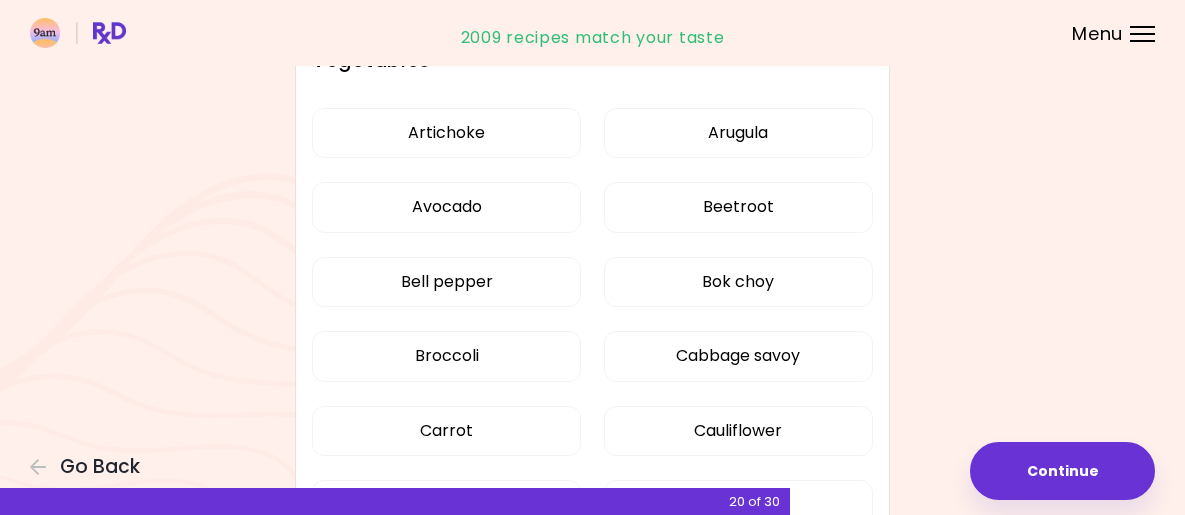 scroll, scrollTop: 1806, scrollLeft: 0, axis: vertical 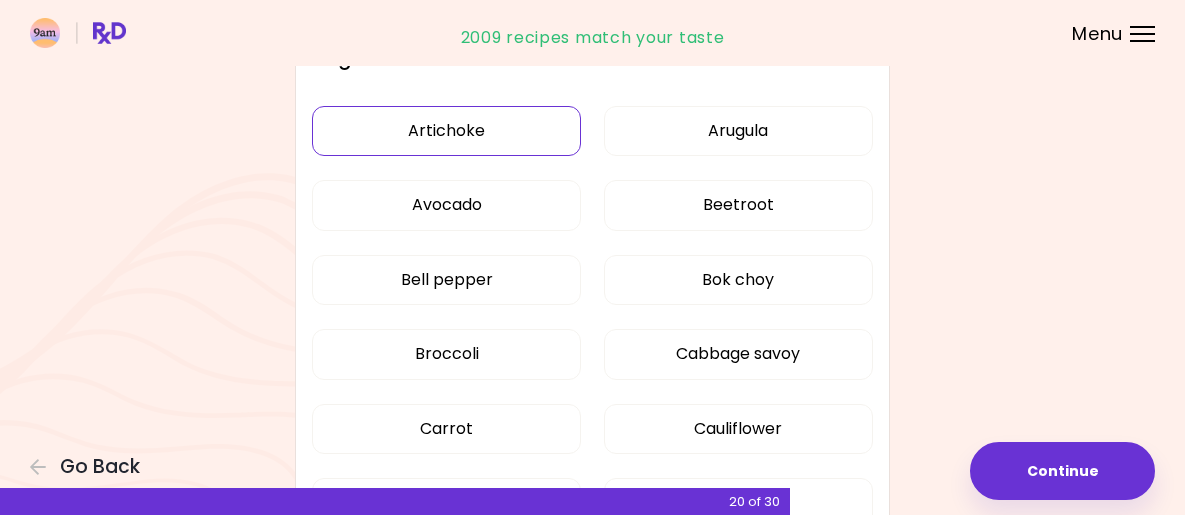 click on "Artichoke" at bounding box center (446, 131) 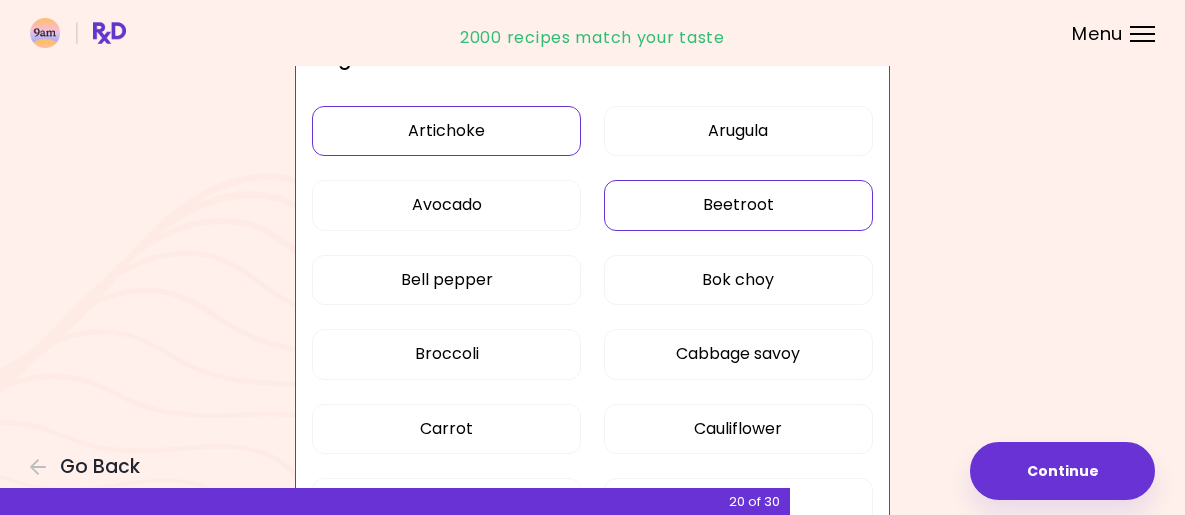 click on "Beetroot" at bounding box center [738, 205] 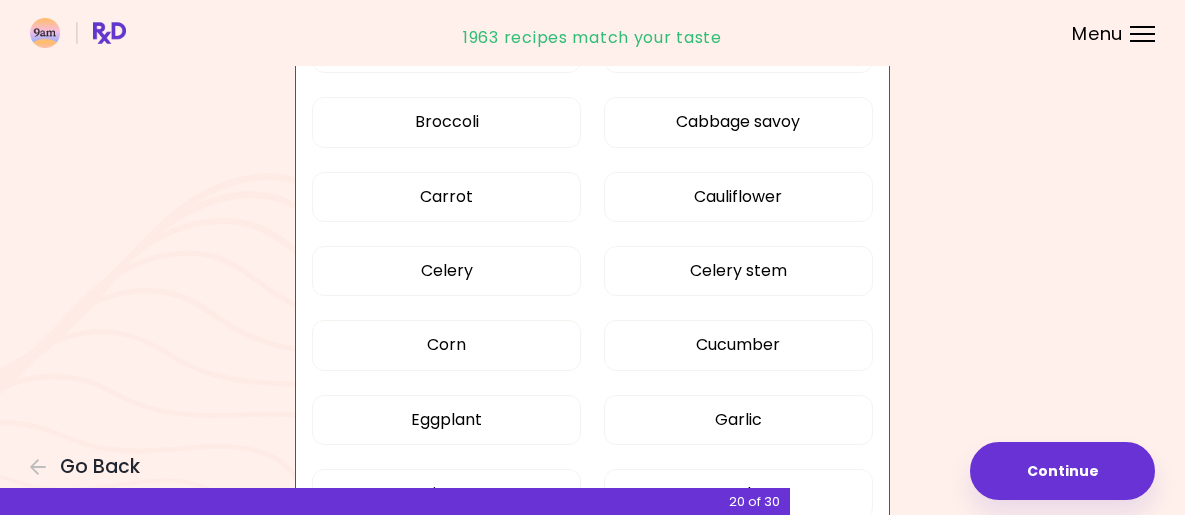 scroll, scrollTop: 2040, scrollLeft: 0, axis: vertical 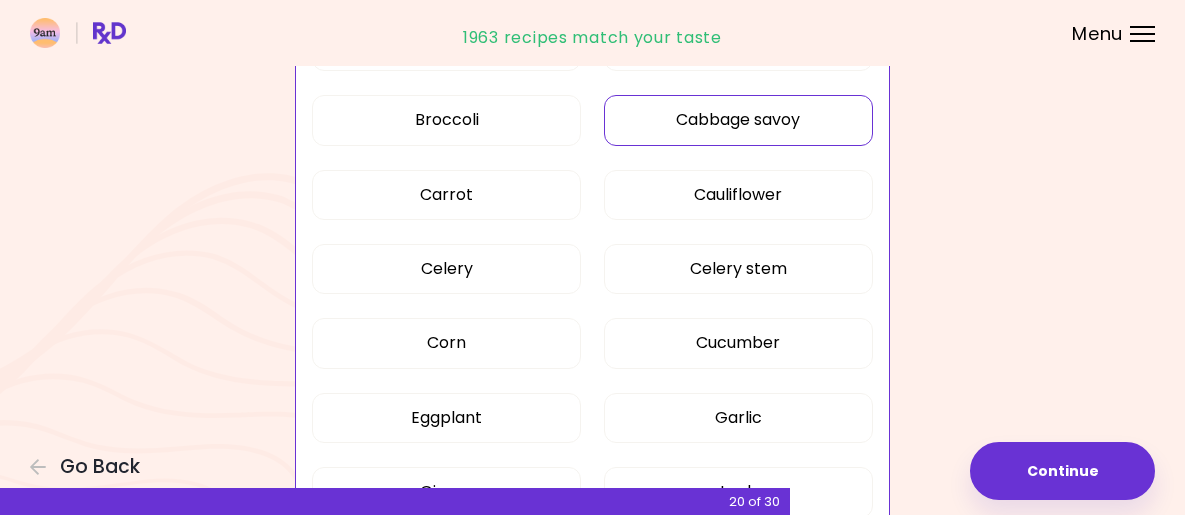 click on "Cabbage savoy" at bounding box center [738, 120] 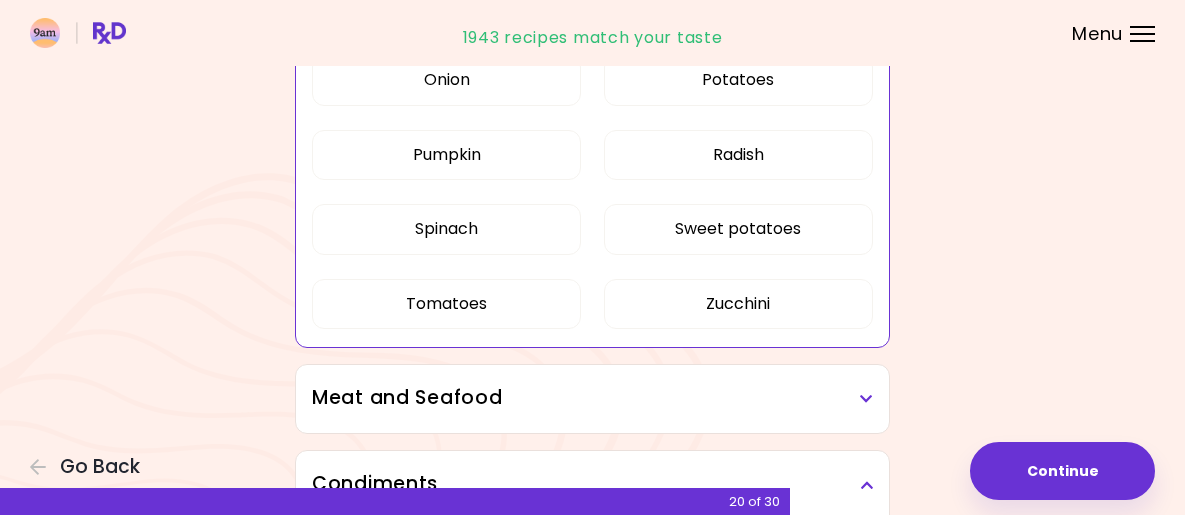scroll, scrollTop: 2727, scrollLeft: 0, axis: vertical 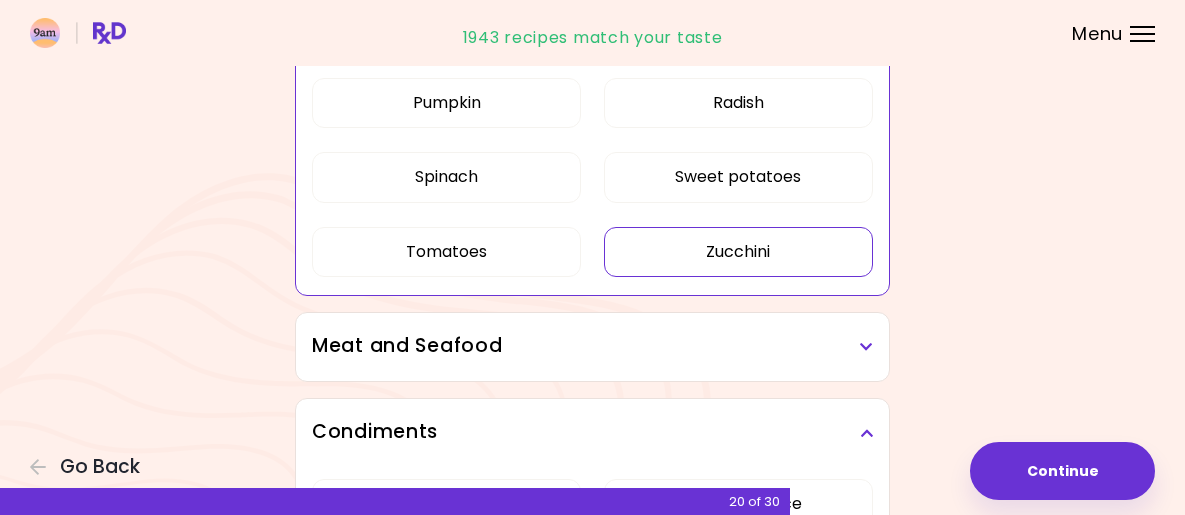 click on "Zucchini" at bounding box center [738, 252] 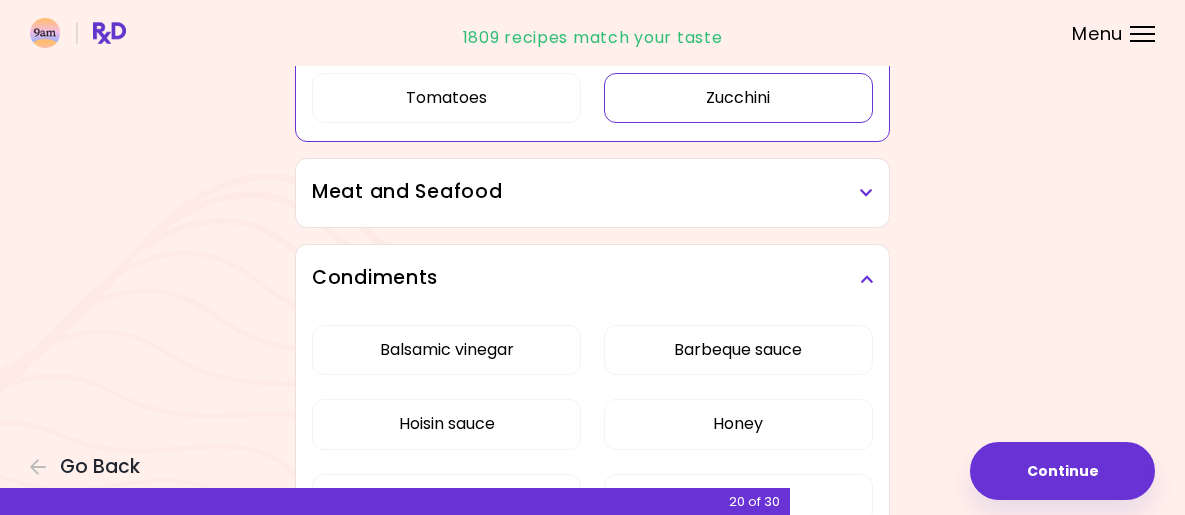scroll, scrollTop: 2925, scrollLeft: 0, axis: vertical 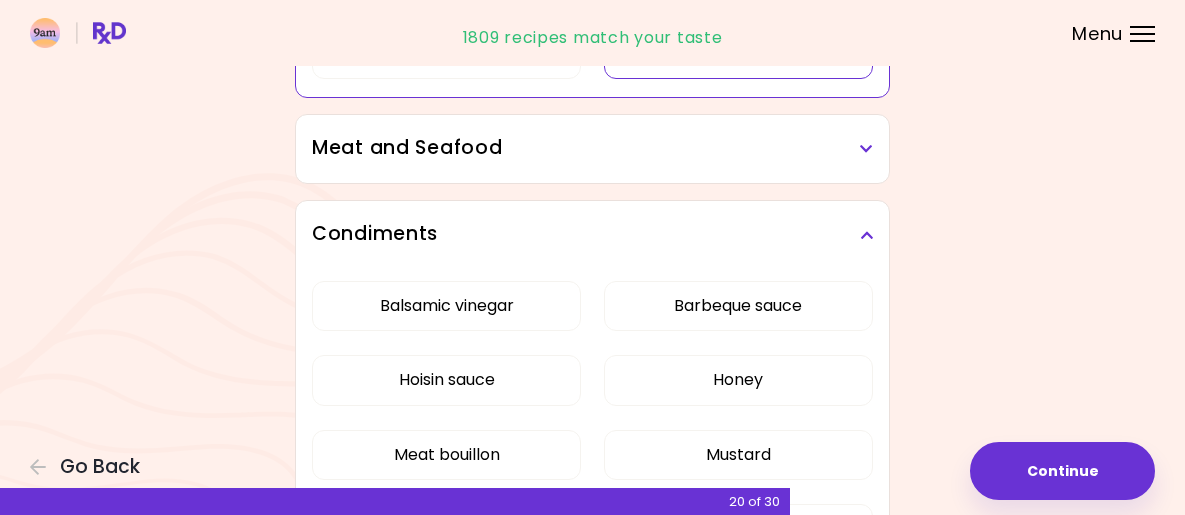 click on "Meat and Seafood" at bounding box center [592, 149] 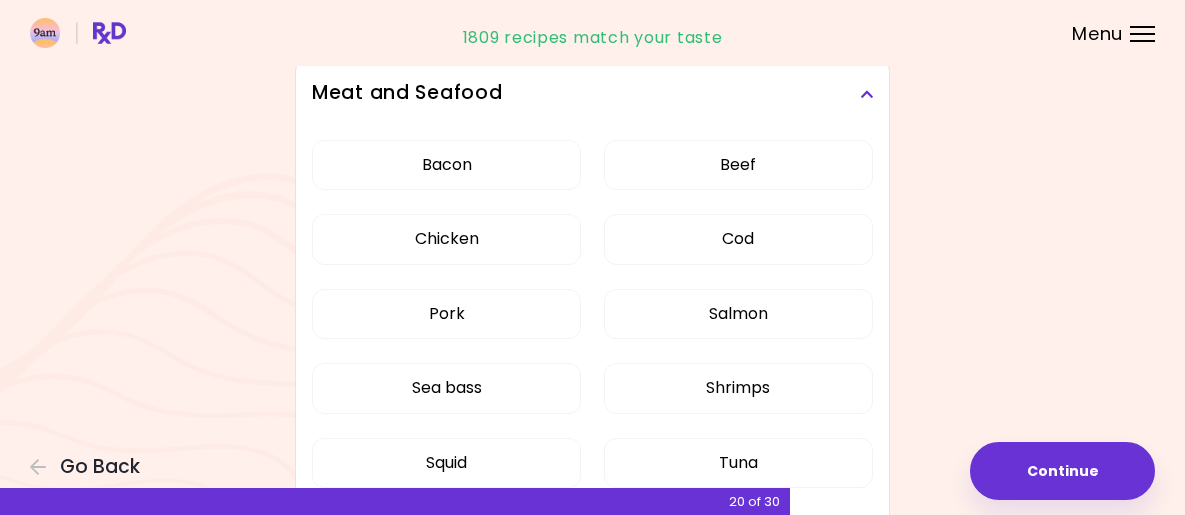 scroll, scrollTop: 2987, scrollLeft: 0, axis: vertical 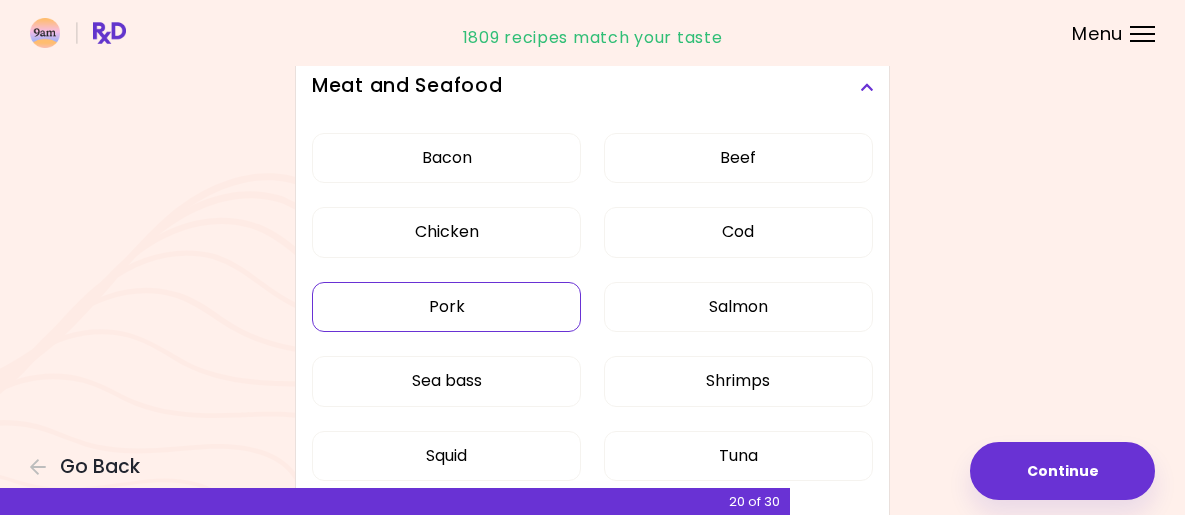 click on "Pork" at bounding box center [446, 307] 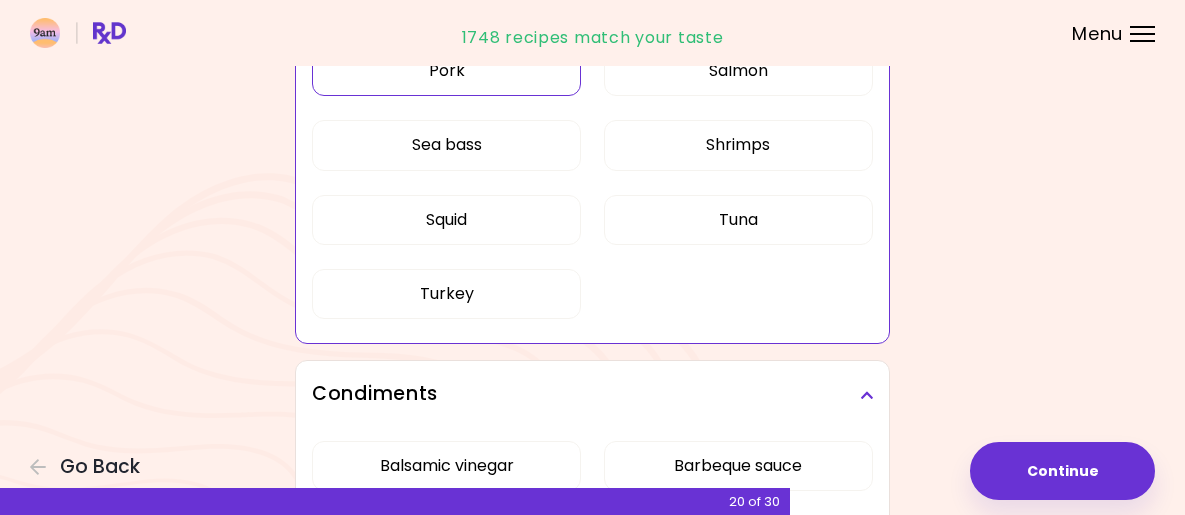 scroll, scrollTop: 3227, scrollLeft: 0, axis: vertical 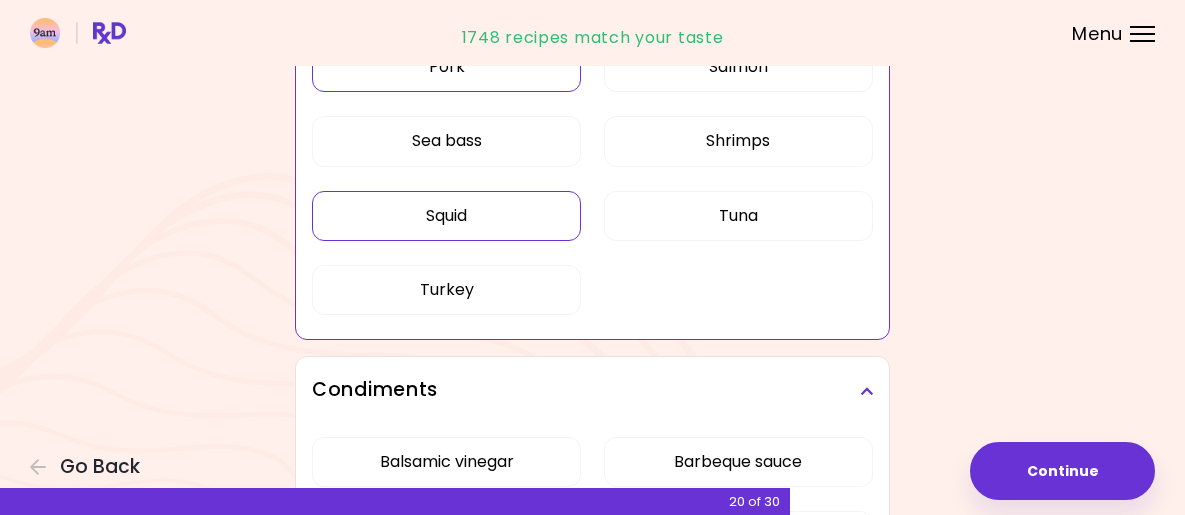 click on "Squid" at bounding box center (446, 216) 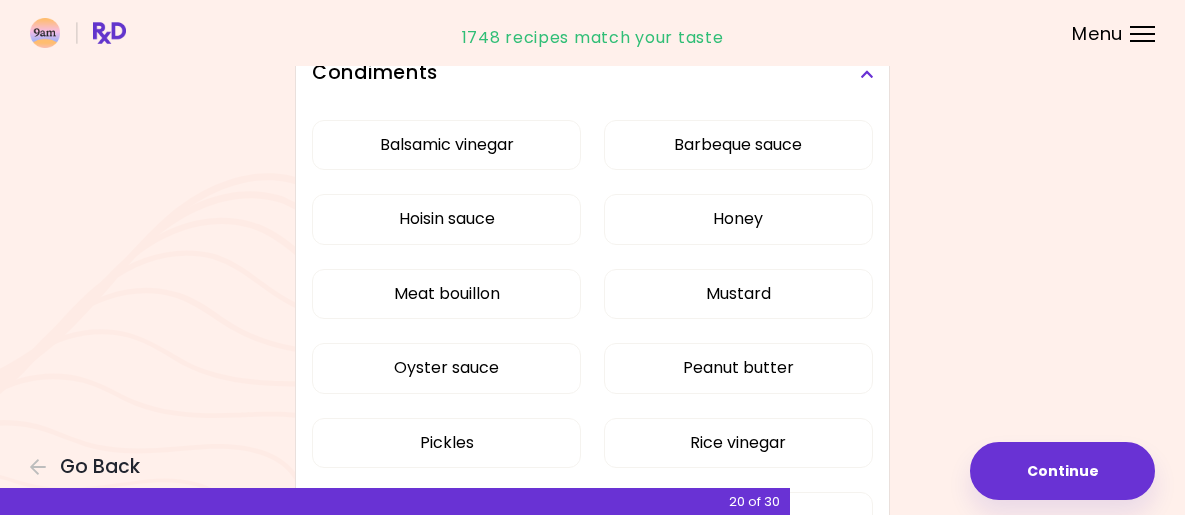 scroll, scrollTop: 3555, scrollLeft: 0, axis: vertical 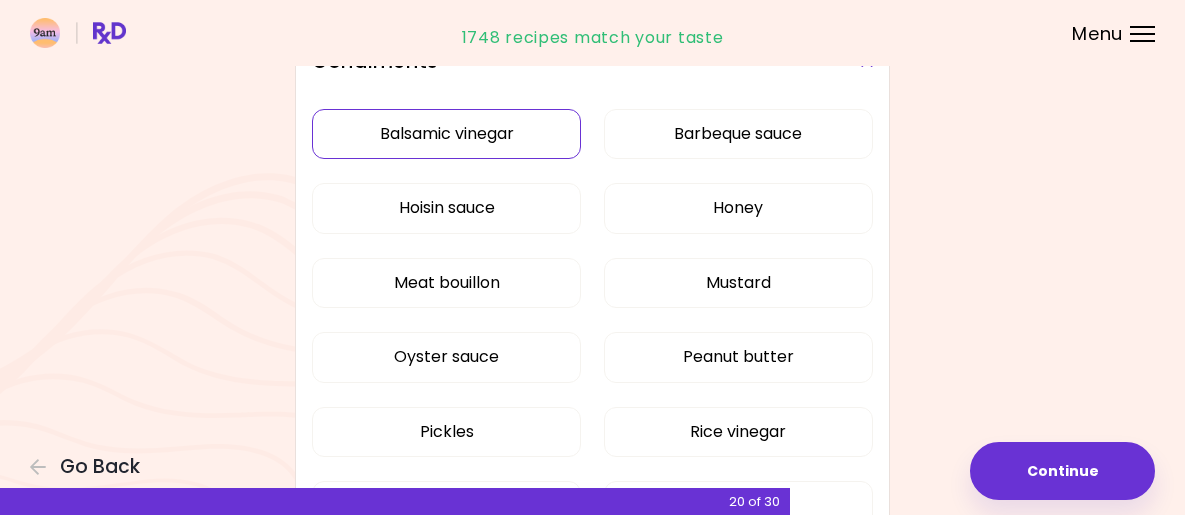 click on "Balsamic vinegar" at bounding box center [446, 134] 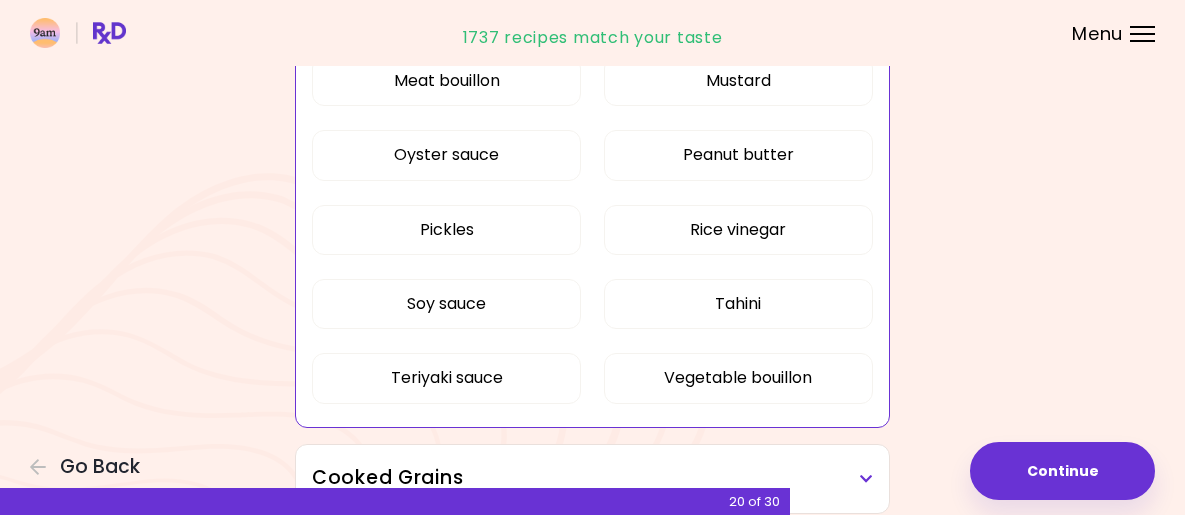 scroll, scrollTop: 3819, scrollLeft: 0, axis: vertical 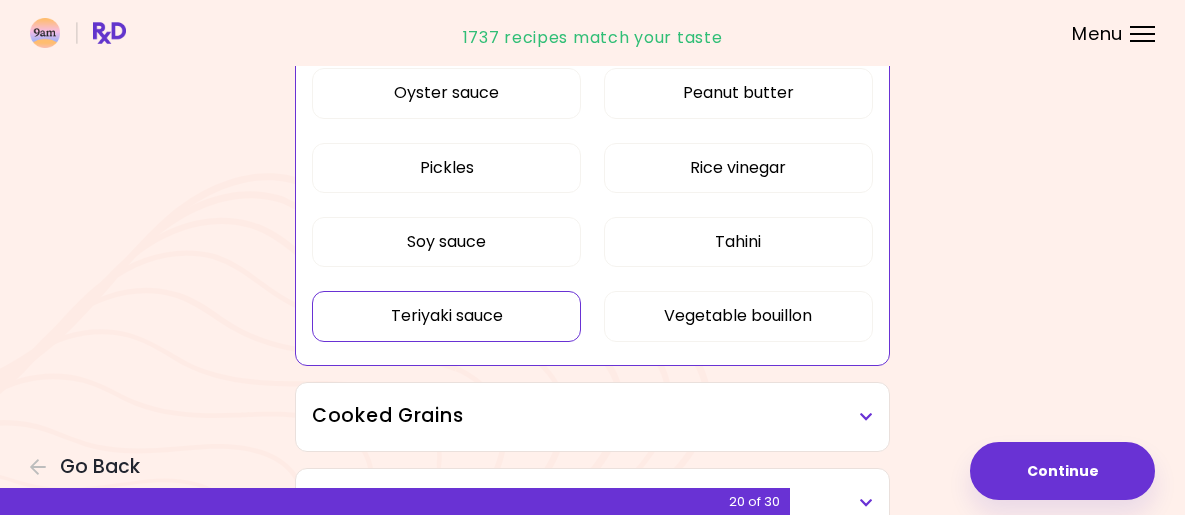 click on "Teriyaki sauce" at bounding box center (446, 316) 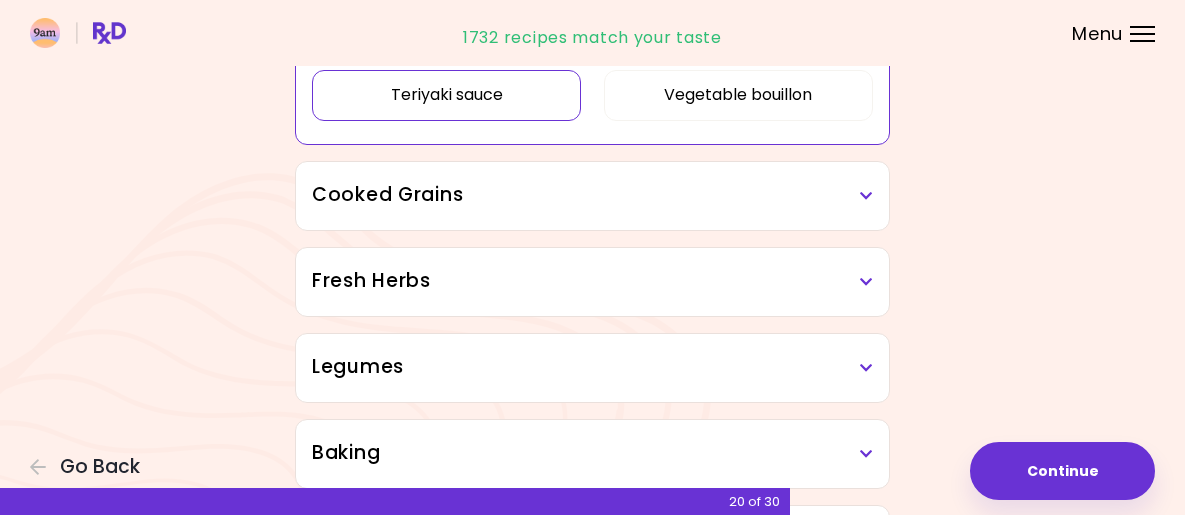 scroll, scrollTop: 4114, scrollLeft: 0, axis: vertical 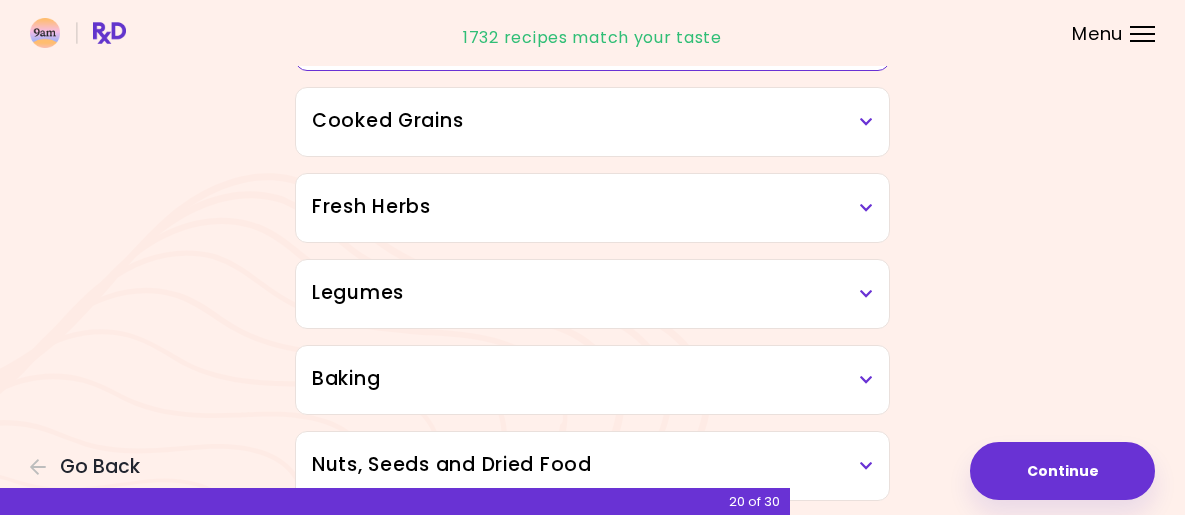 click on "Cooked Grains" at bounding box center (592, 122) 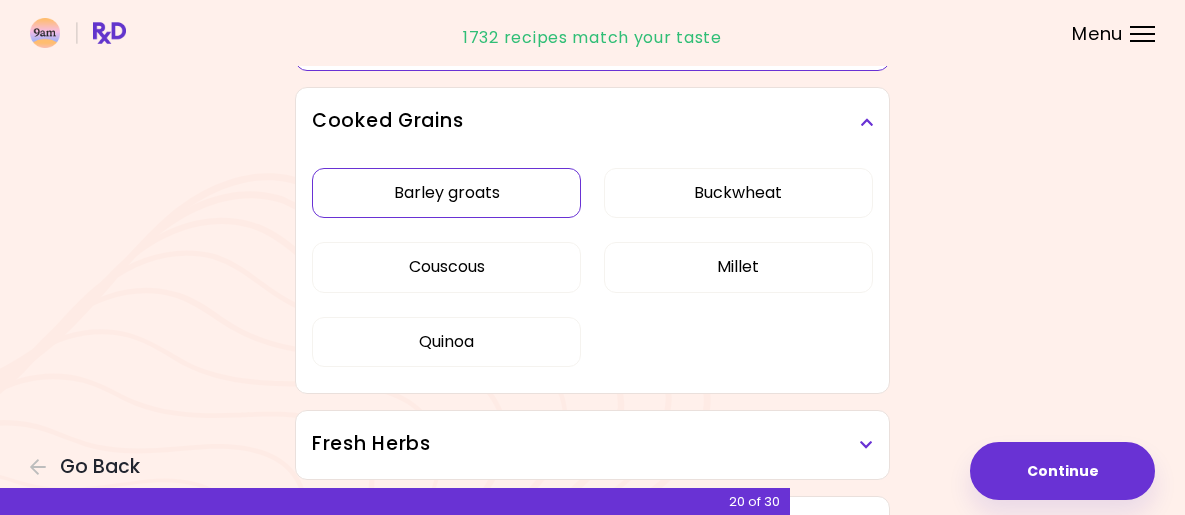 click on "Barley groats" at bounding box center [446, 193] 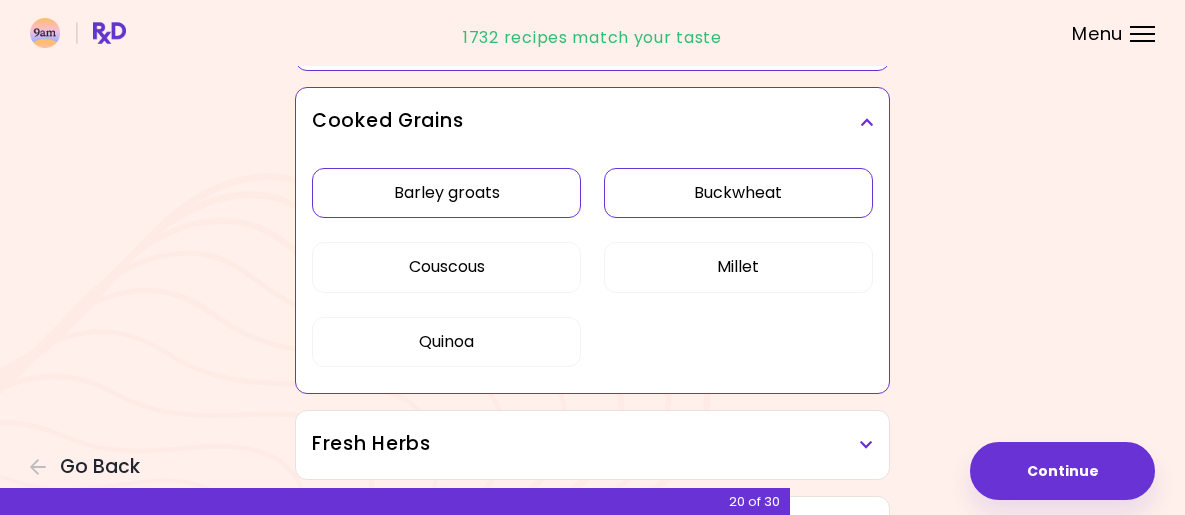click on "Buckwheat" at bounding box center (738, 193) 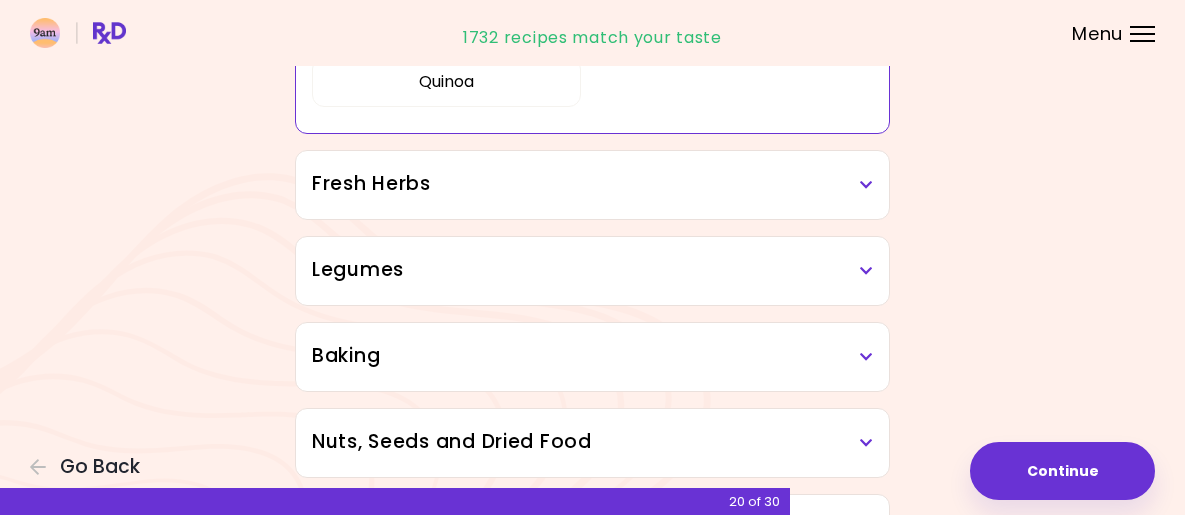 scroll, scrollTop: 4390, scrollLeft: 0, axis: vertical 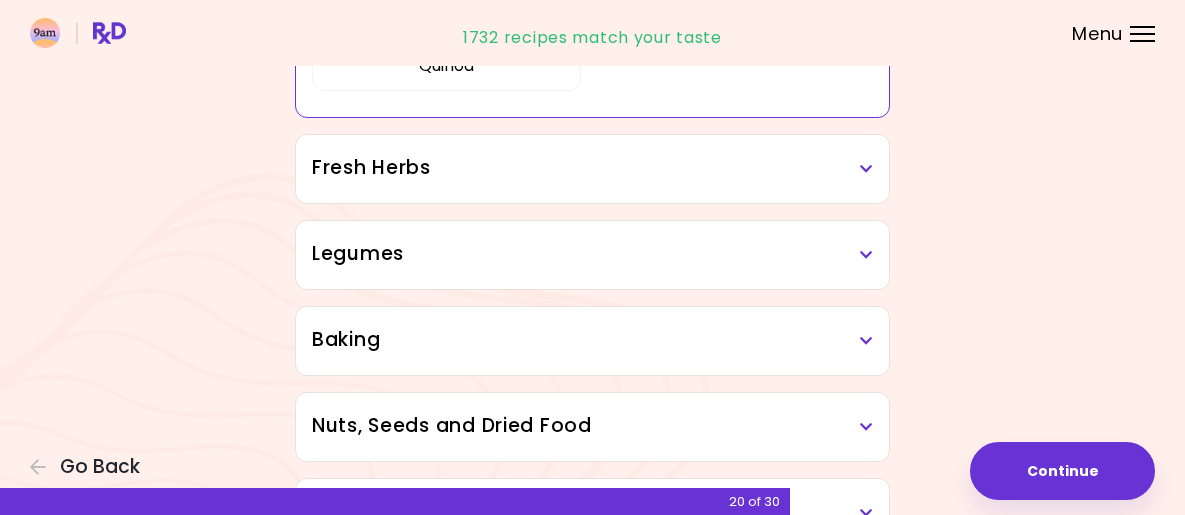 click on "Fresh Herbs" at bounding box center [592, 168] 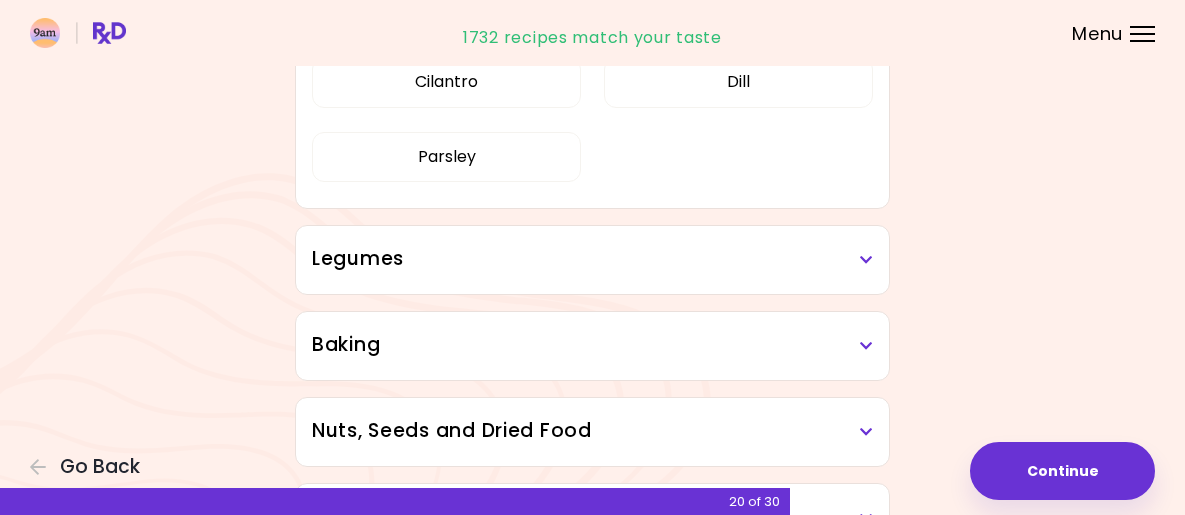 scroll, scrollTop: 4626, scrollLeft: 0, axis: vertical 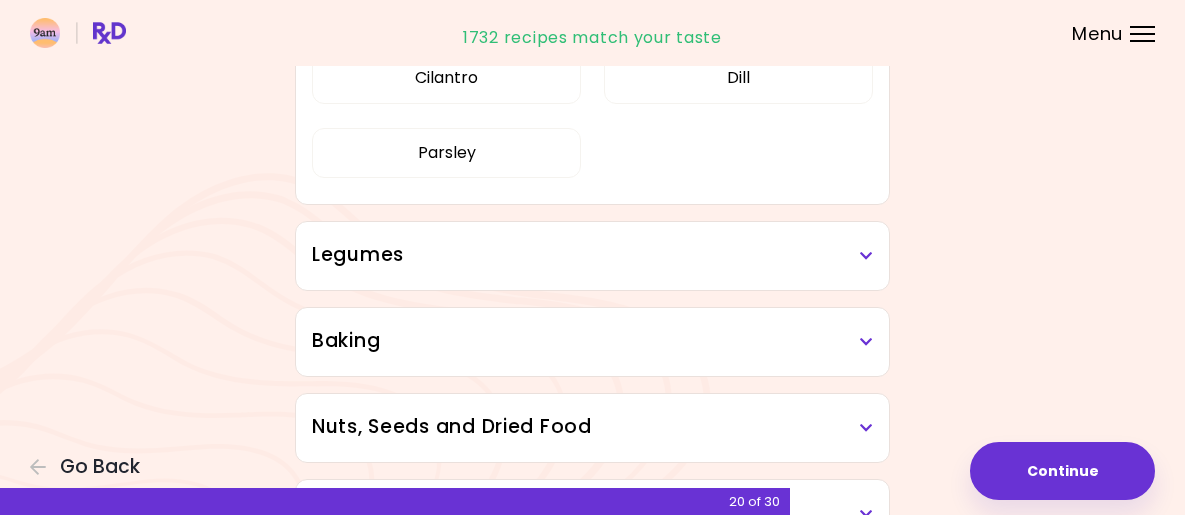 click on "Legumes" at bounding box center (592, 255) 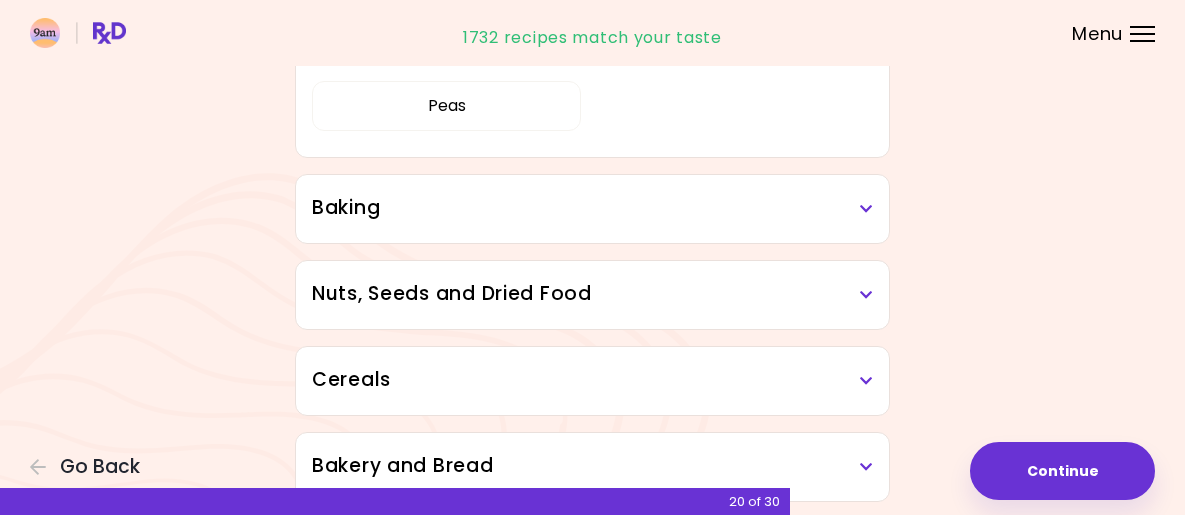 scroll, scrollTop: 5001, scrollLeft: 0, axis: vertical 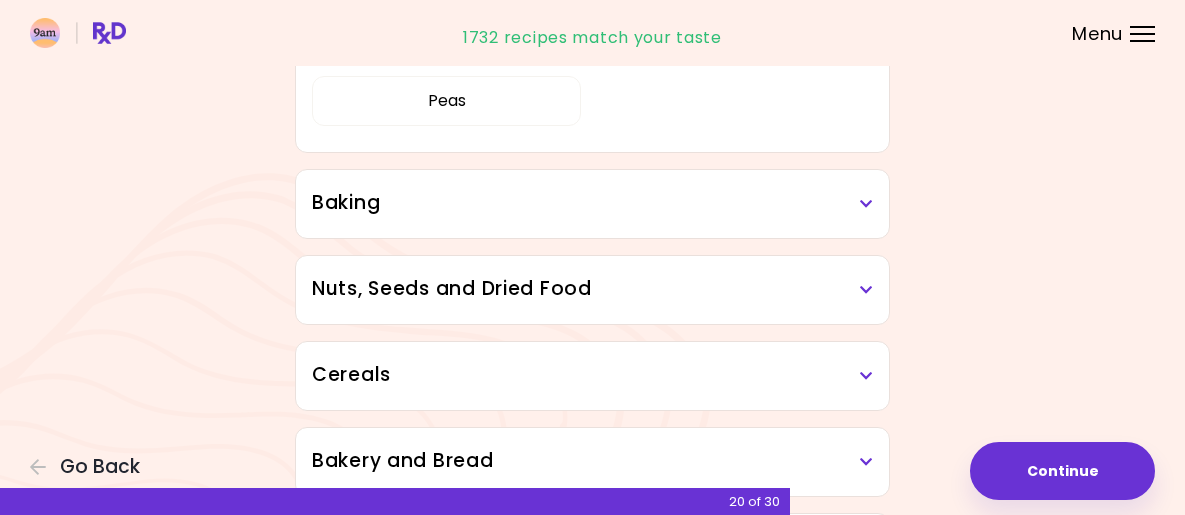 click on "Baking" at bounding box center (592, 203) 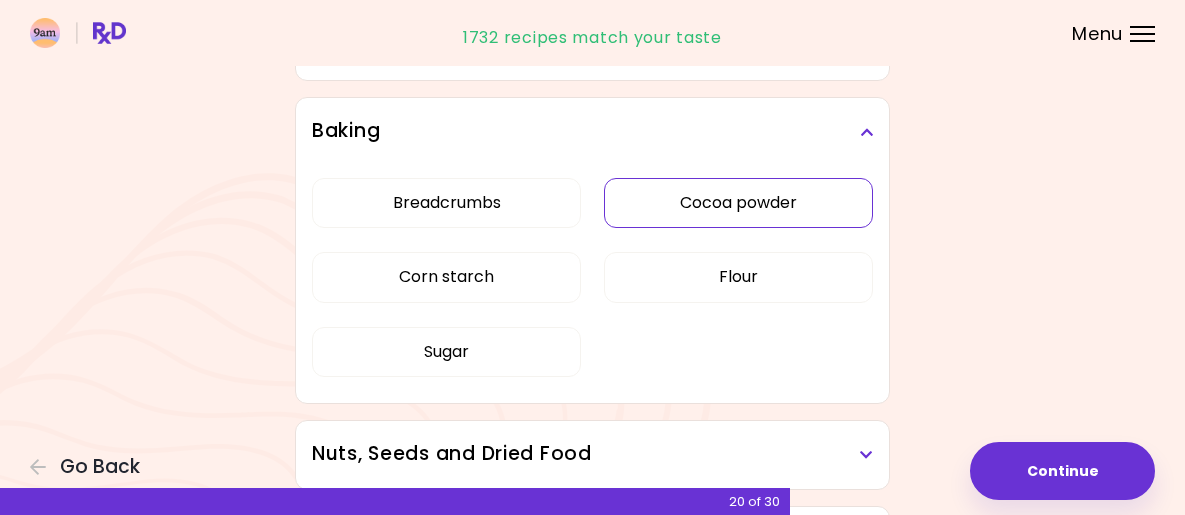 scroll, scrollTop: 5335, scrollLeft: 0, axis: vertical 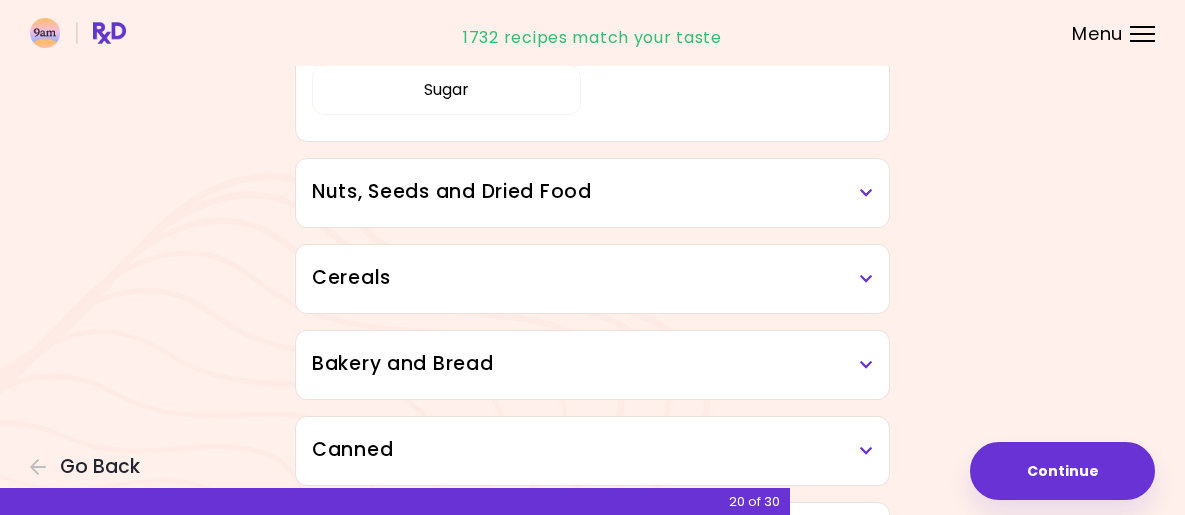 click on "Nuts, Seeds and Dried Food" at bounding box center (592, 192) 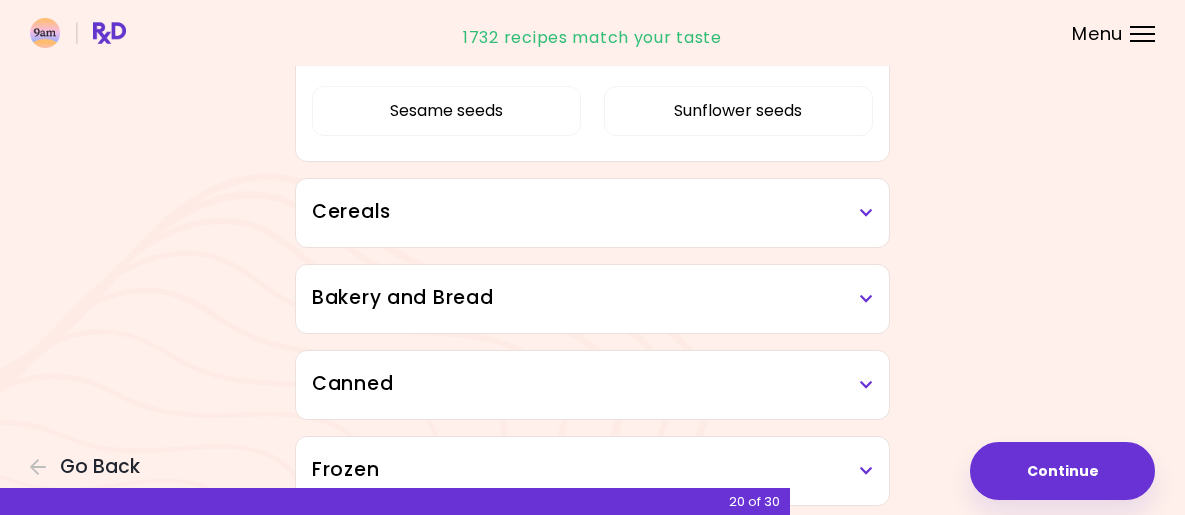scroll, scrollTop: 5800, scrollLeft: 0, axis: vertical 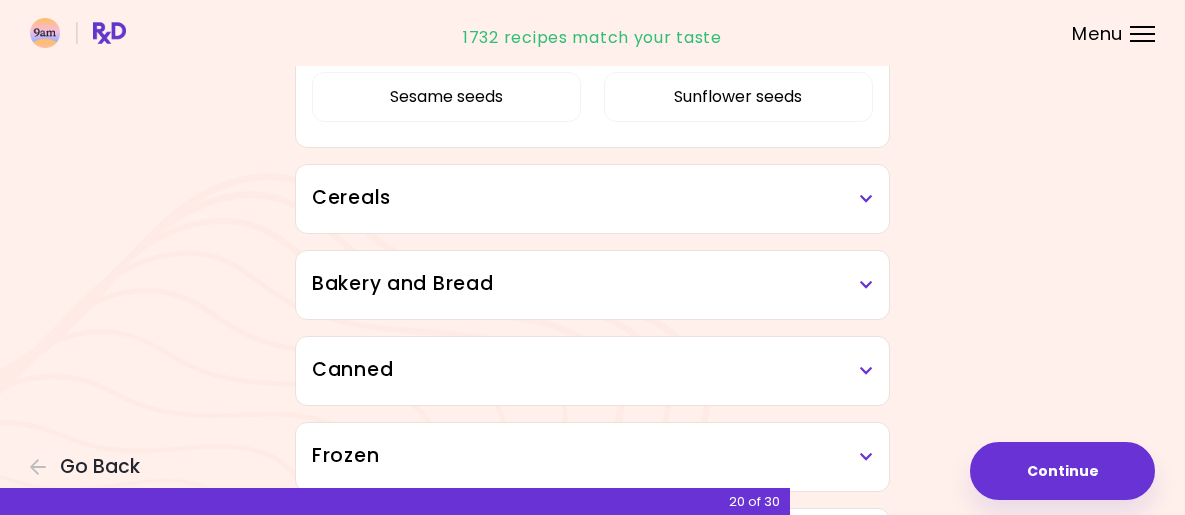 click on "Cereals" at bounding box center [592, 198] 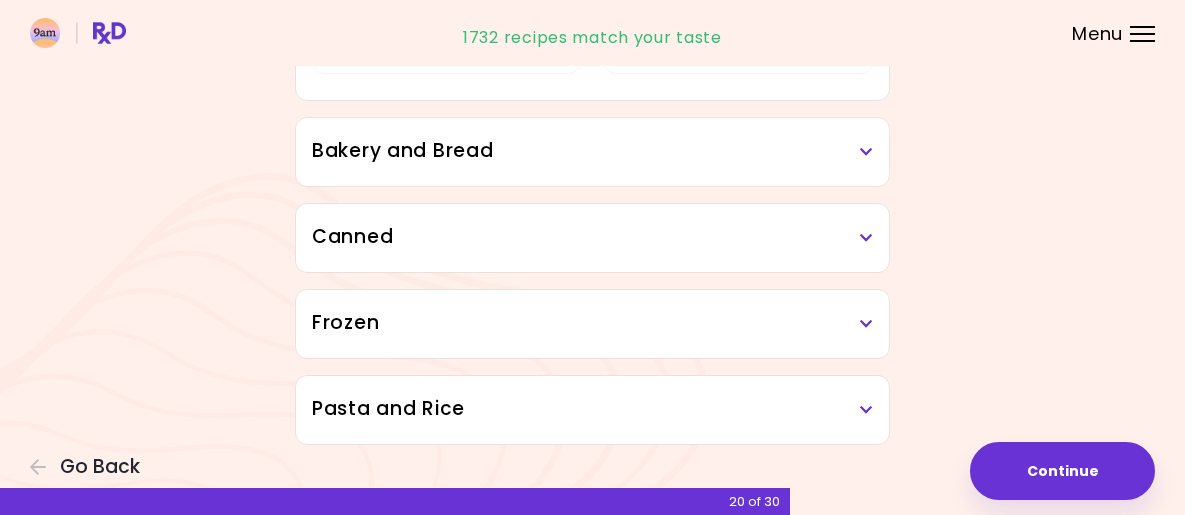 scroll, scrollTop: 6138, scrollLeft: 0, axis: vertical 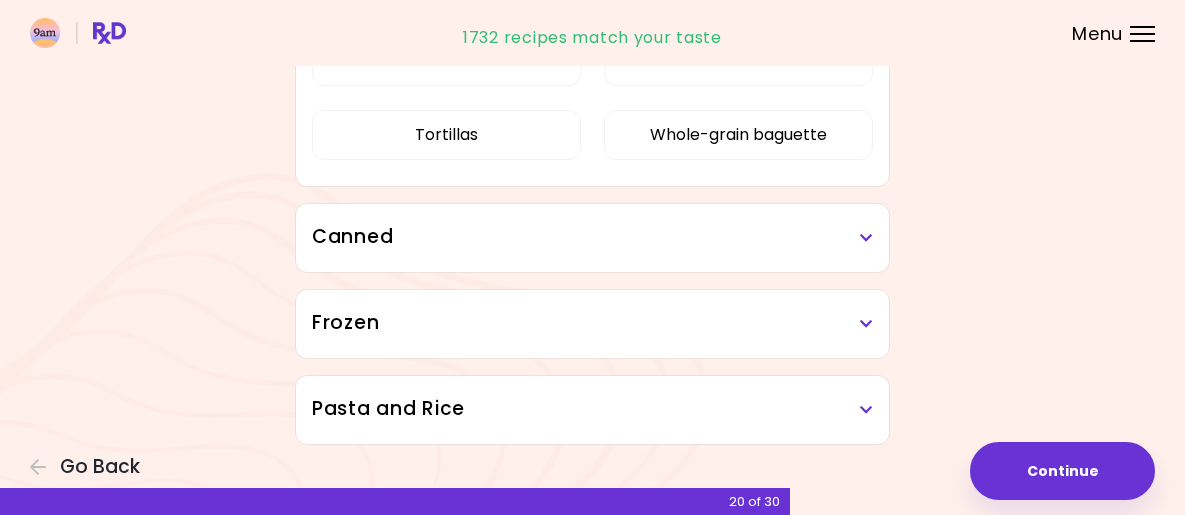 click on "Canned" at bounding box center (592, 237) 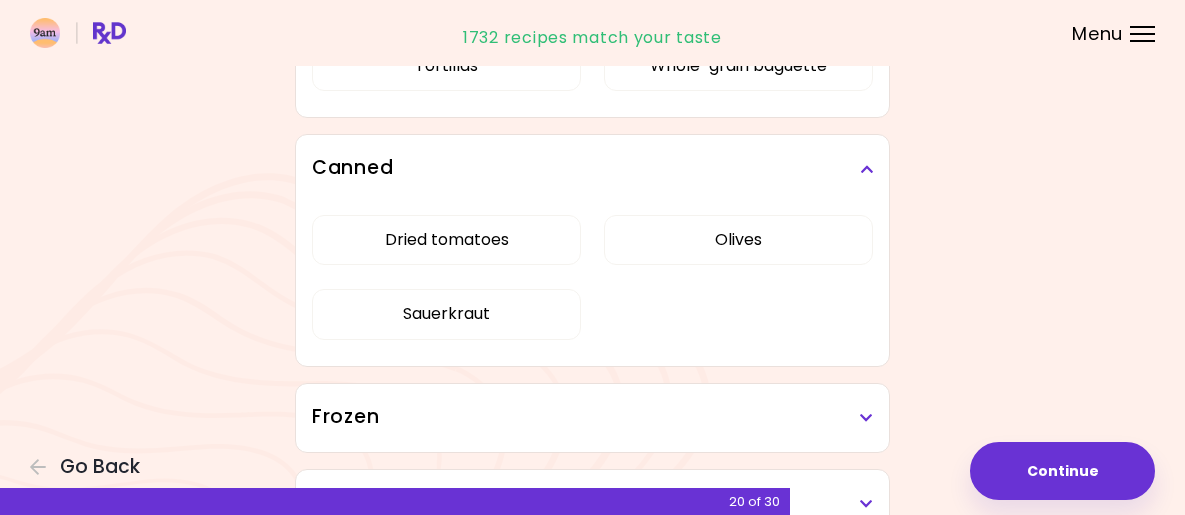 scroll, scrollTop: 6565, scrollLeft: 0, axis: vertical 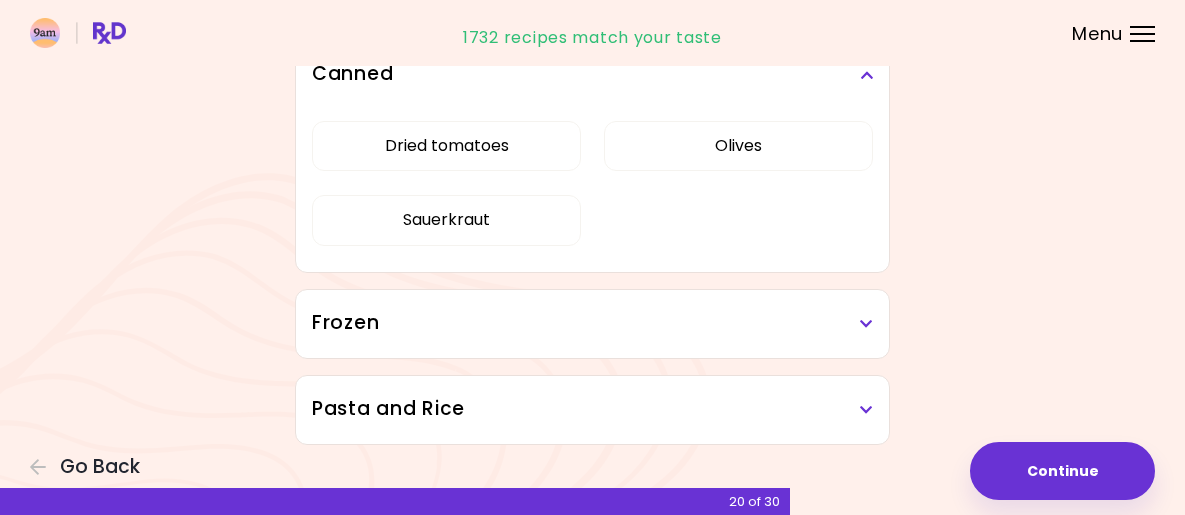 click on "Frozen" at bounding box center (592, 323) 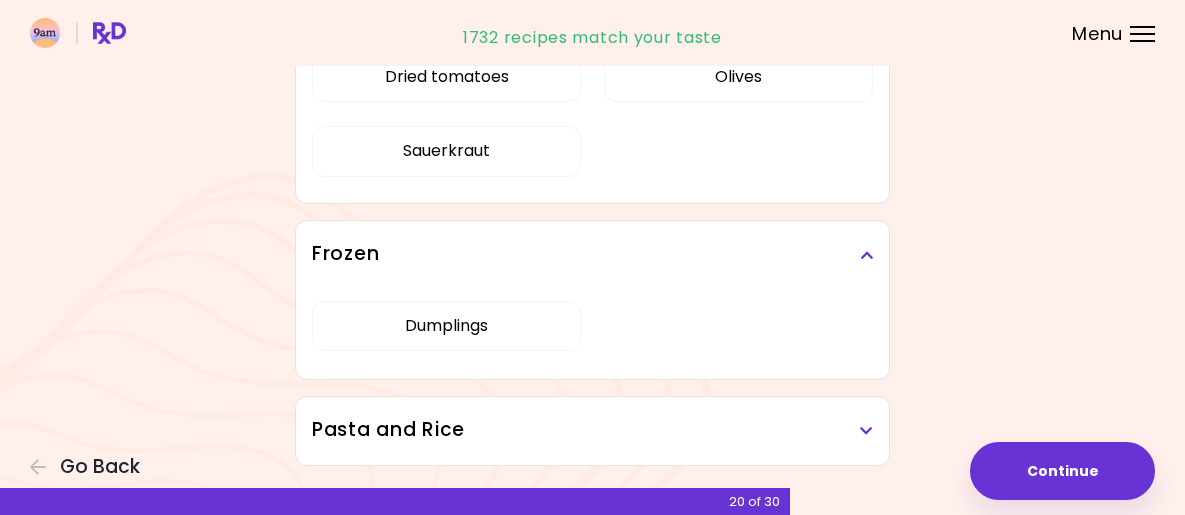 scroll, scrollTop: 6655, scrollLeft: 0, axis: vertical 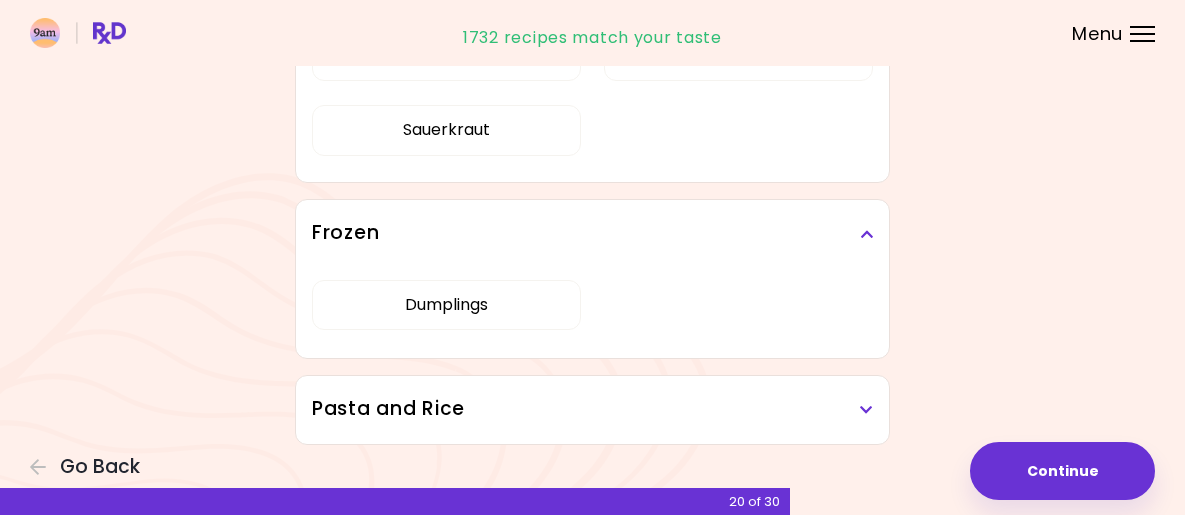 click on "Pasta and Rice" at bounding box center [592, 410] 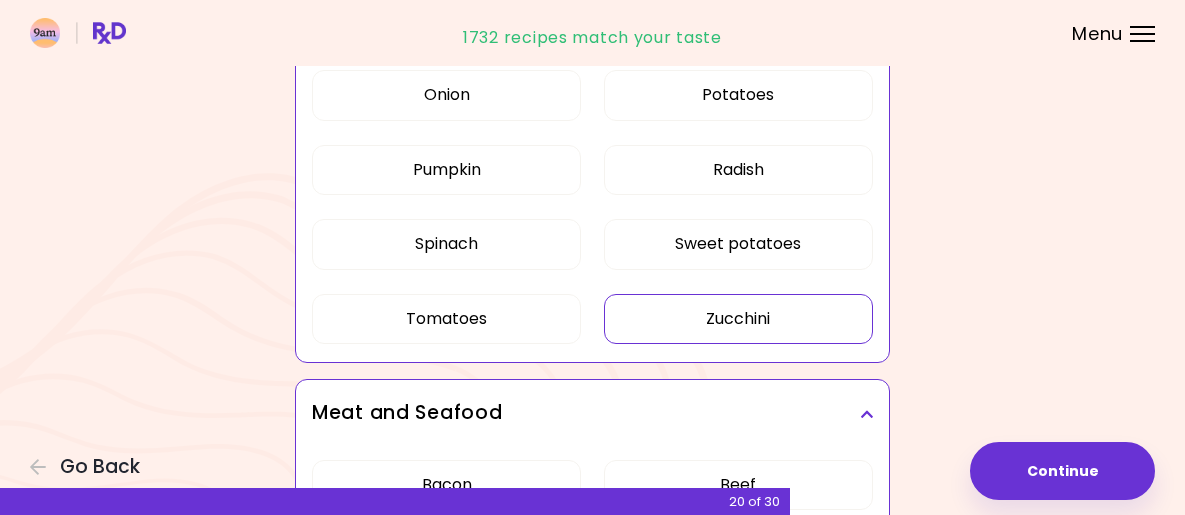 scroll, scrollTop: 2667, scrollLeft: 0, axis: vertical 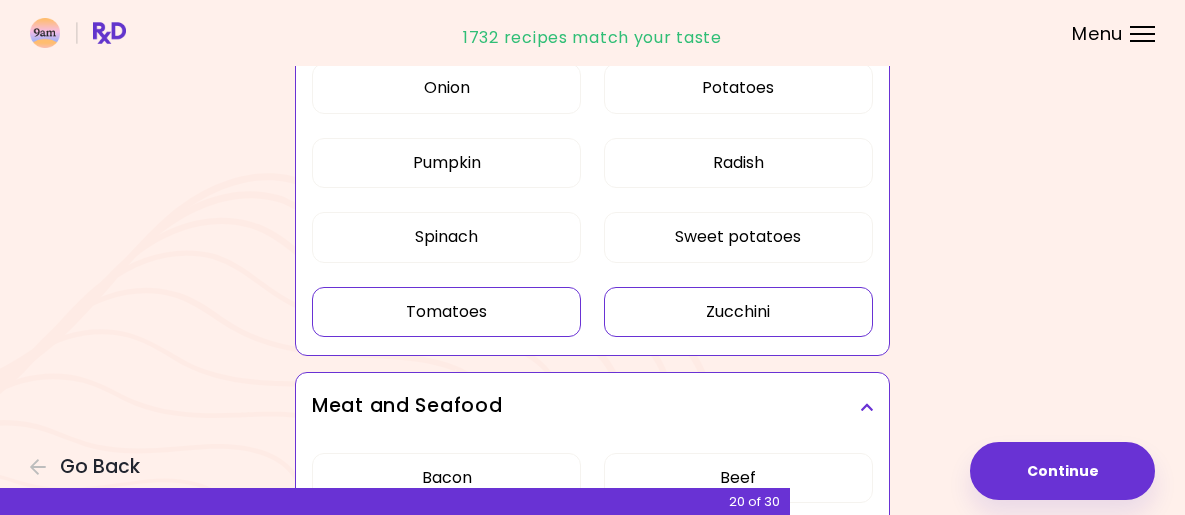 click on "Tomatoes" at bounding box center [446, 312] 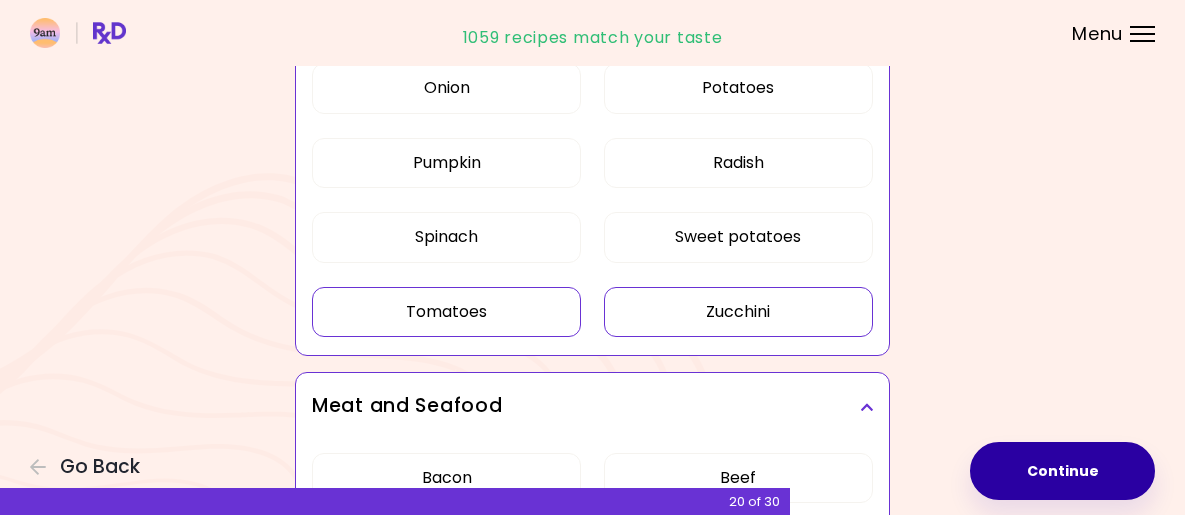 click on "Continue" at bounding box center [1062, 471] 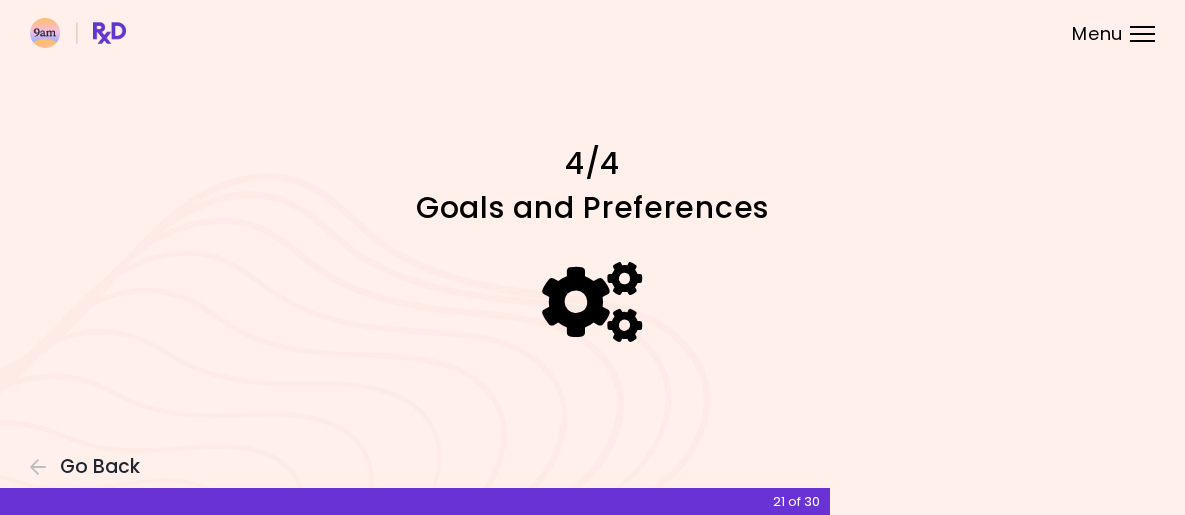 scroll, scrollTop: 0, scrollLeft: 0, axis: both 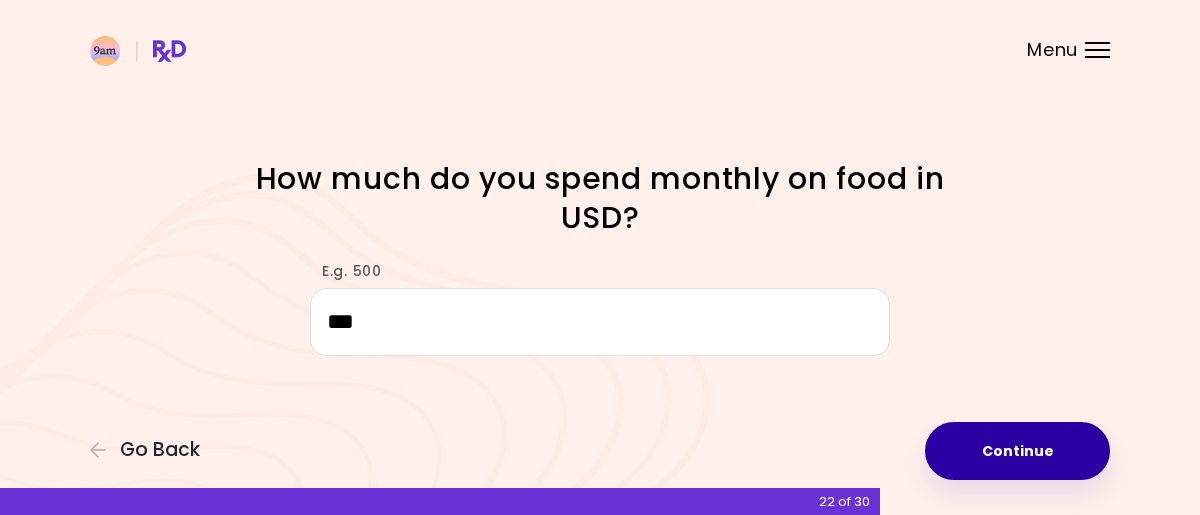 type on "***" 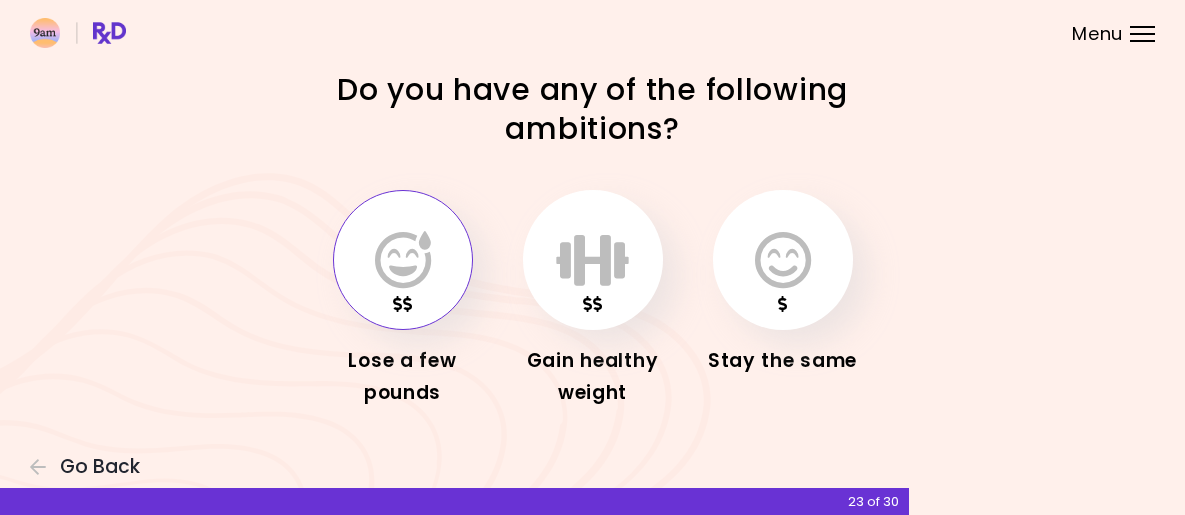 click at bounding box center [403, 260] 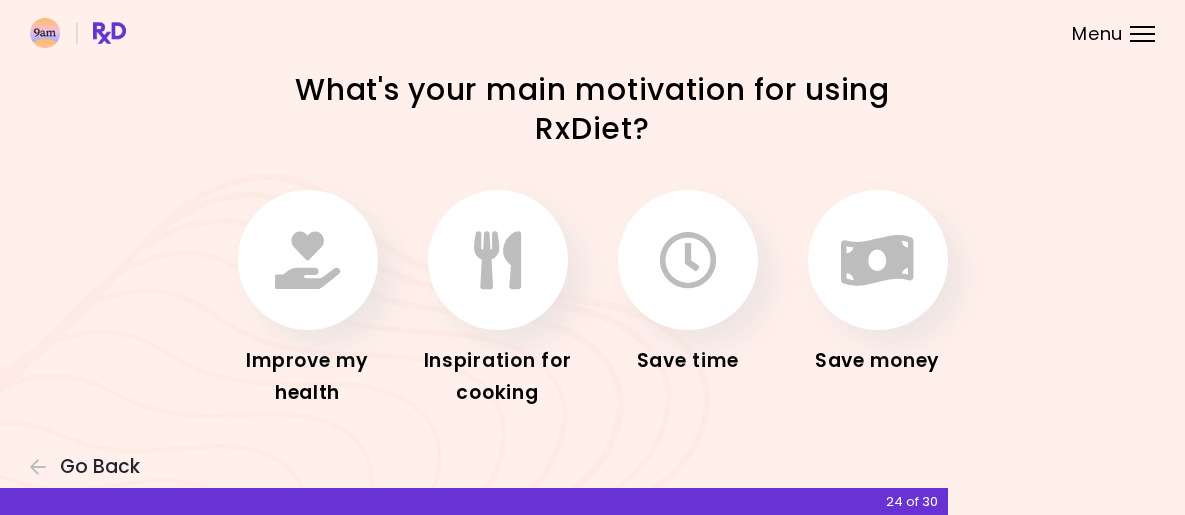 scroll, scrollTop: 80, scrollLeft: 0, axis: vertical 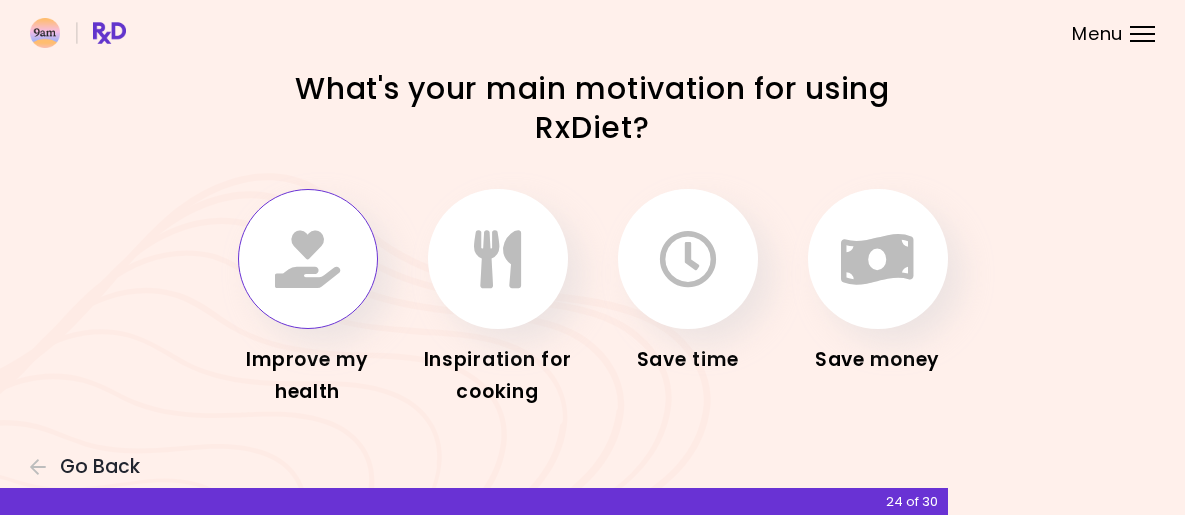 click at bounding box center [308, 259] 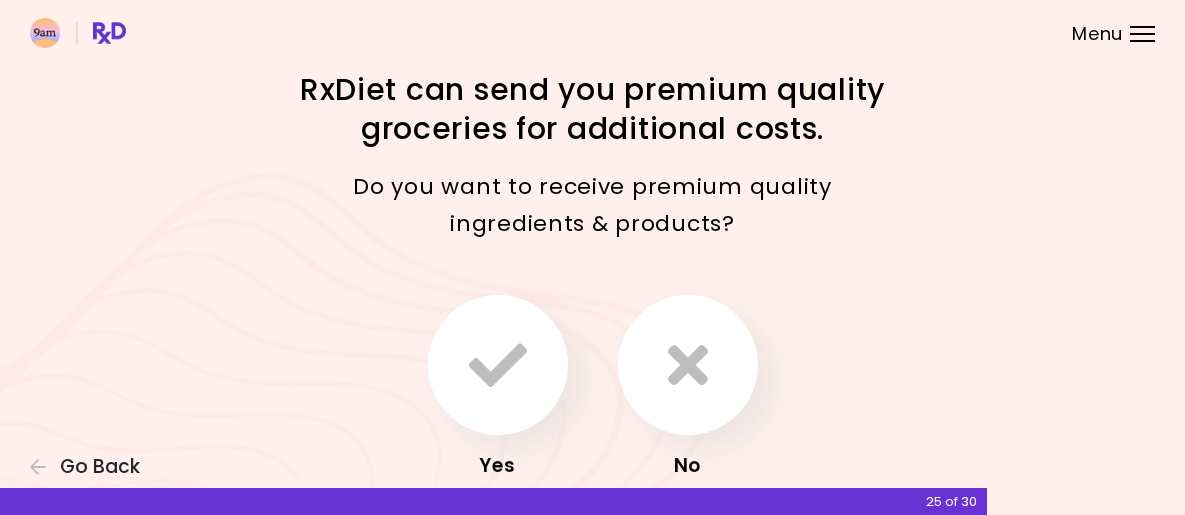 click on "Do you want to receive premium quality ingredients & products?" at bounding box center (592, 205) 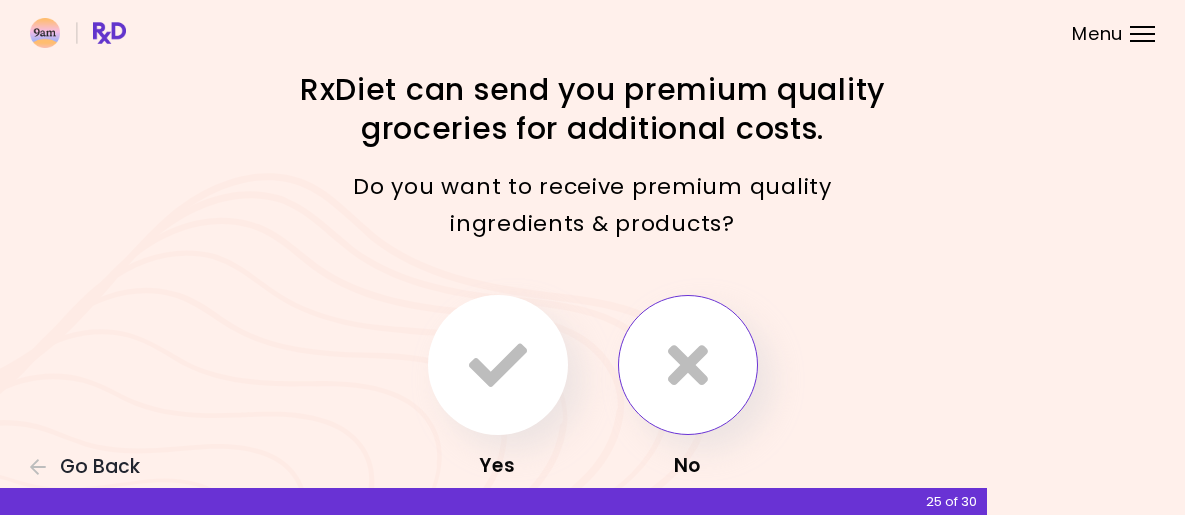 click at bounding box center (688, 365) 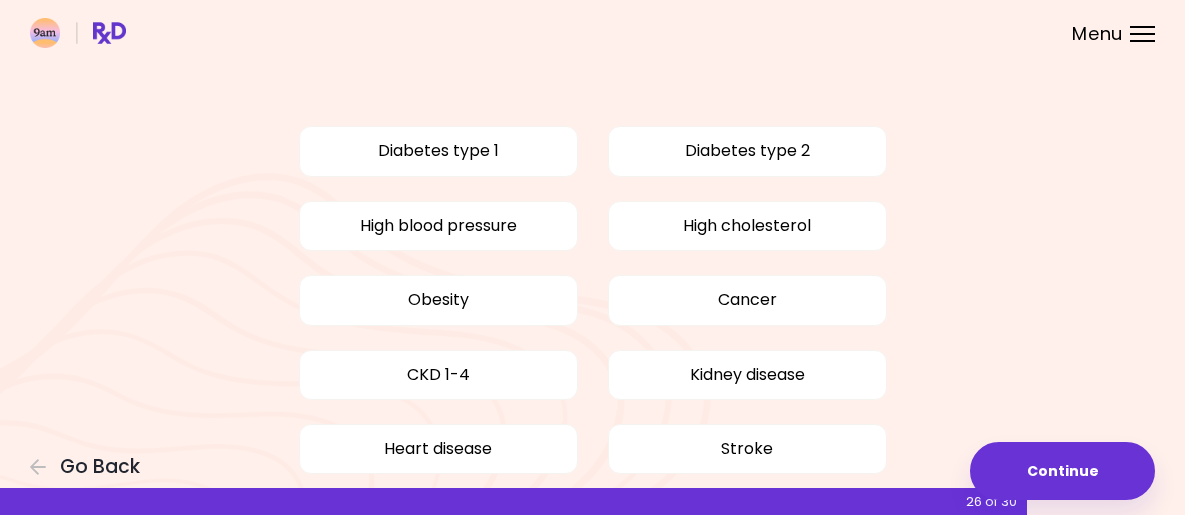 scroll, scrollTop: 134, scrollLeft: 0, axis: vertical 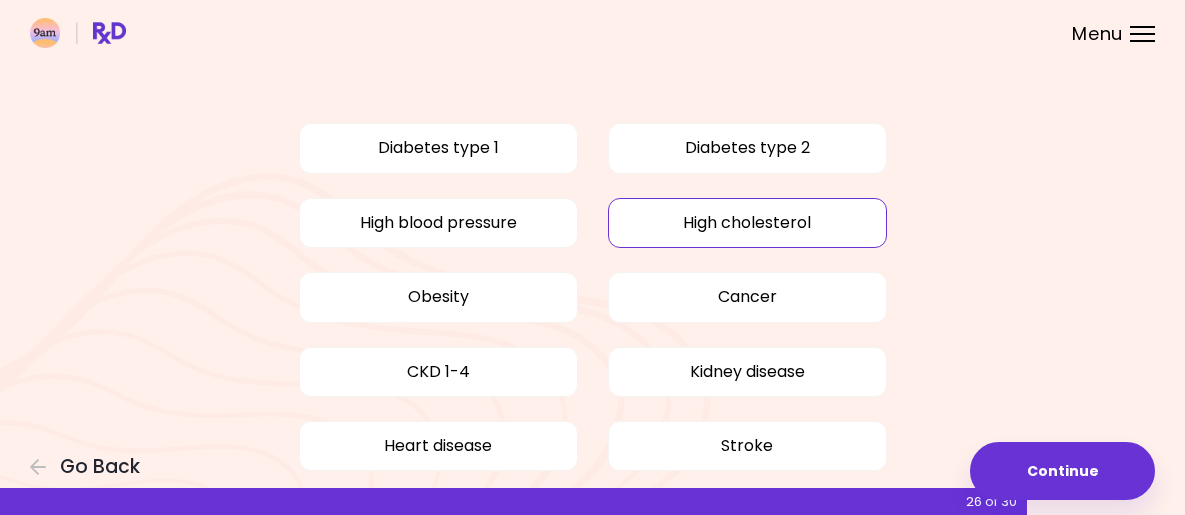click on "High cholesterol" at bounding box center (747, 223) 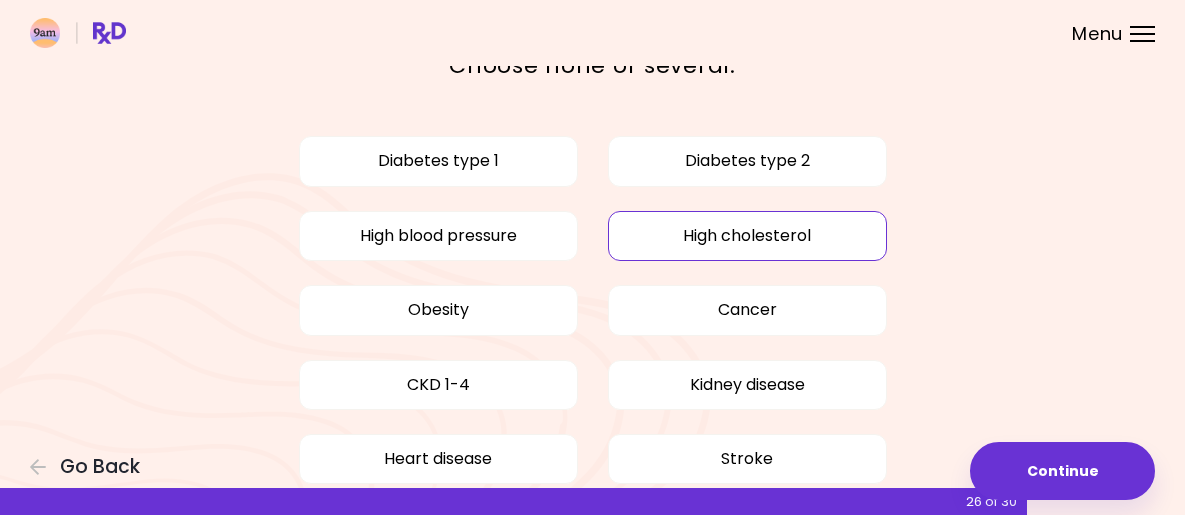 scroll, scrollTop: 119, scrollLeft: 0, axis: vertical 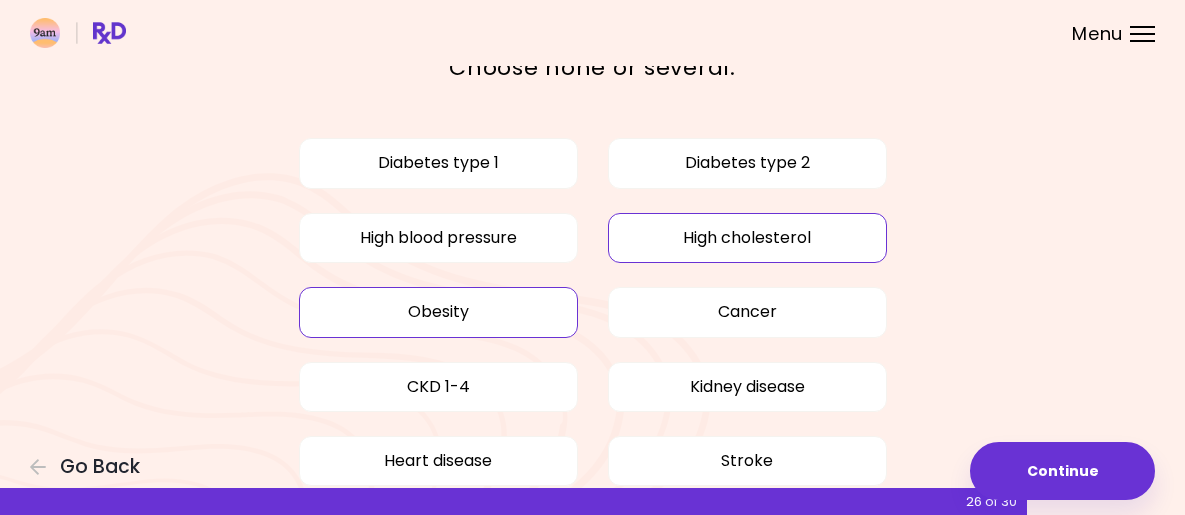 click on "Obesity" at bounding box center [438, 312] 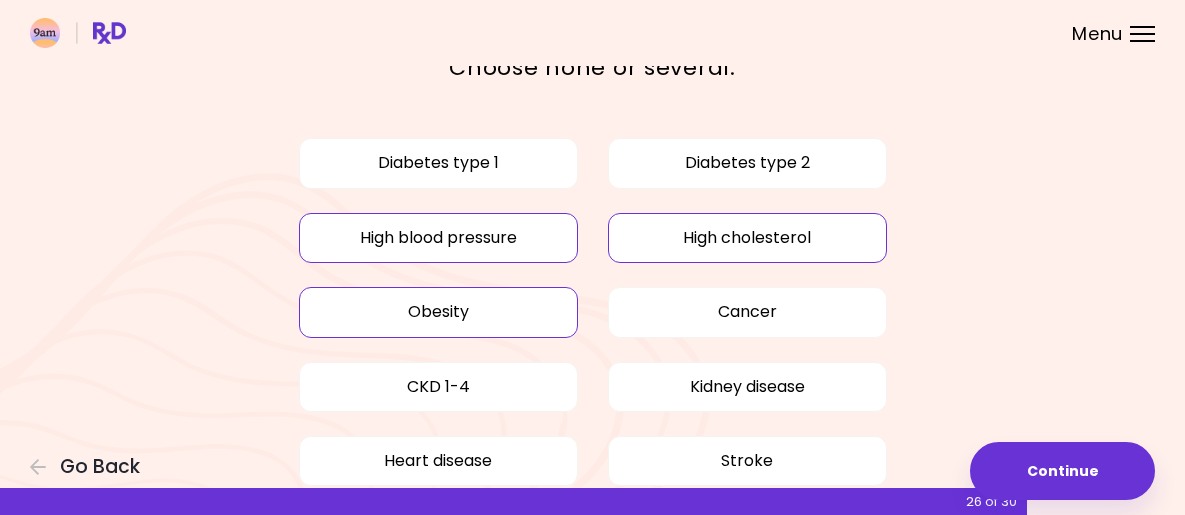 click on "High blood pressure" at bounding box center [438, 238] 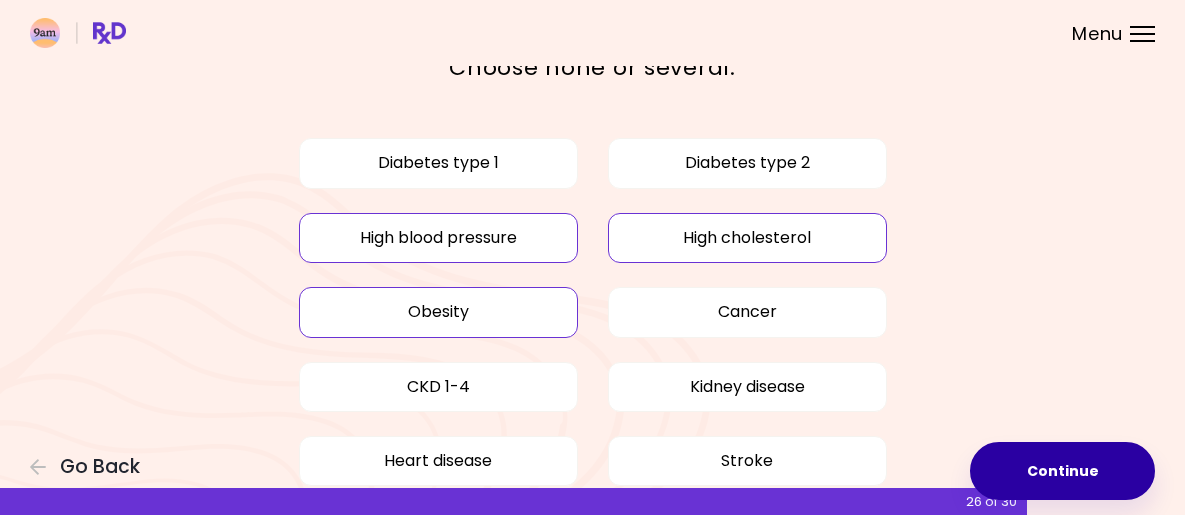click on "Continue" at bounding box center [1062, 471] 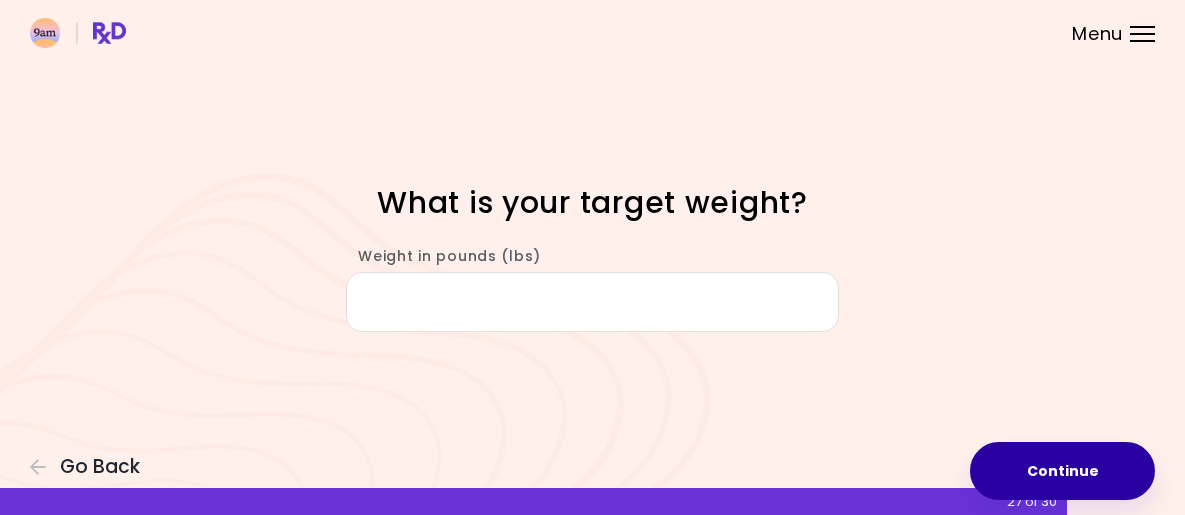 scroll, scrollTop: 0, scrollLeft: 0, axis: both 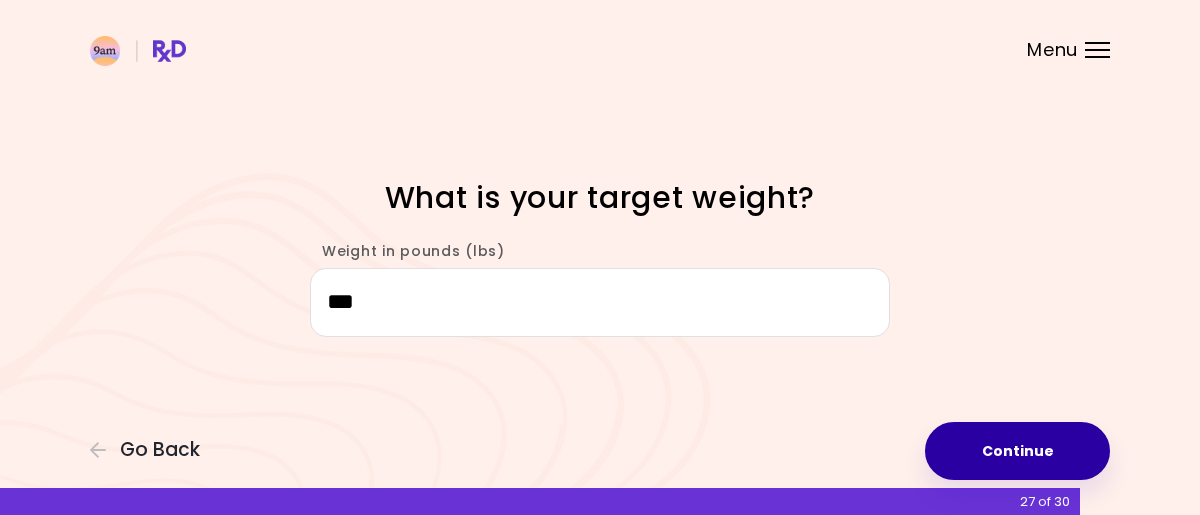type on "***" 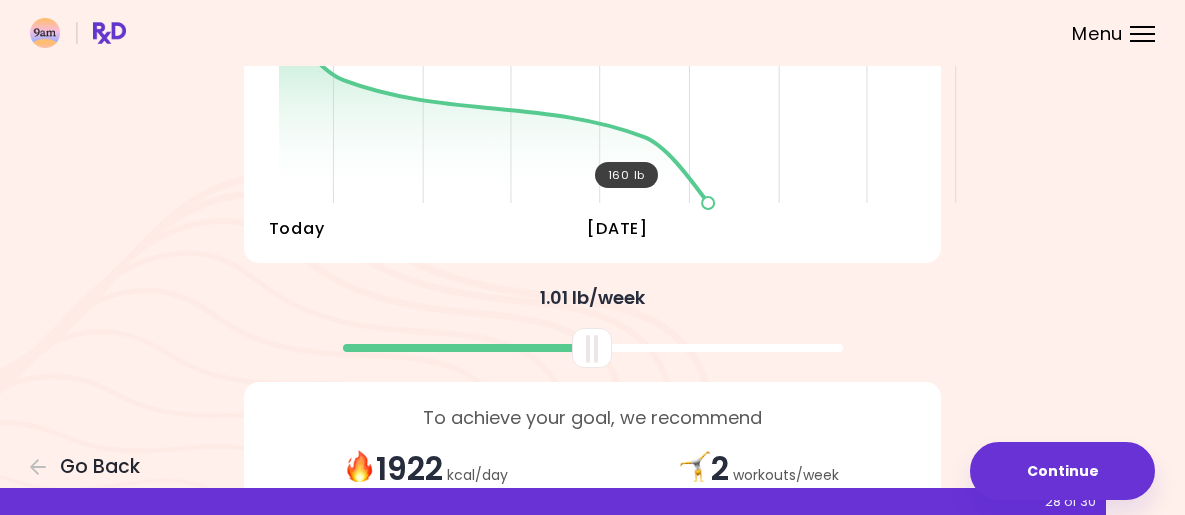 scroll, scrollTop: 344, scrollLeft: 0, axis: vertical 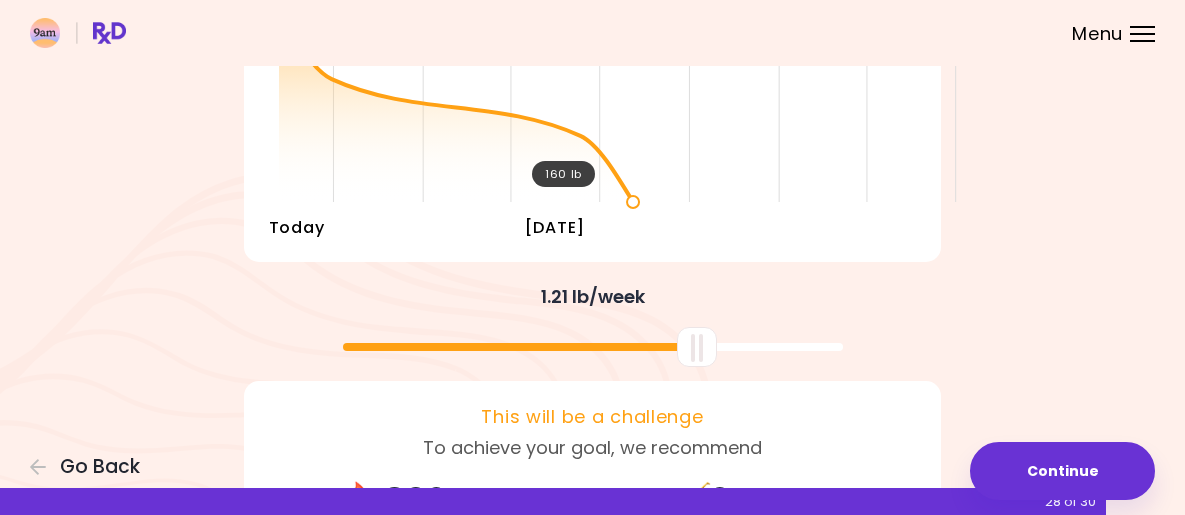 drag, startPoint x: 592, startPoint y: 391, endPoint x: 696, endPoint y: 405, distance: 104.93808 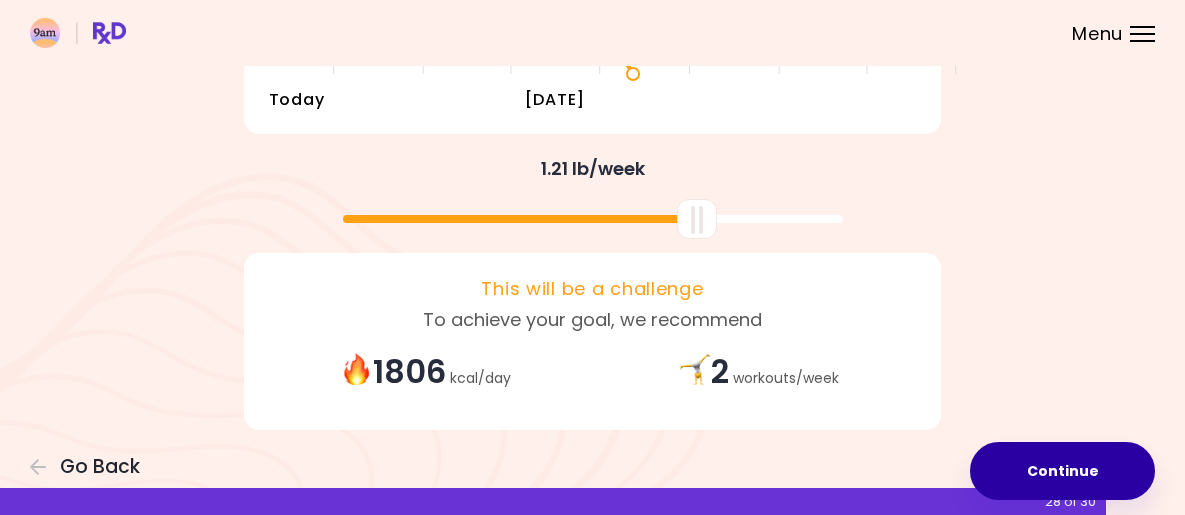 click on "Continue" at bounding box center (1062, 471) 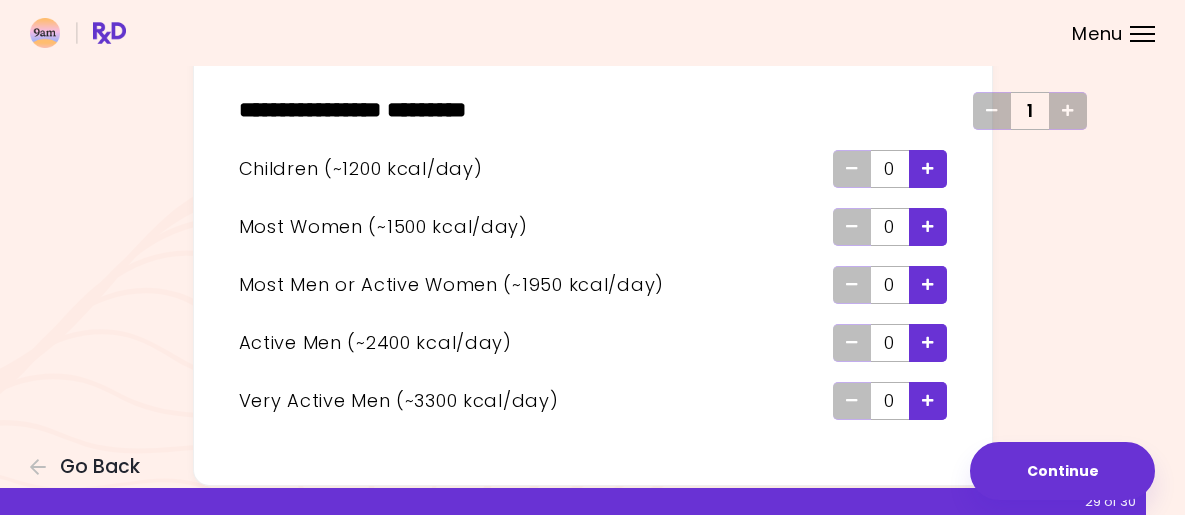 scroll, scrollTop: 144, scrollLeft: 0, axis: vertical 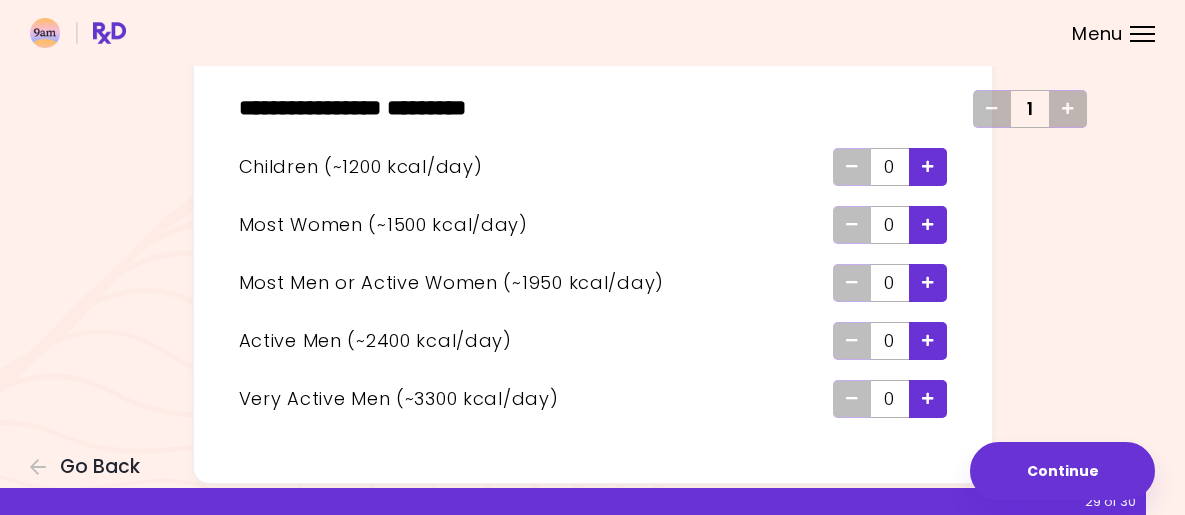 click at bounding box center [928, 283] 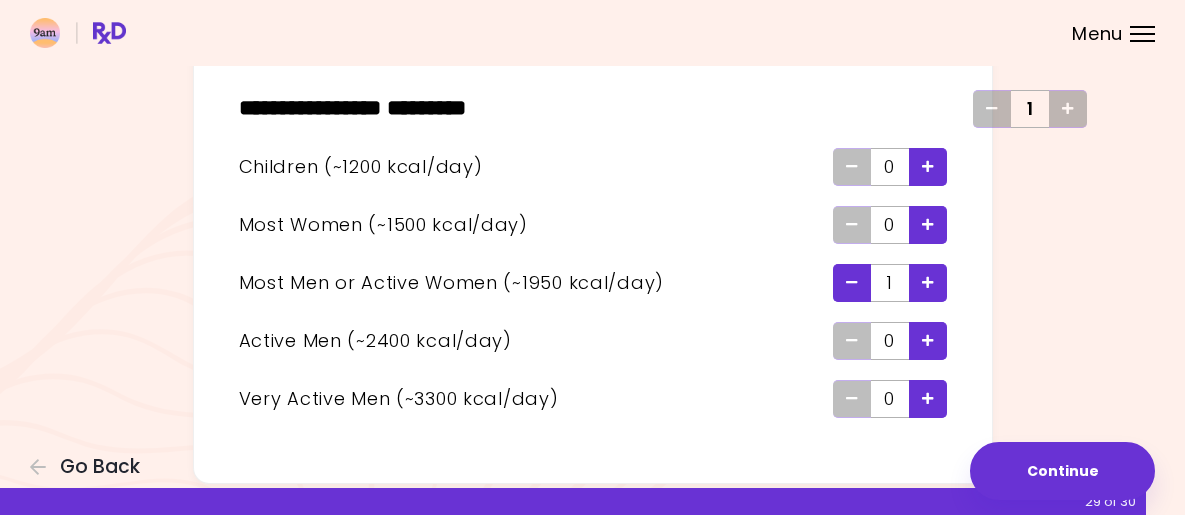 click at bounding box center [928, 167] 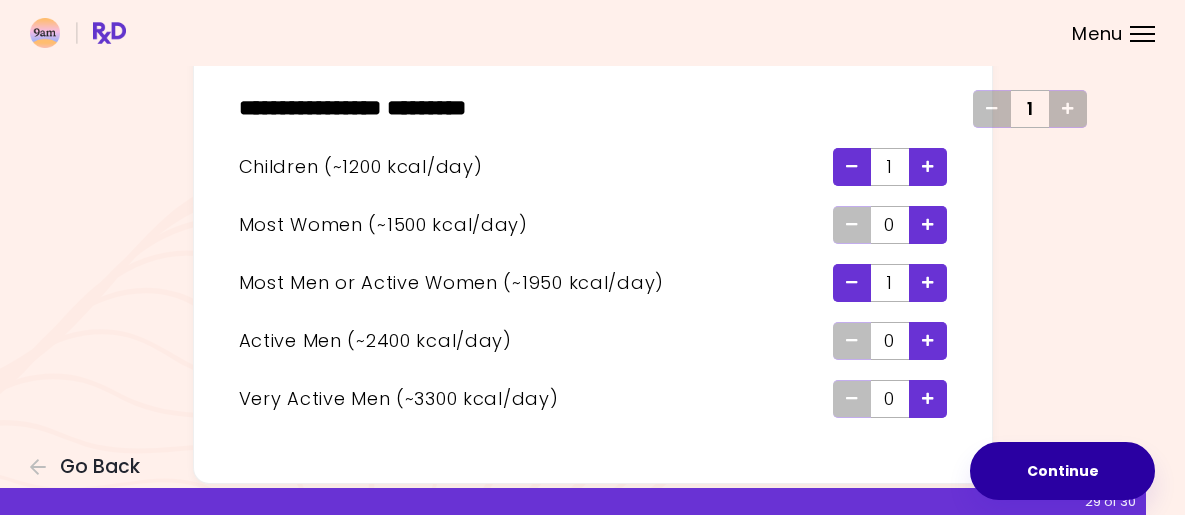 click on "Continue" at bounding box center [1062, 471] 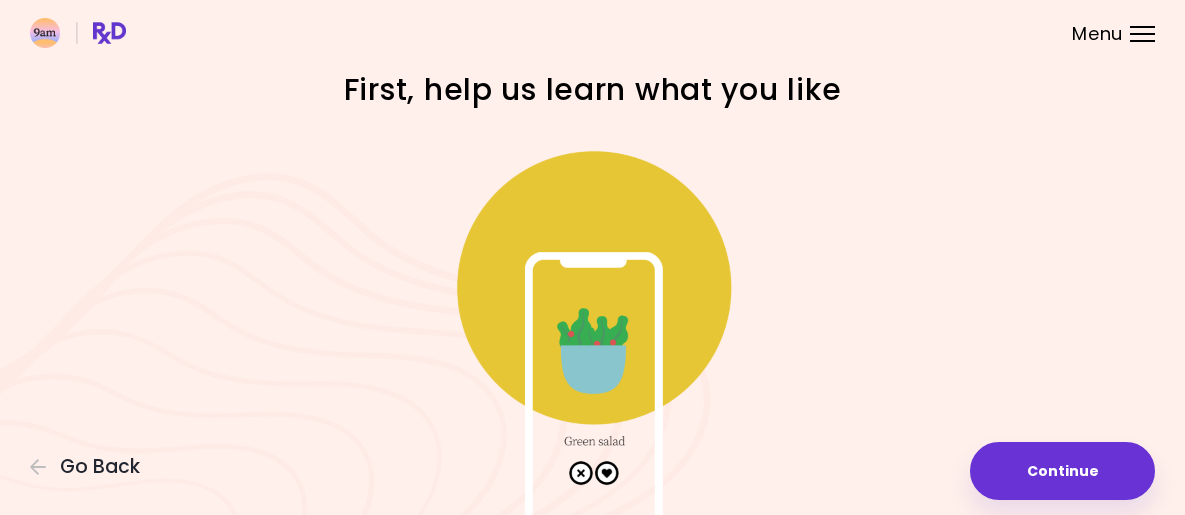 scroll, scrollTop: 178, scrollLeft: 0, axis: vertical 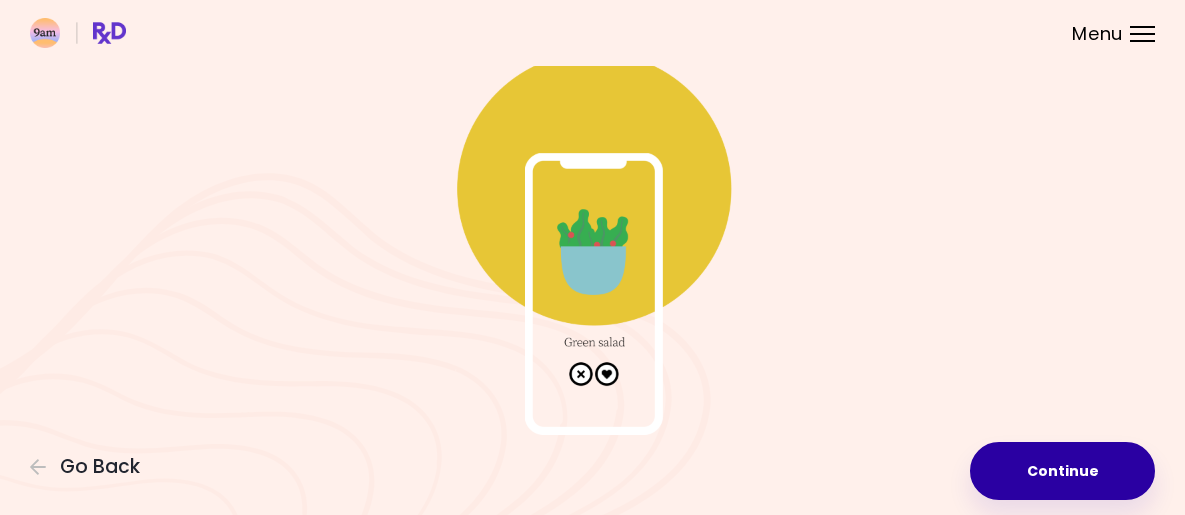 click on "Continue" at bounding box center (1062, 471) 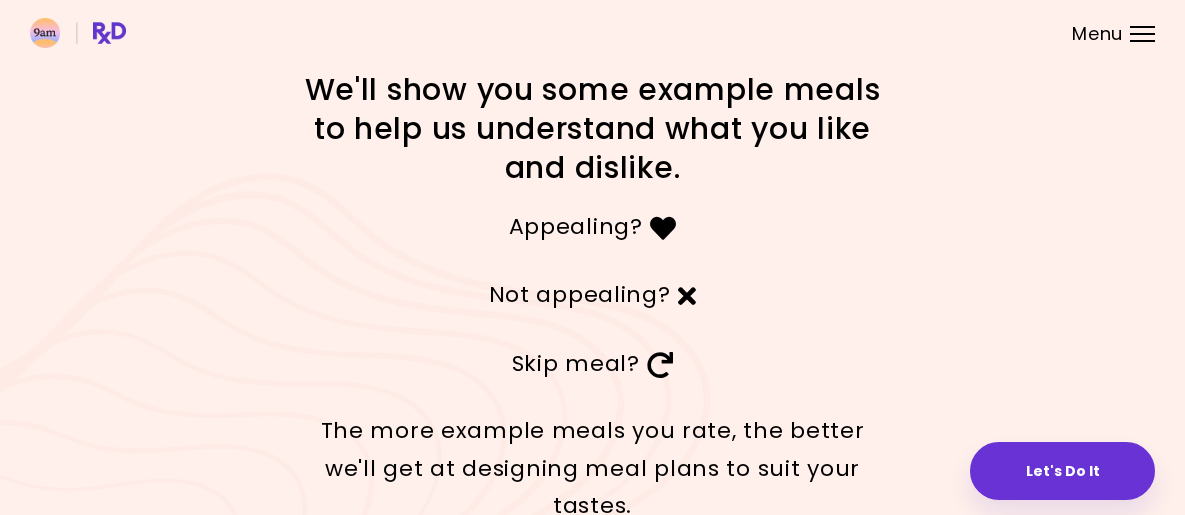 scroll, scrollTop: 98, scrollLeft: 0, axis: vertical 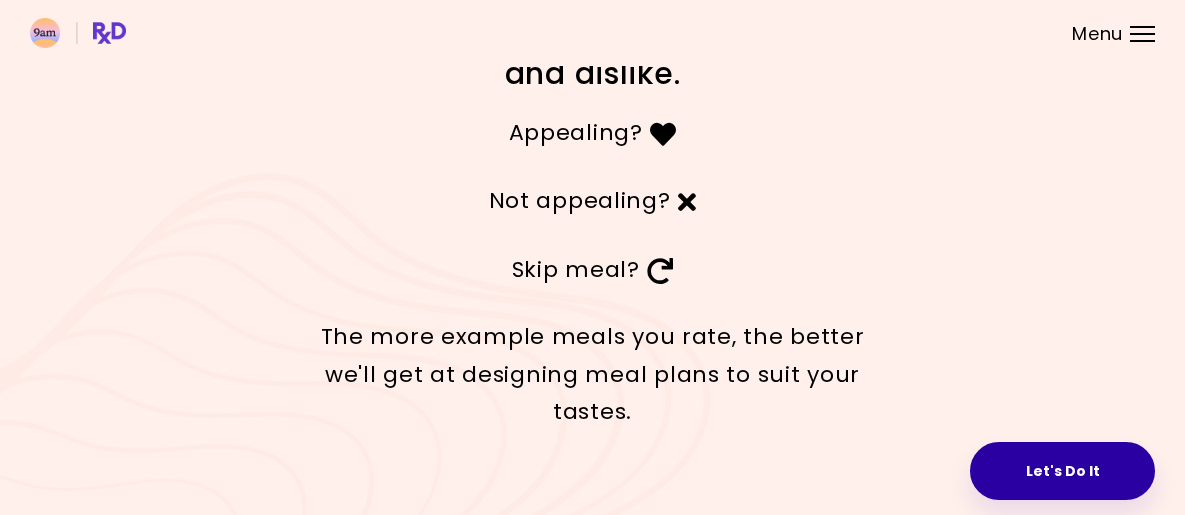 click on "Let's Do It" at bounding box center [1062, 471] 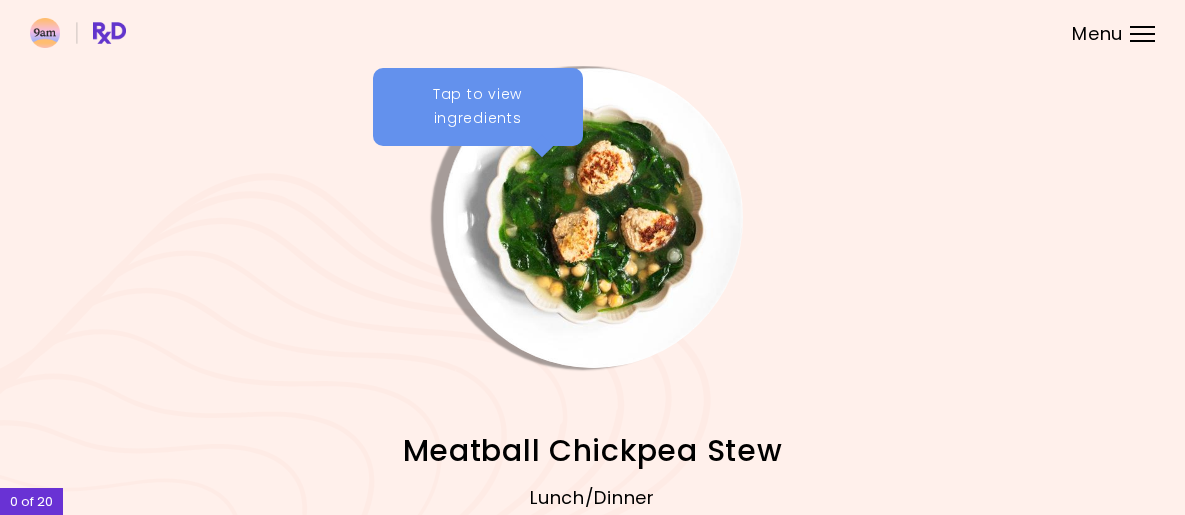 scroll, scrollTop: 223, scrollLeft: 0, axis: vertical 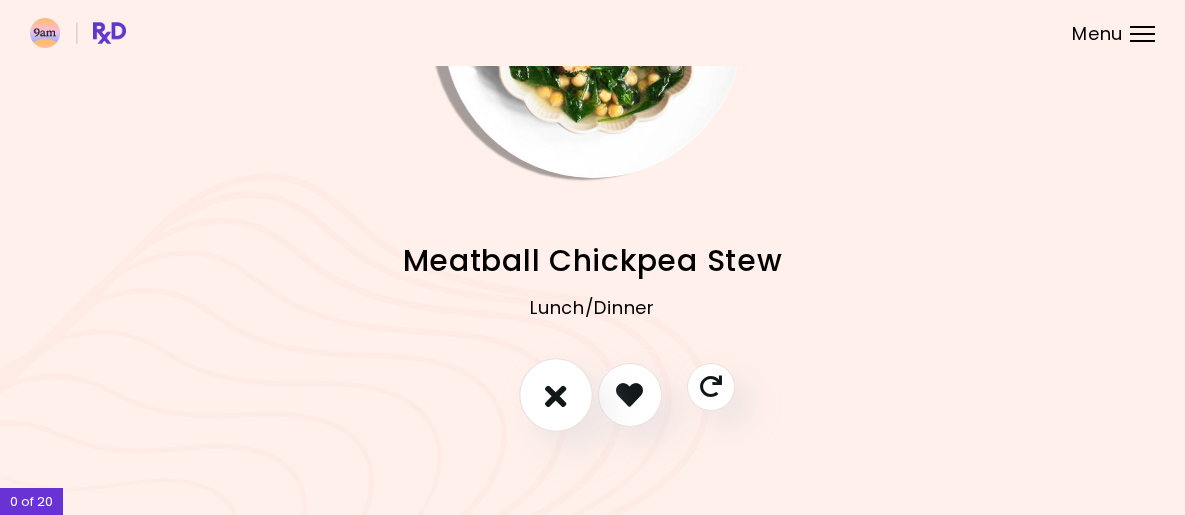 click at bounding box center [556, 394] 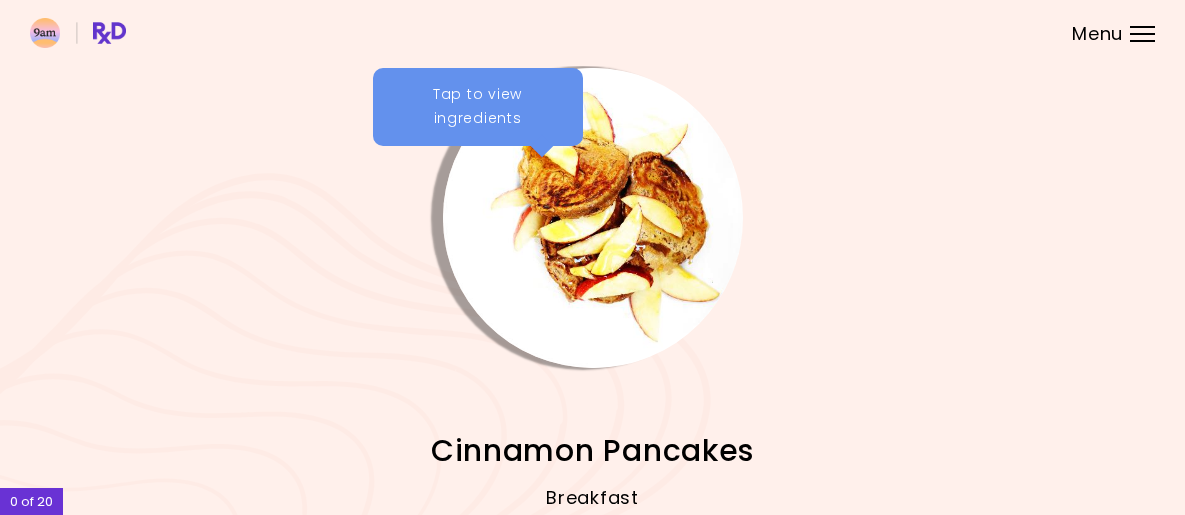 scroll, scrollTop: 223, scrollLeft: 0, axis: vertical 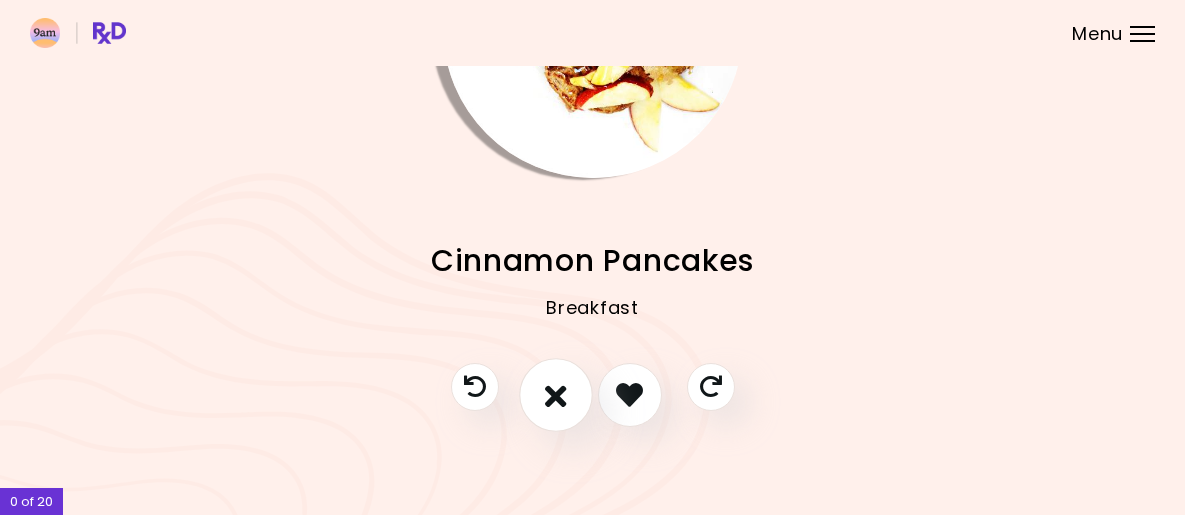click at bounding box center (556, 395) 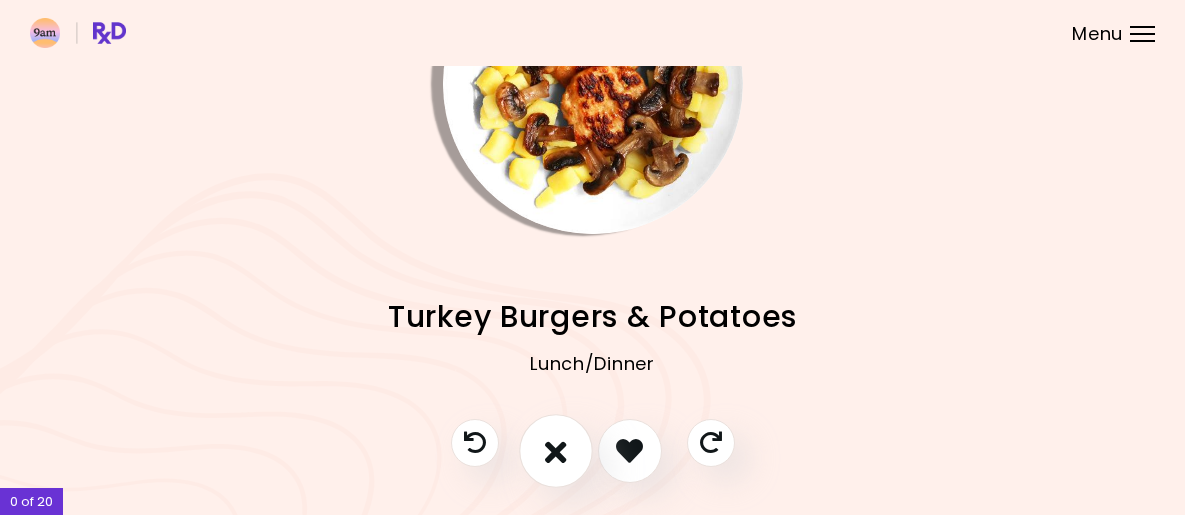 scroll, scrollTop: 162, scrollLeft: 0, axis: vertical 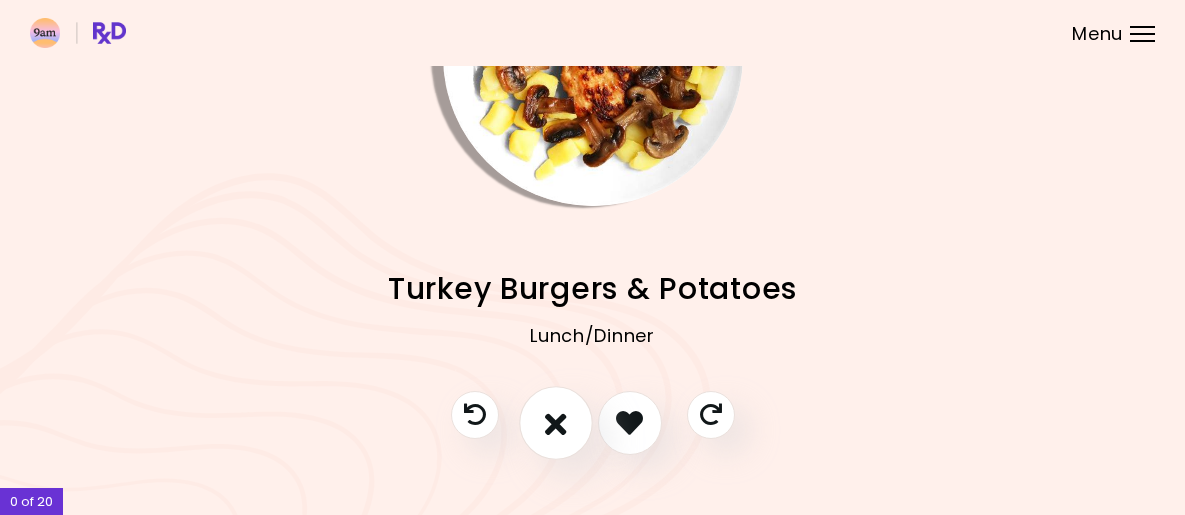 click at bounding box center (556, 422) 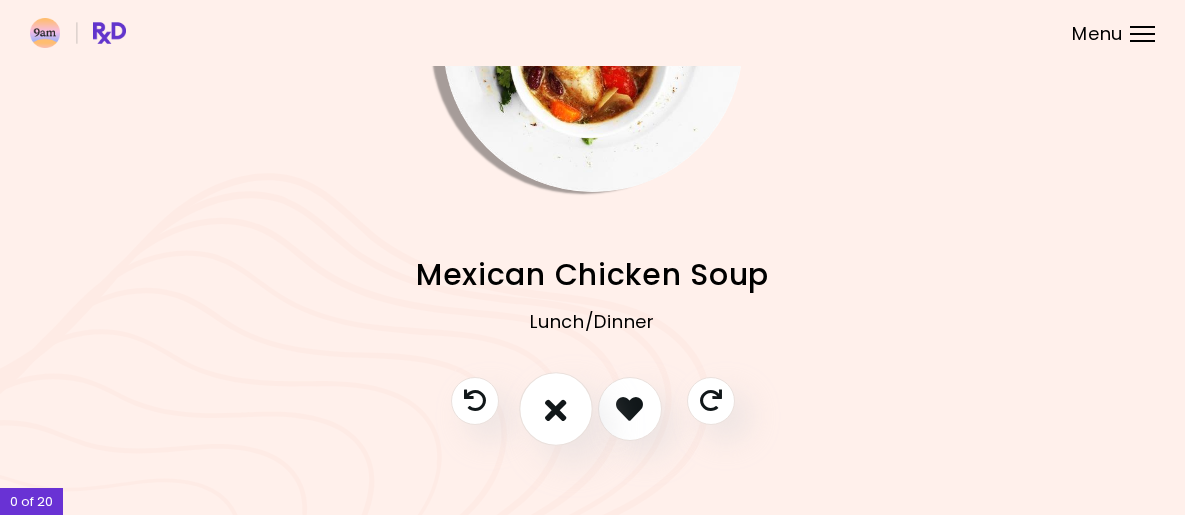 scroll, scrollTop: 184, scrollLeft: 0, axis: vertical 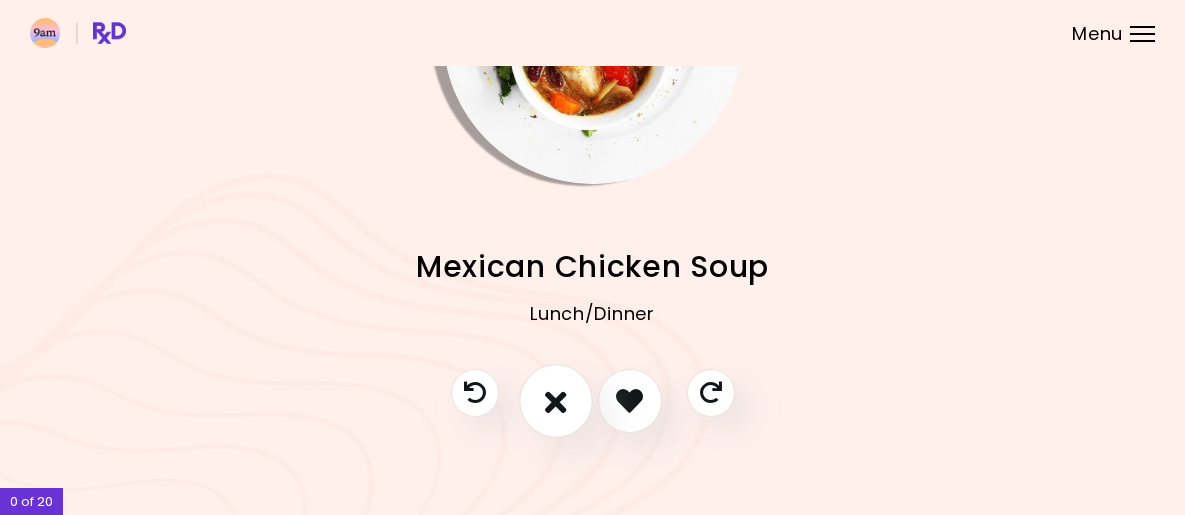 click at bounding box center [556, 400] 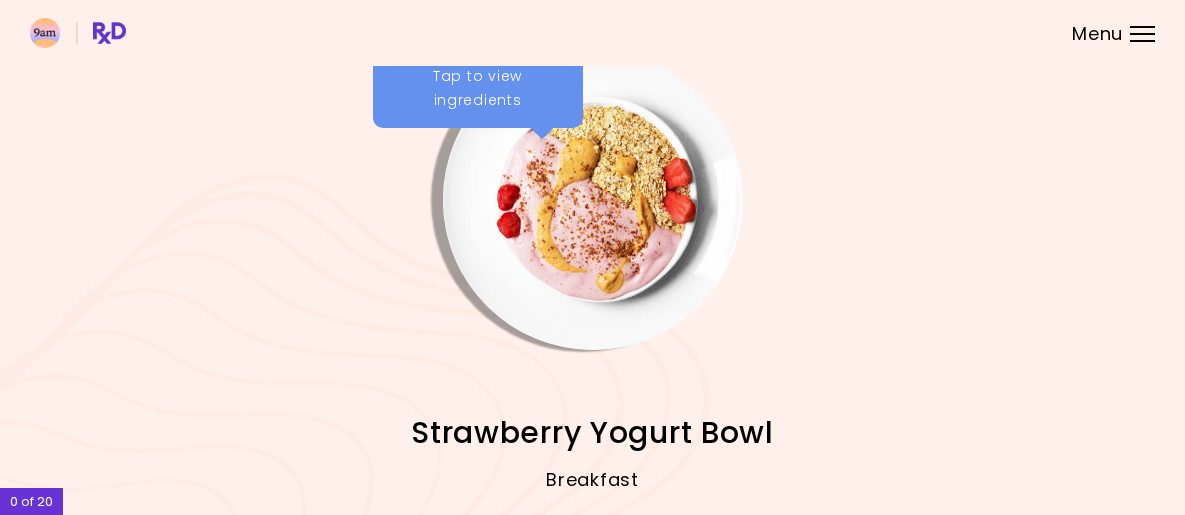scroll, scrollTop: 223, scrollLeft: 0, axis: vertical 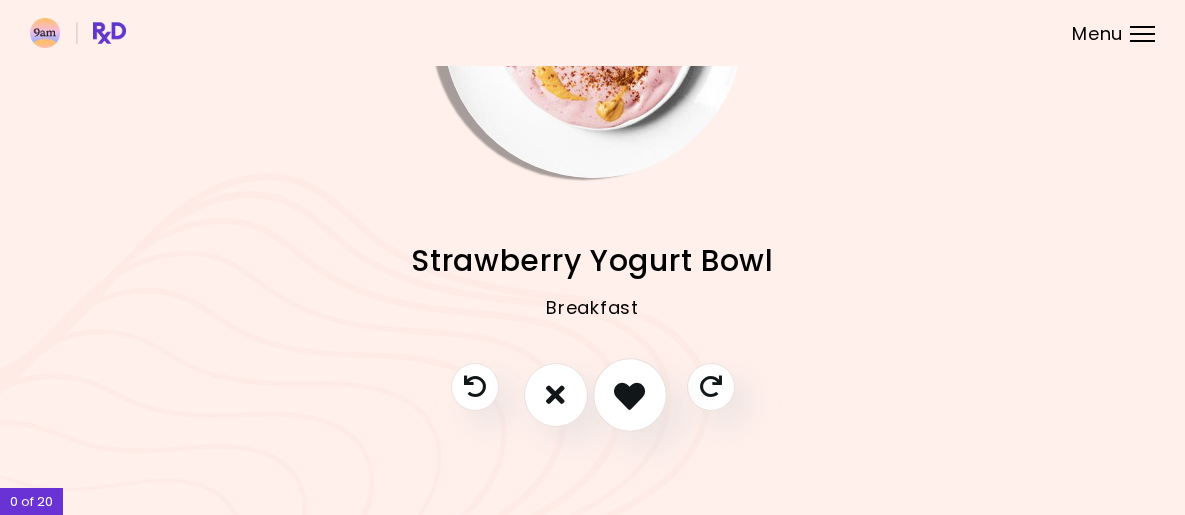 click at bounding box center [629, 394] 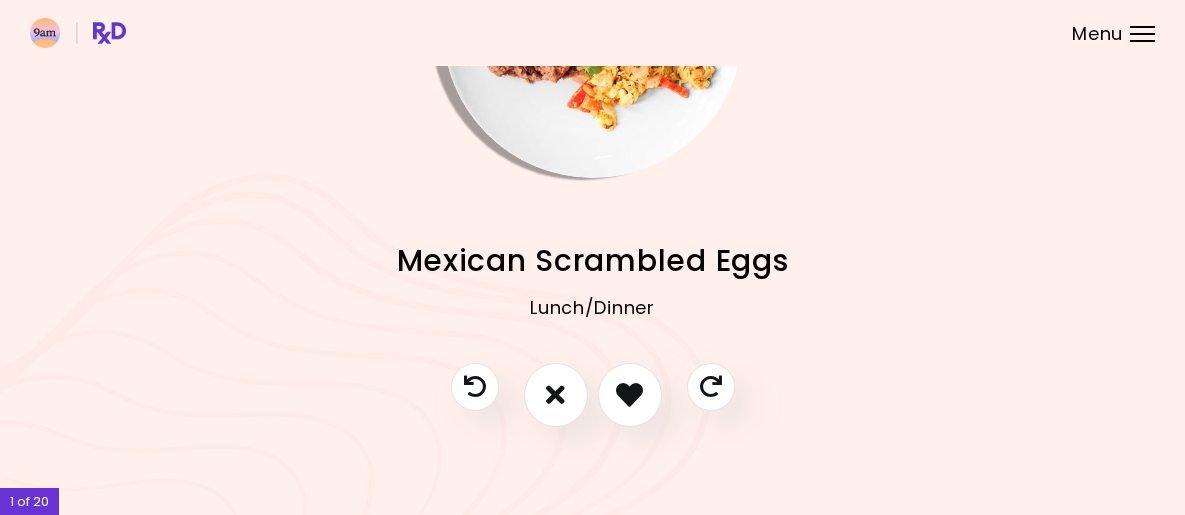 scroll, scrollTop: 223, scrollLeft: 0, axis: vertical 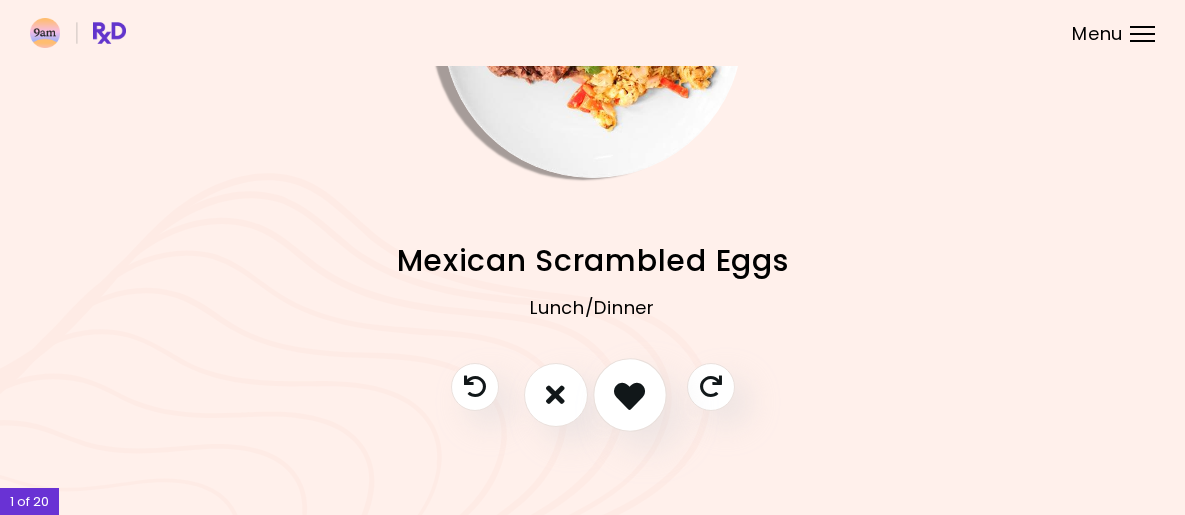 click at bounding box center [629, 394] 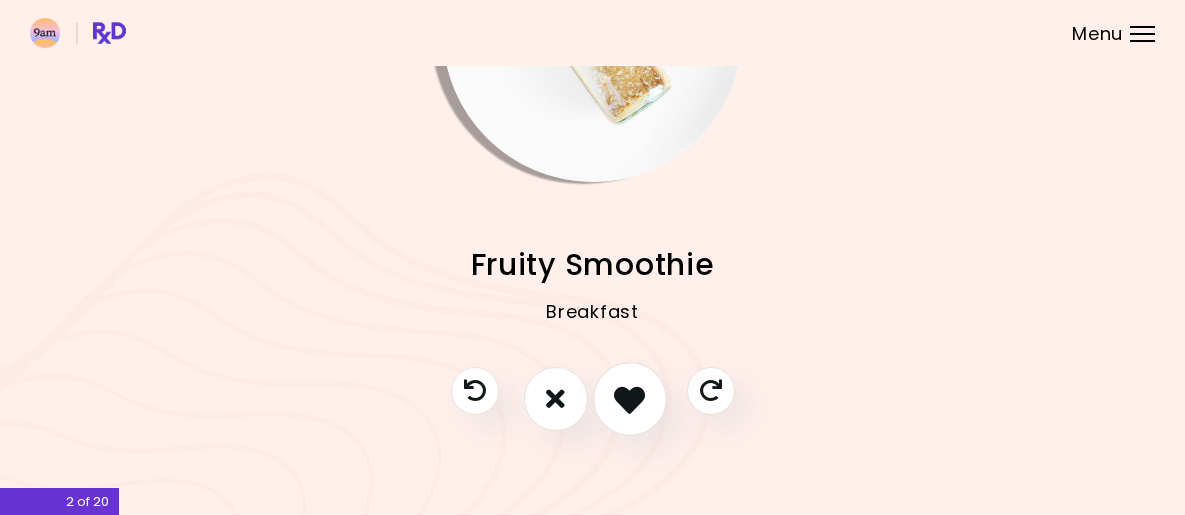 scroll, scrollTop: 185, scrollLeft: 0, axis: vertical 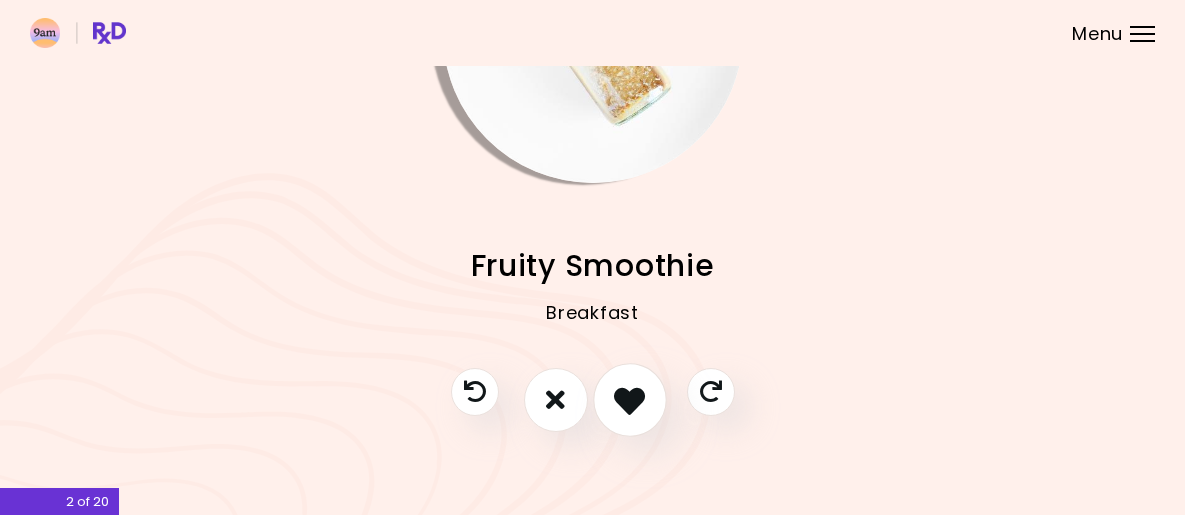 click at bounding box center (629, 399) 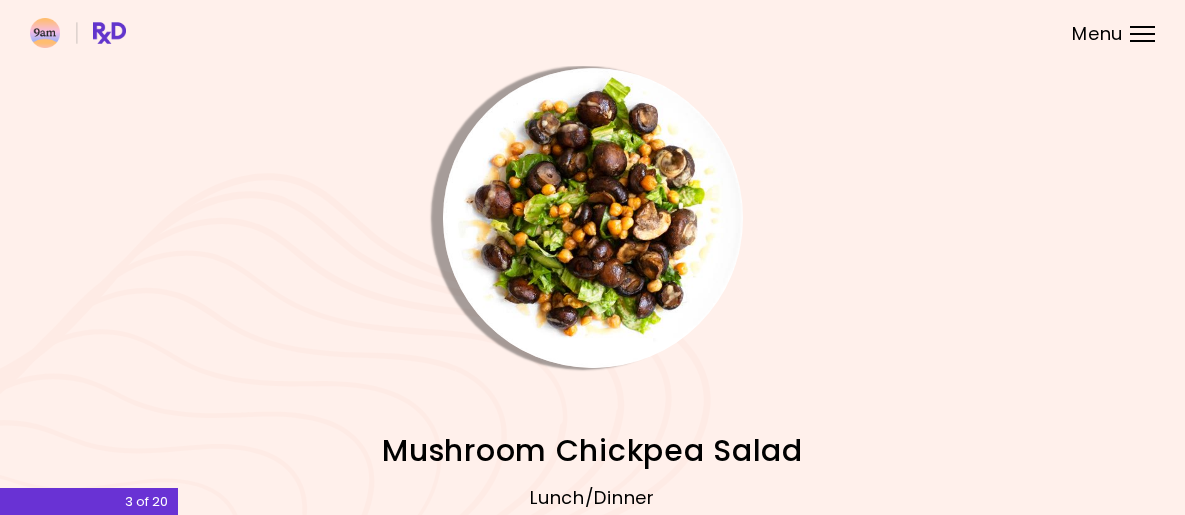 scroll, scrollTop: 223, scrollLeft: 0, axis: vertical 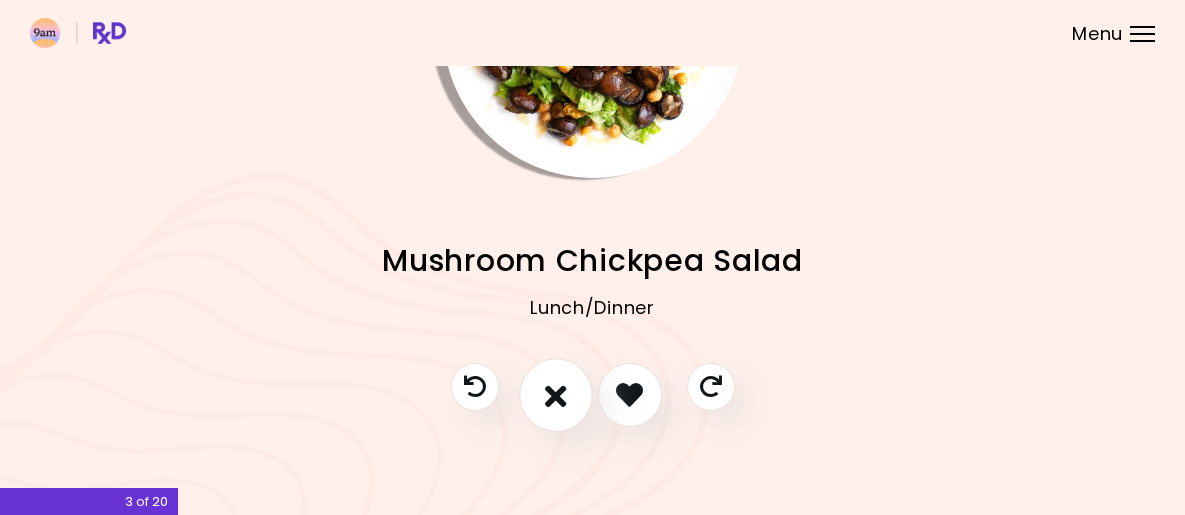 click at bounding box center [556, 394] 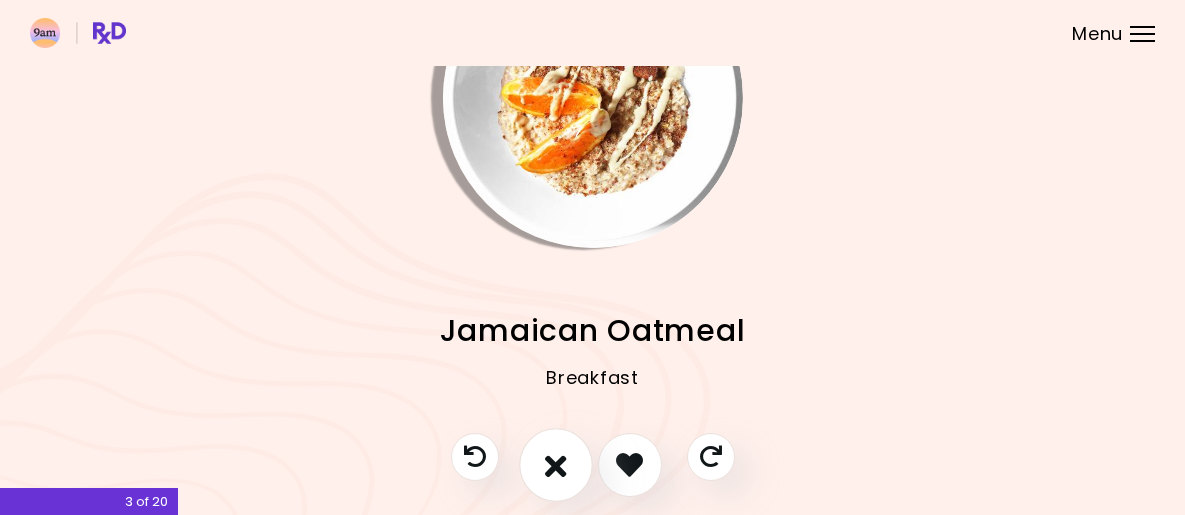 scroll, scrollTop: 175, scrollLeft: 0, axis: vertical 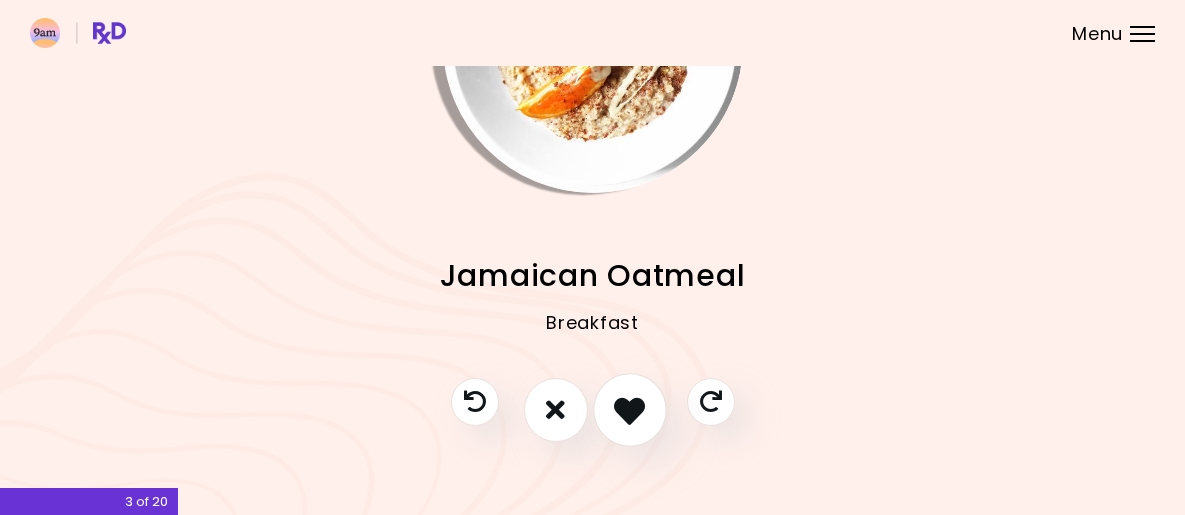 click at bounding box center [629, 409] 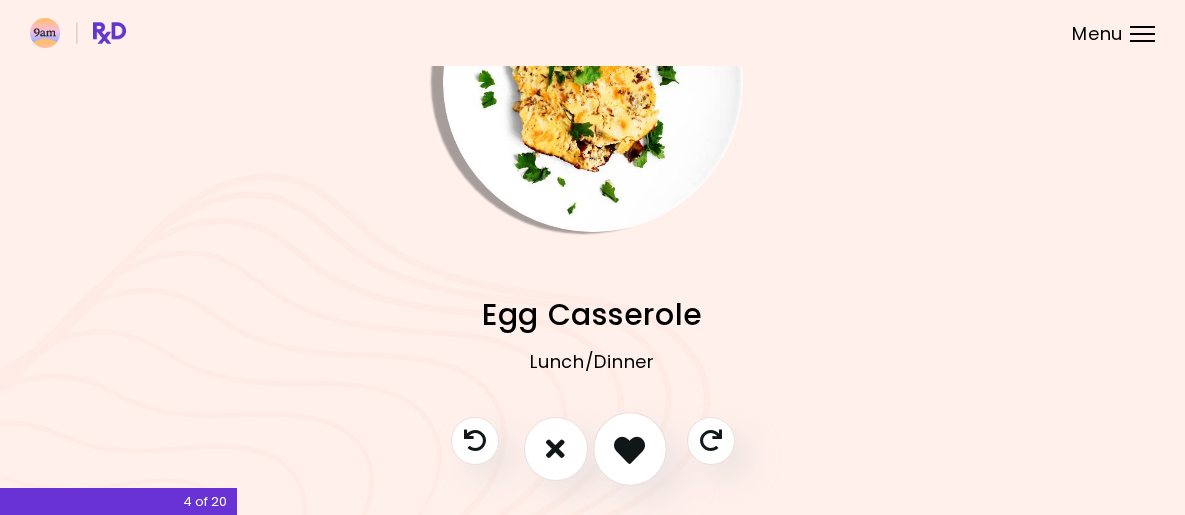 scroll, scrollTop: 137, scrollLeft: 0, axis: vertical 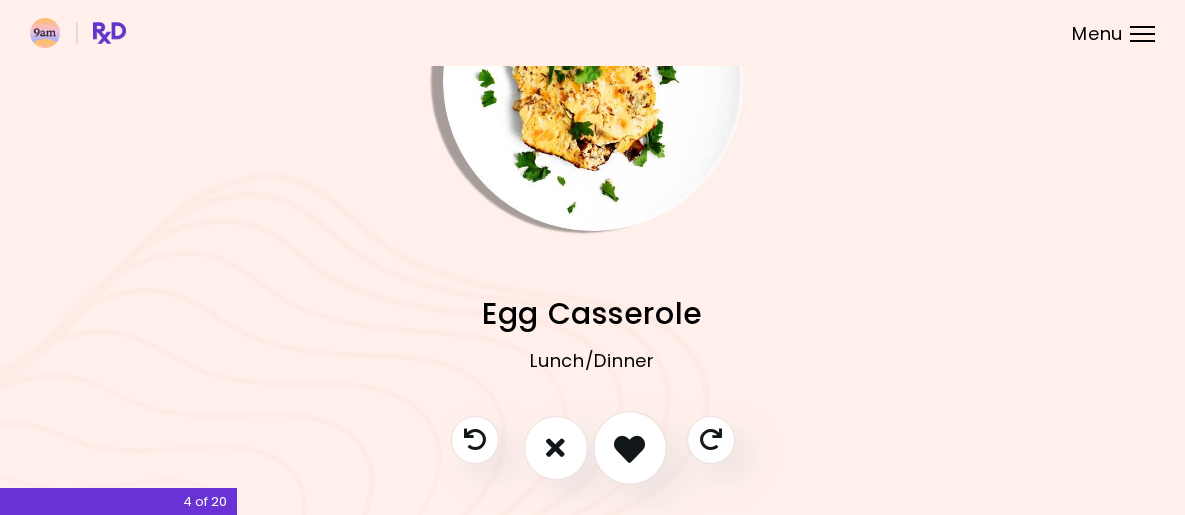 click at bounding box center [629, 447] 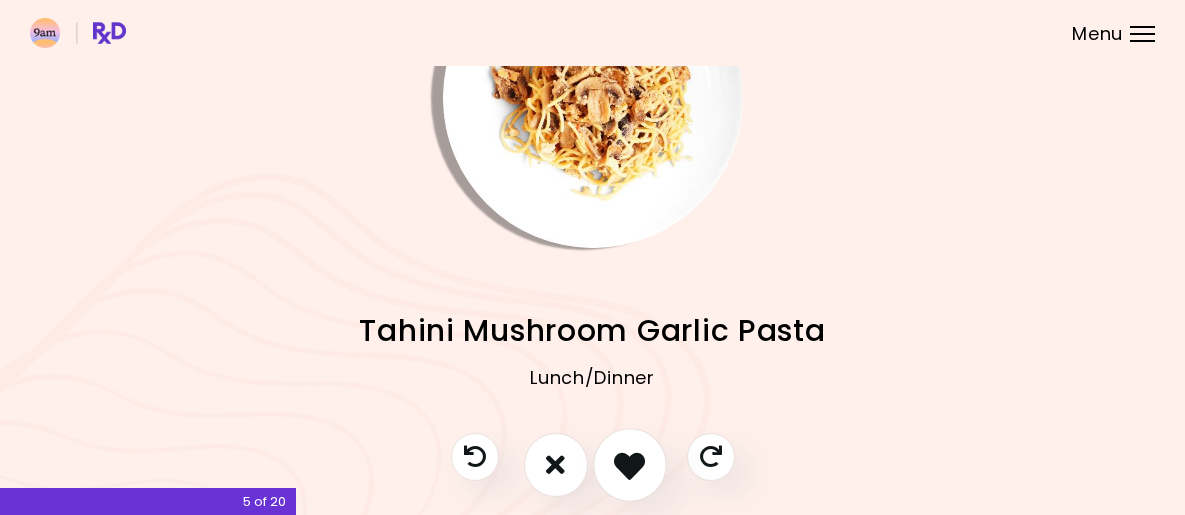 scroll, scrollTop: 121, scrollLeft: 0, axis: vertical 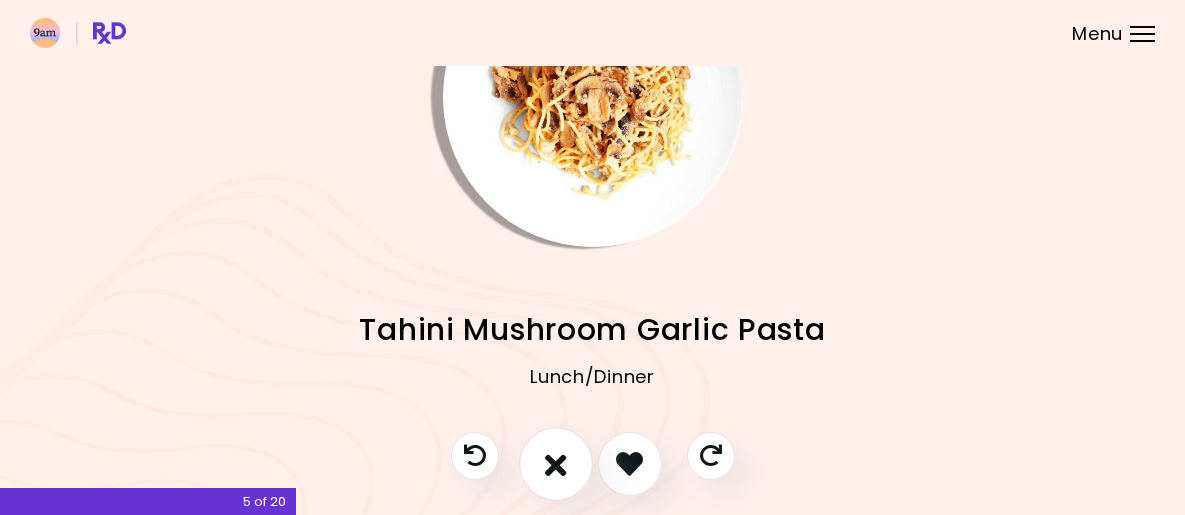 click at bounding box center (556, 463) 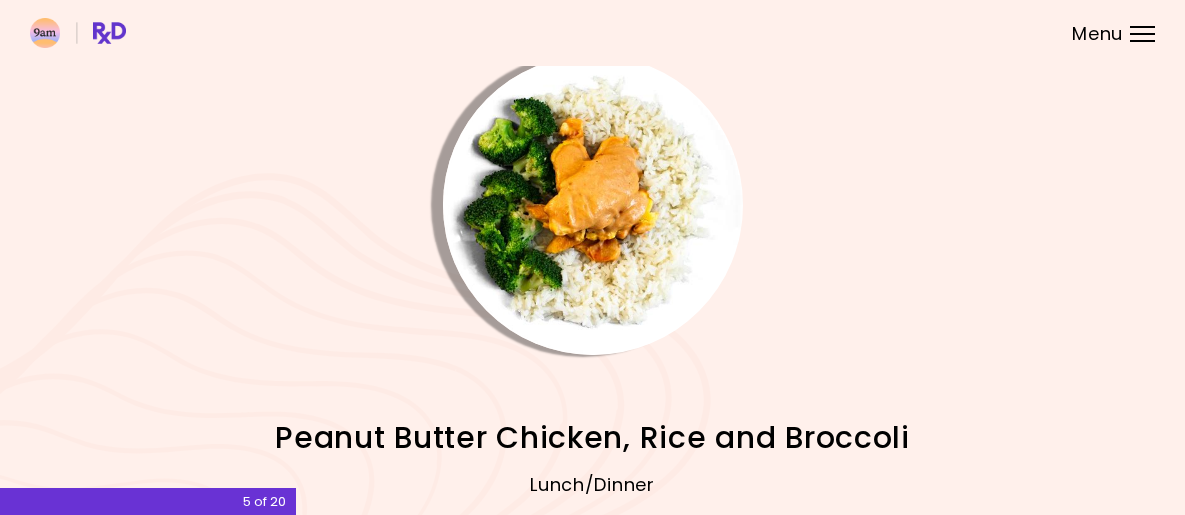 scroll, scrollTop: 204, scrollLeft: 0, axis: vertical 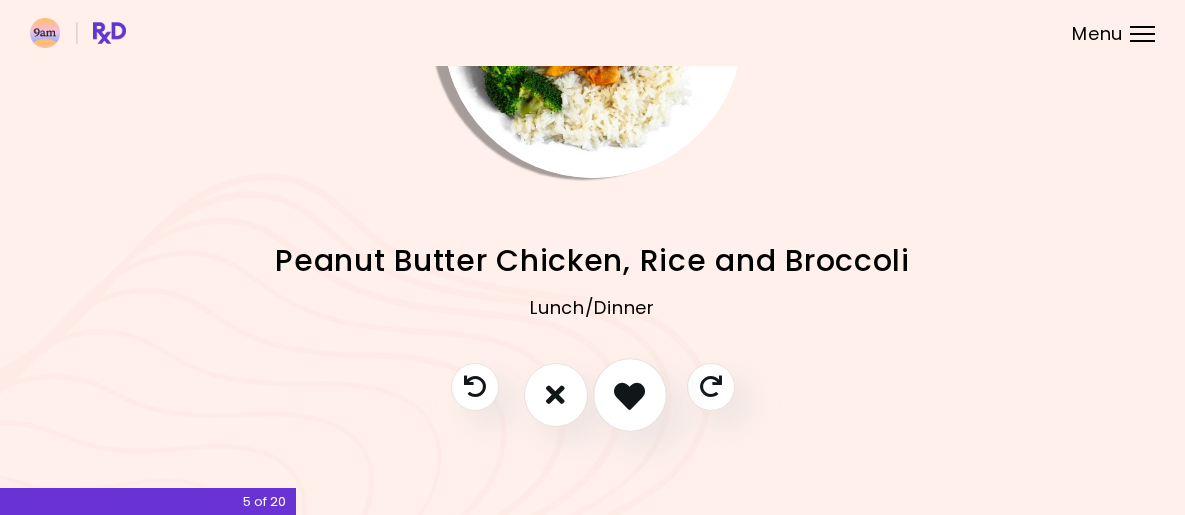 click at bounding box center (630, 395) 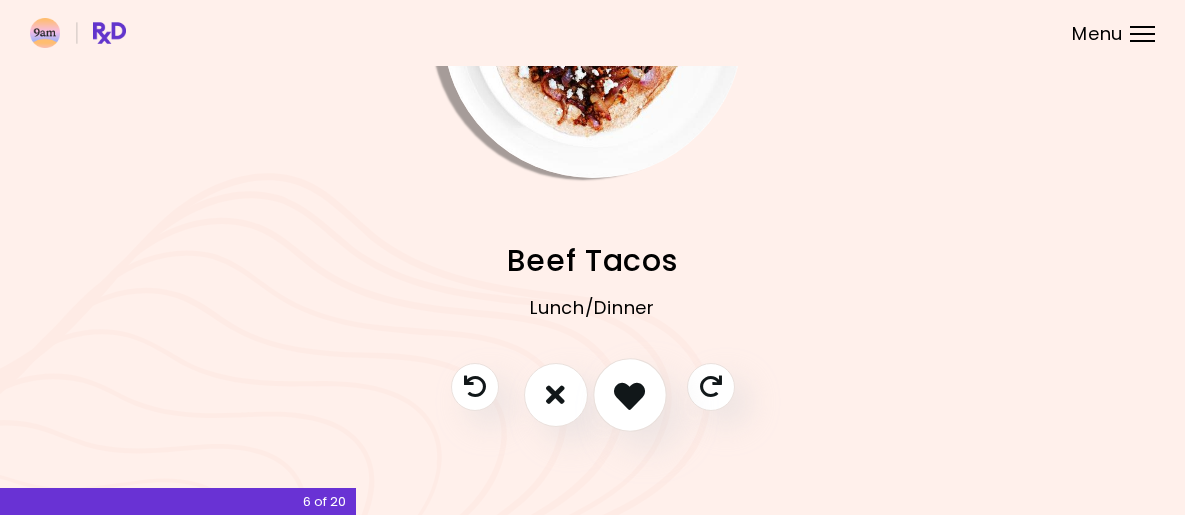 scroll, scrollTop: 223, scrollLeft: 0, axis: vertical 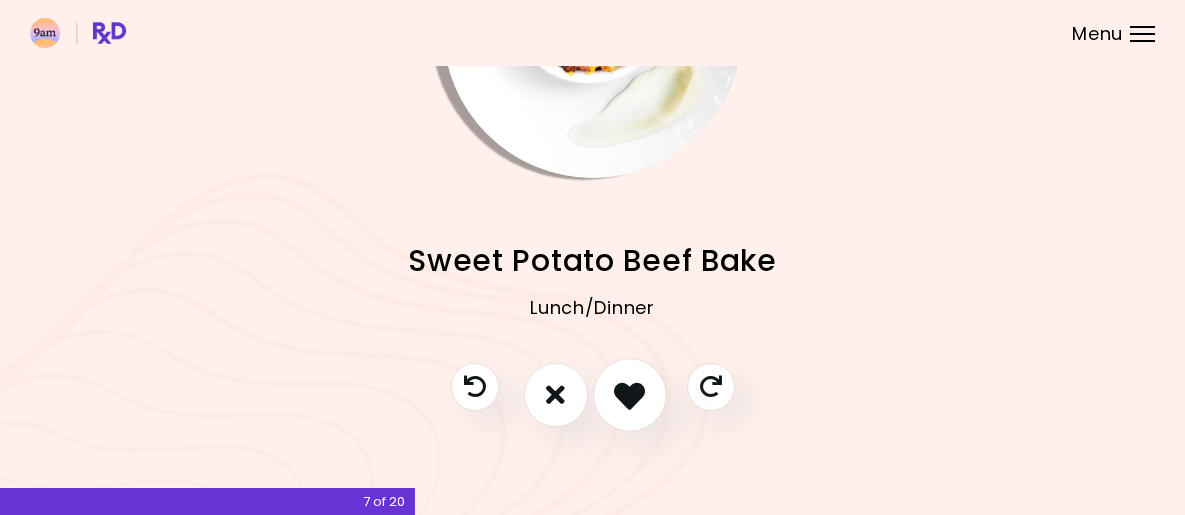 click at bounding box center (629, 394) 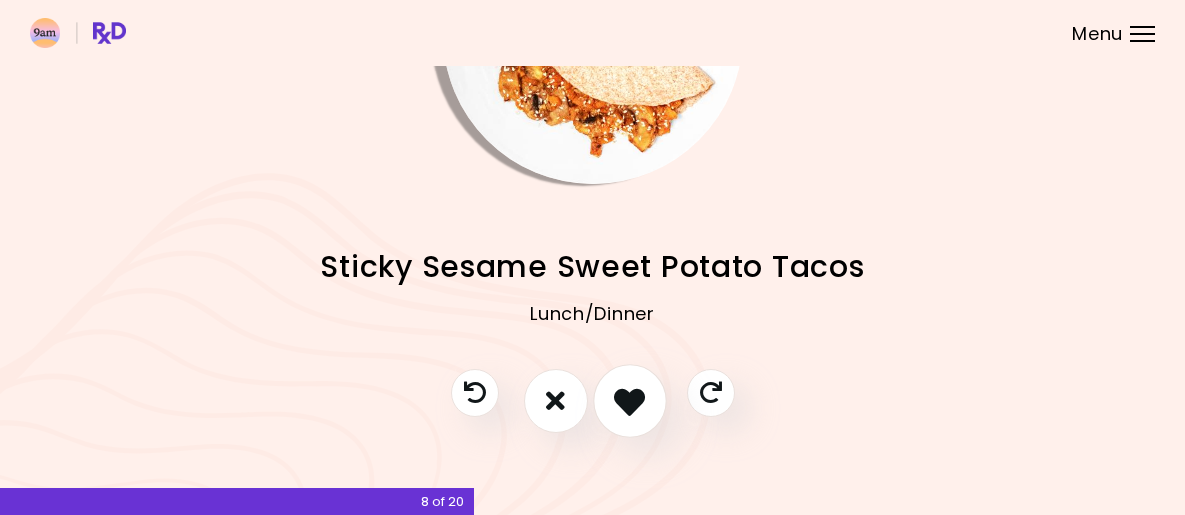 scroll, scrollTop: 185, scrollLeft: 0, axis: vertical 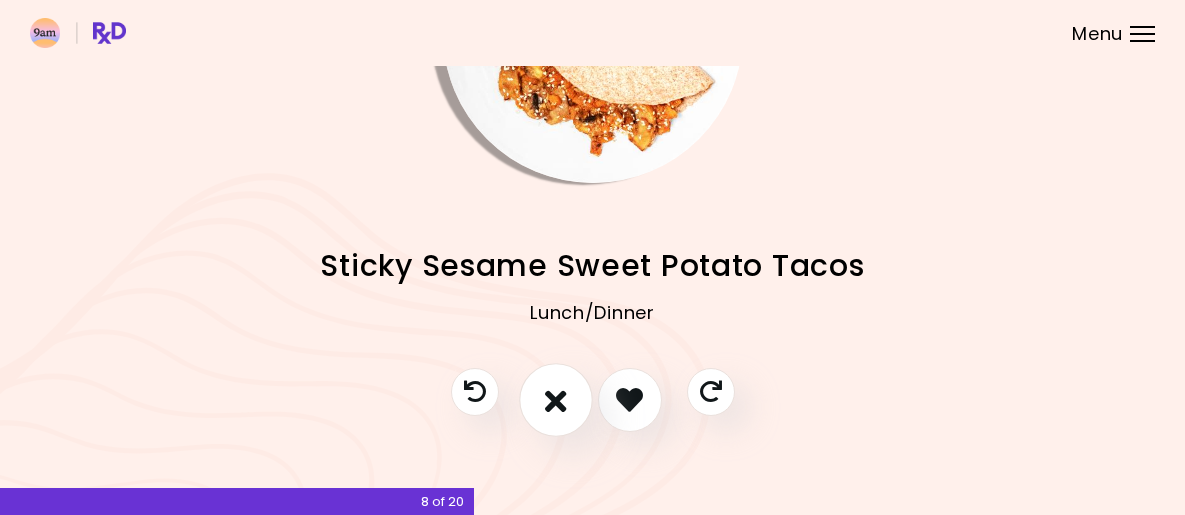 click at bounding box center [556, 400] 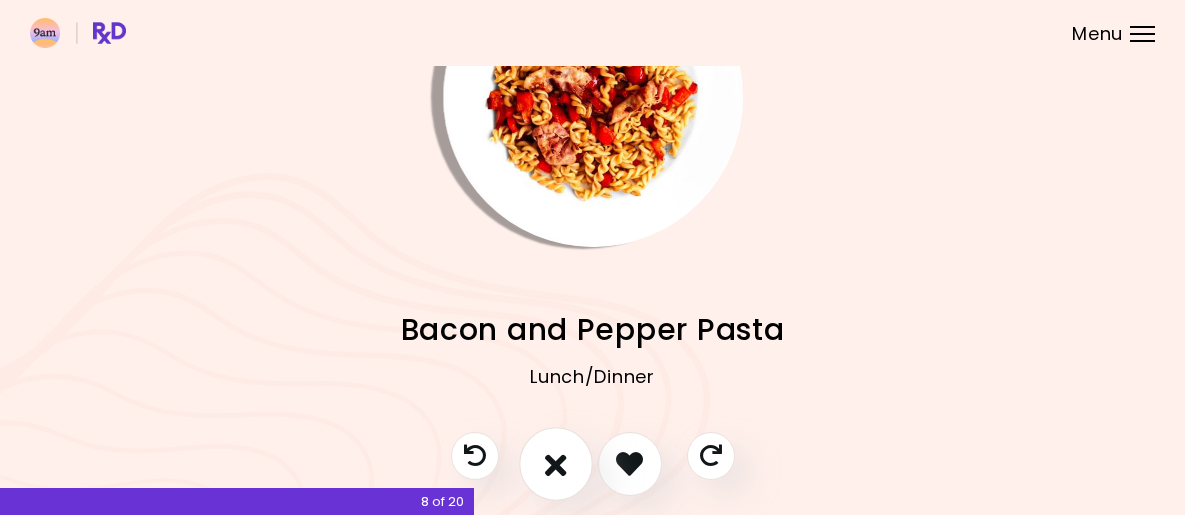 scroll, scrollTop: 145, scrollLeft: 0, axis: vertical 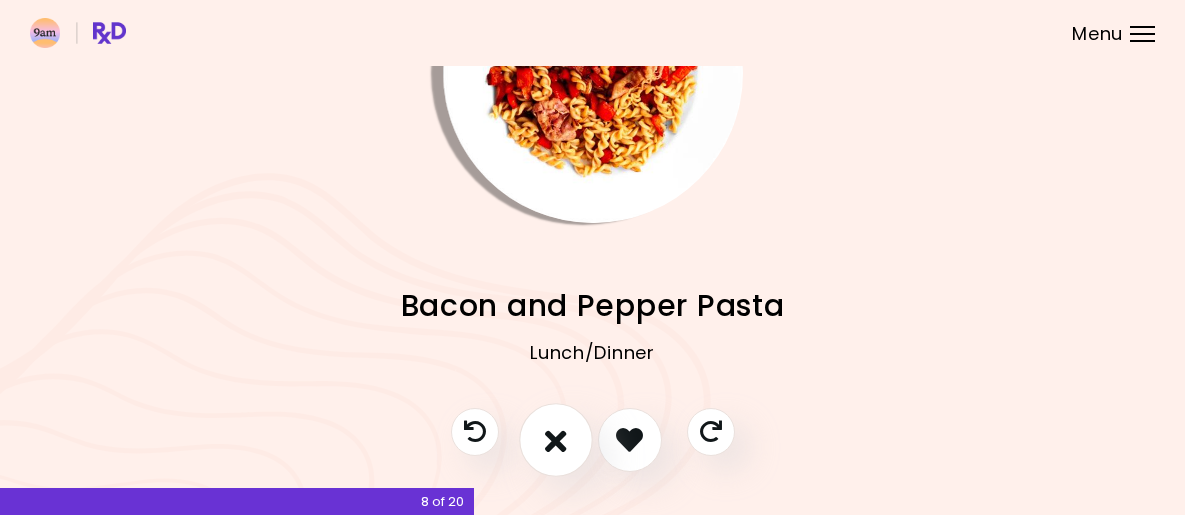 click at bounding box center [556, 439] 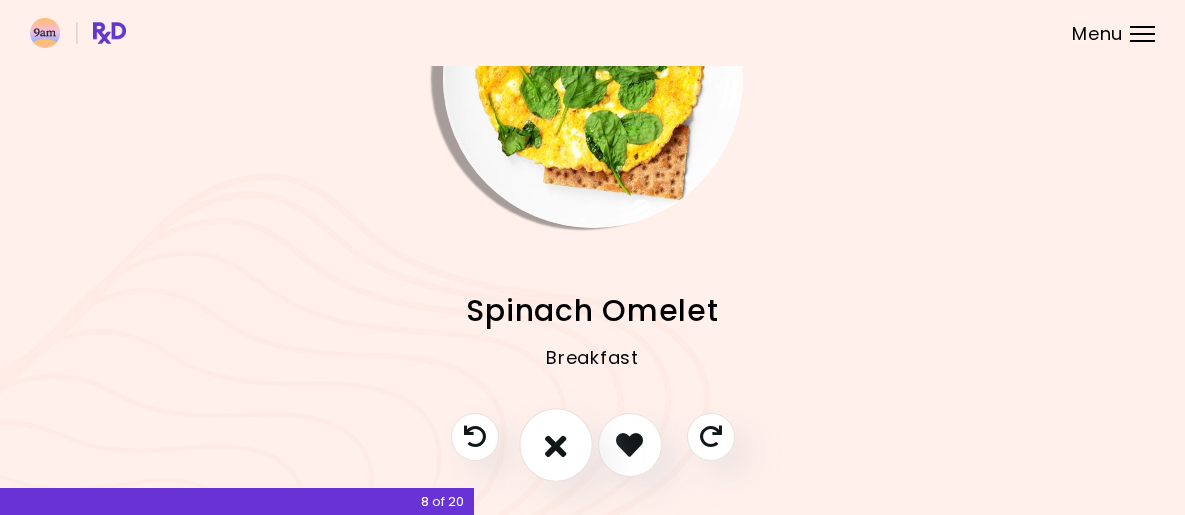 scroll, scrollTop: 147, scrollLeft: 0, axis: vertical 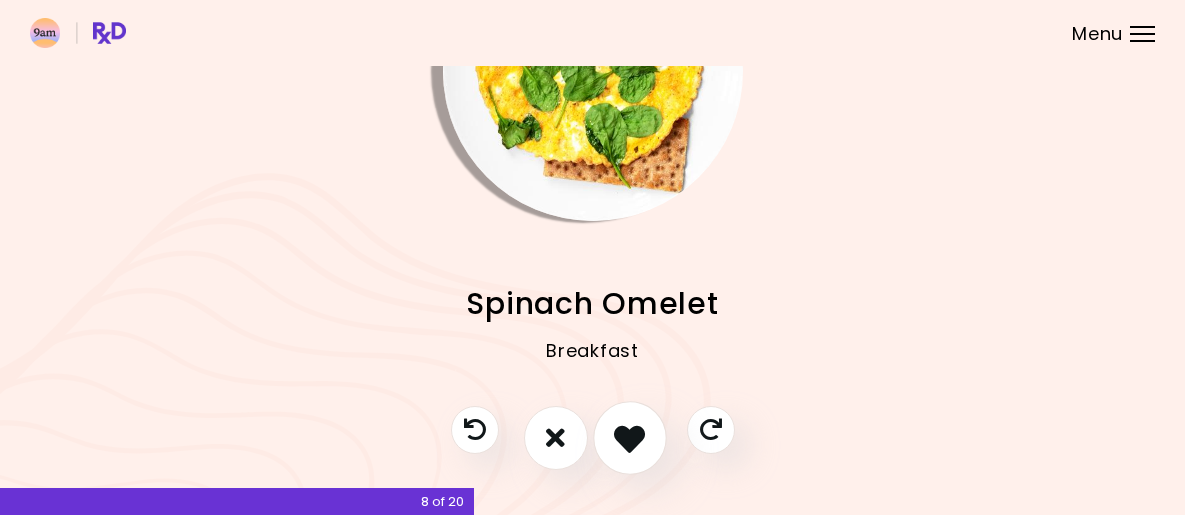 click at bounding box center [629, 437] 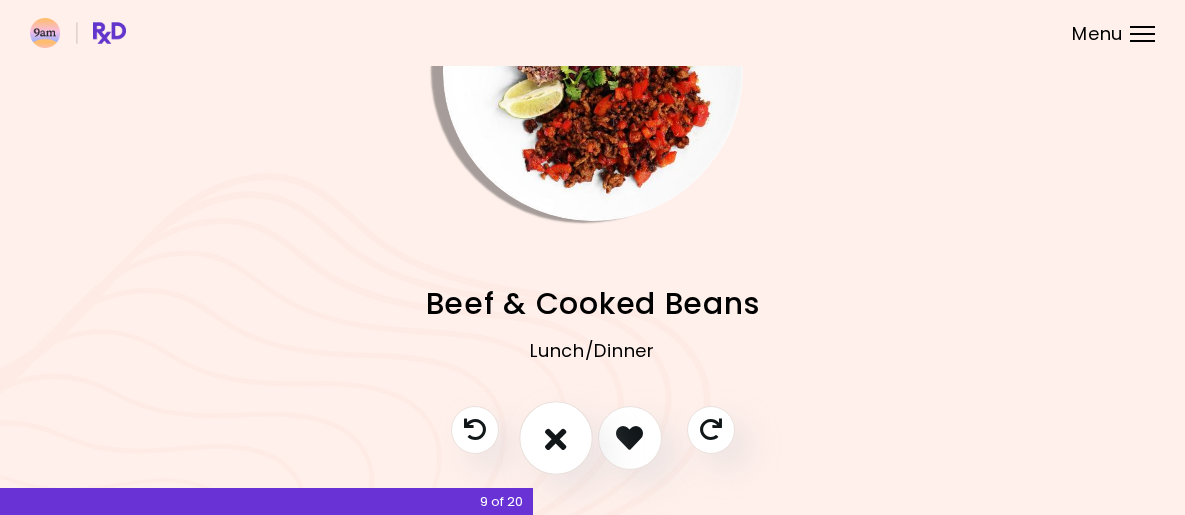 click at bounding box center [556, 438] 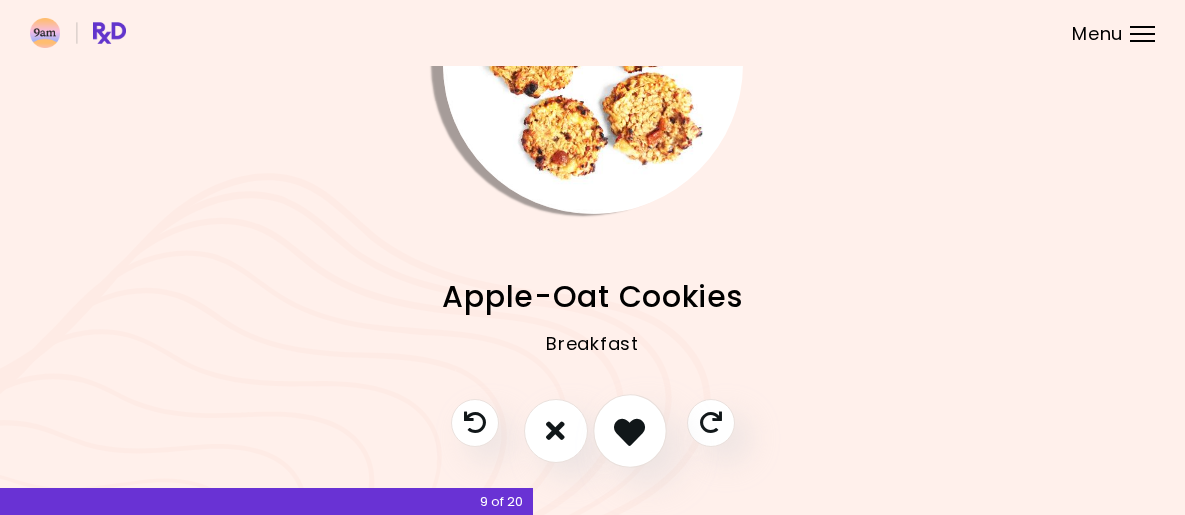 scroll, scrollTop: 173, scrollLeft: 0, axis: vertical 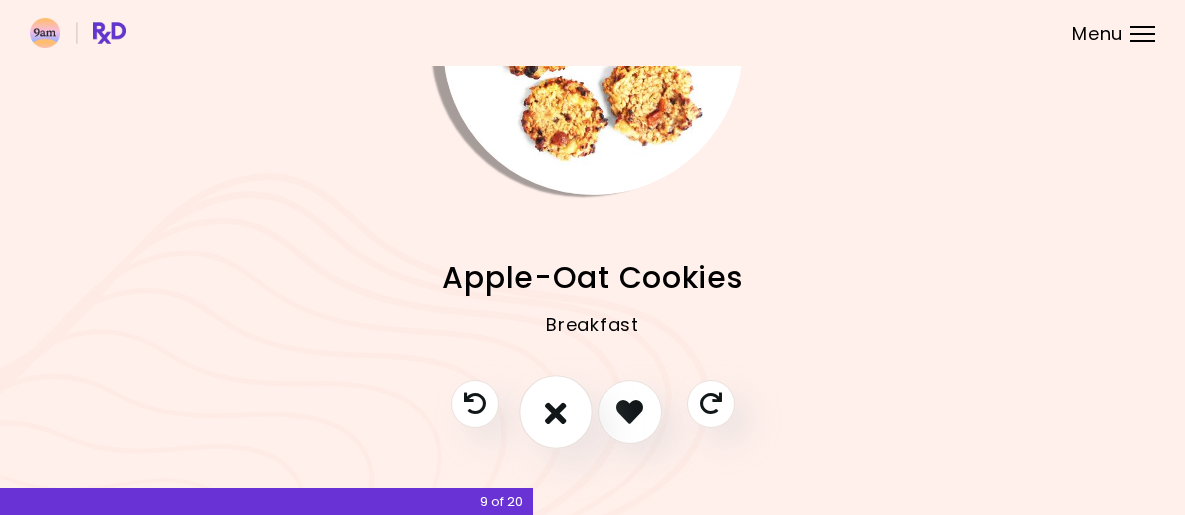 click at bounding box center [556, 412] 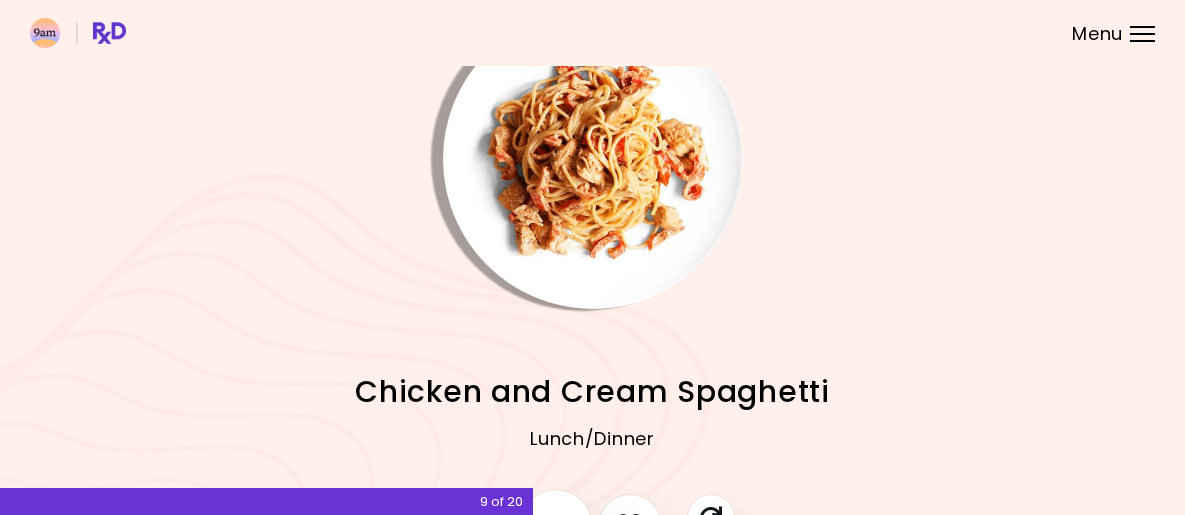 scroll, scrollTop: 223, scrollLeft: 0, axis: vertical 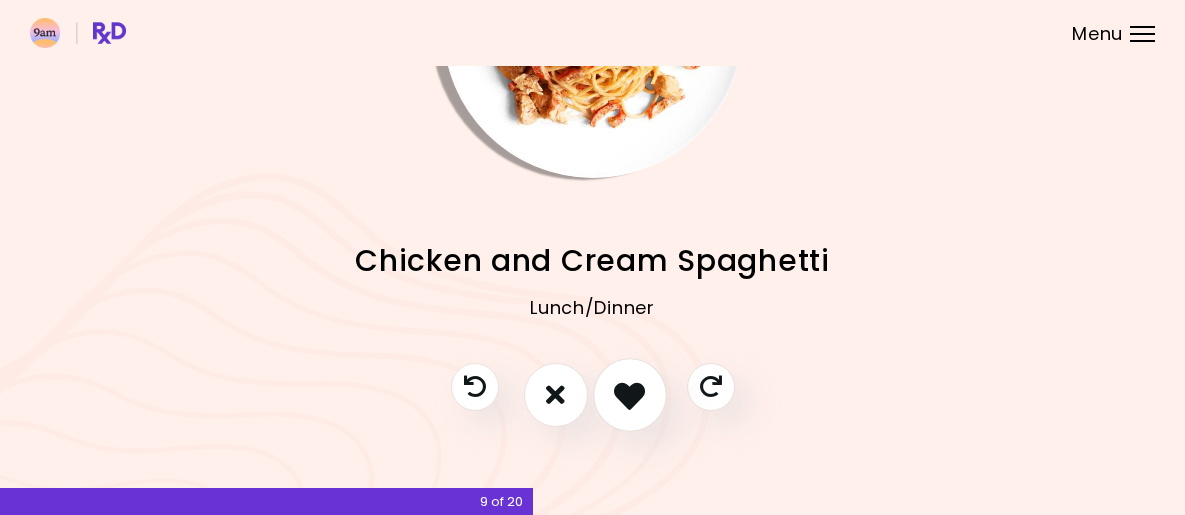 click at bounding box center [630, 395] 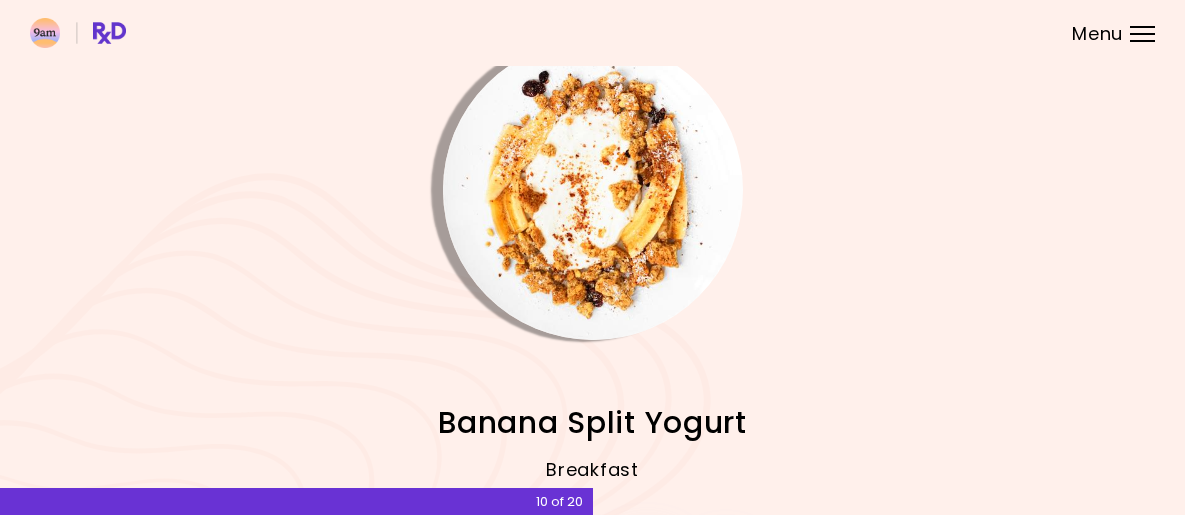scroll, scrollTop: 204, scrollLeft: 0, axis: vertical 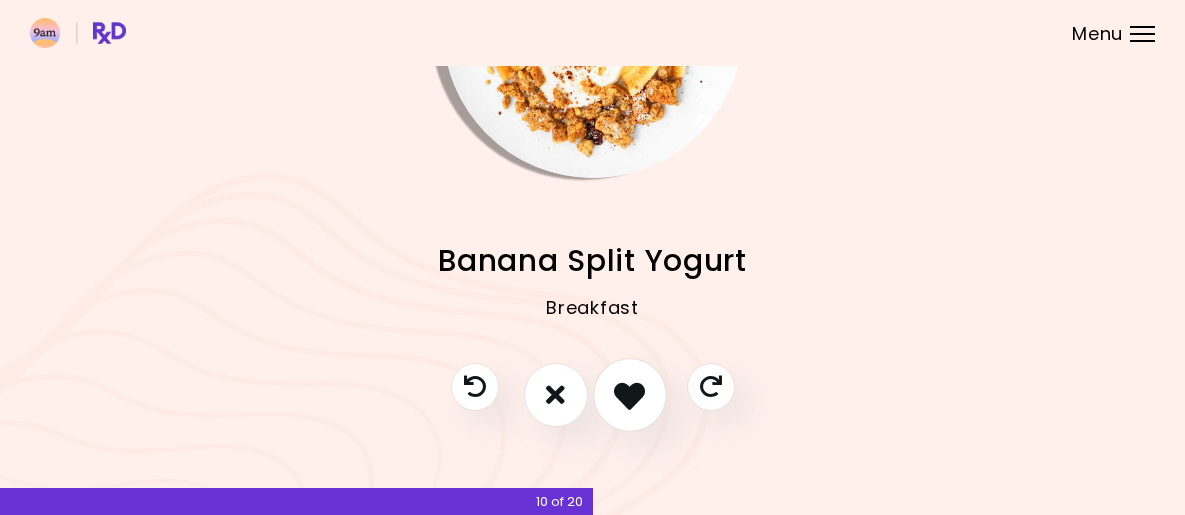 click at bounding box center [630, 395] 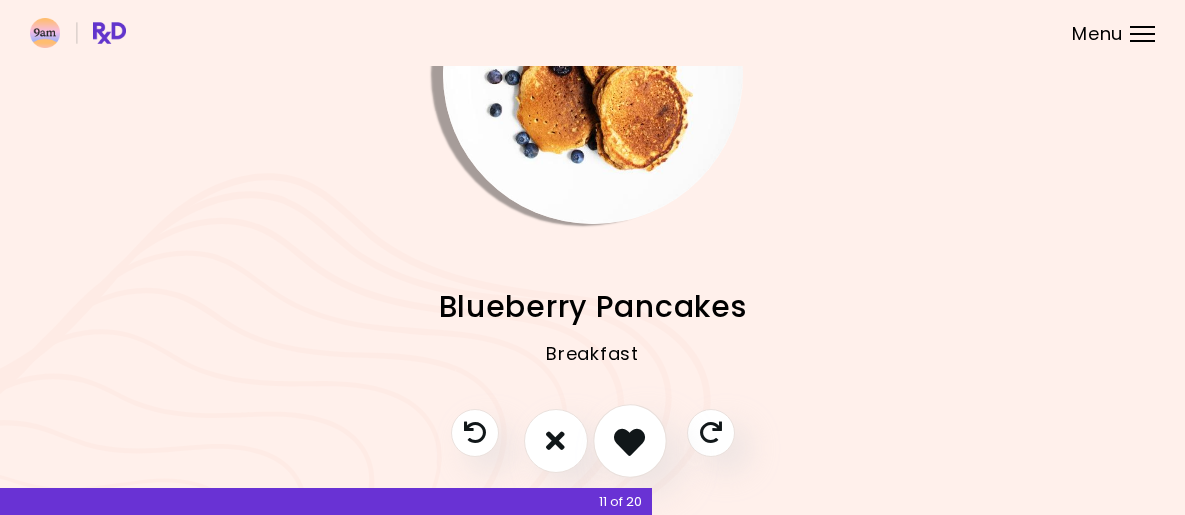 scroll, scrollTop: 145, scrollLeft: 0, axis: vertical 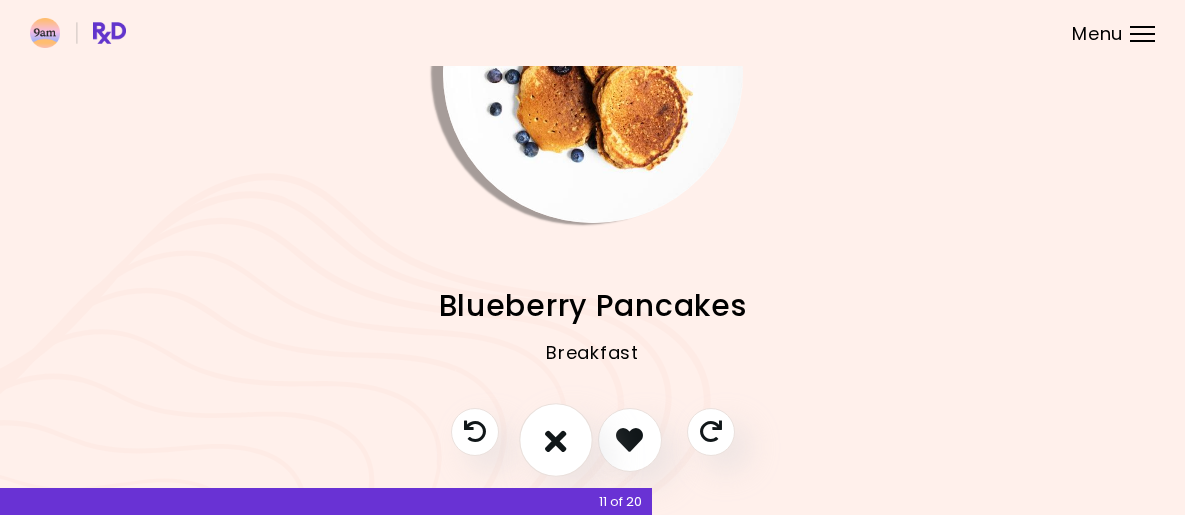 click at bounding box center [556, 439] 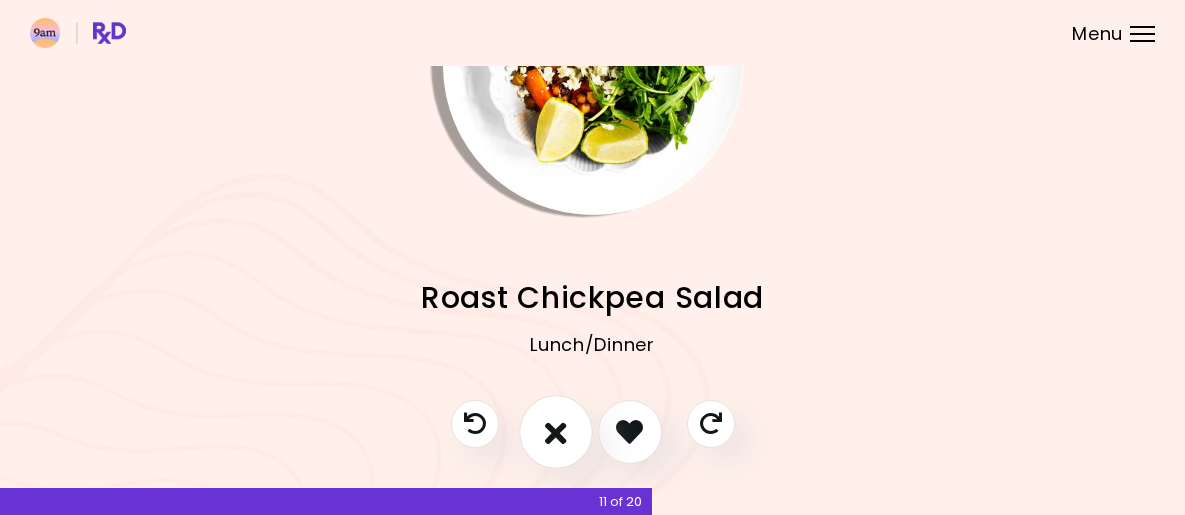 scroll, scrollTop: 158, scrollLeft: 0, axis: vertical 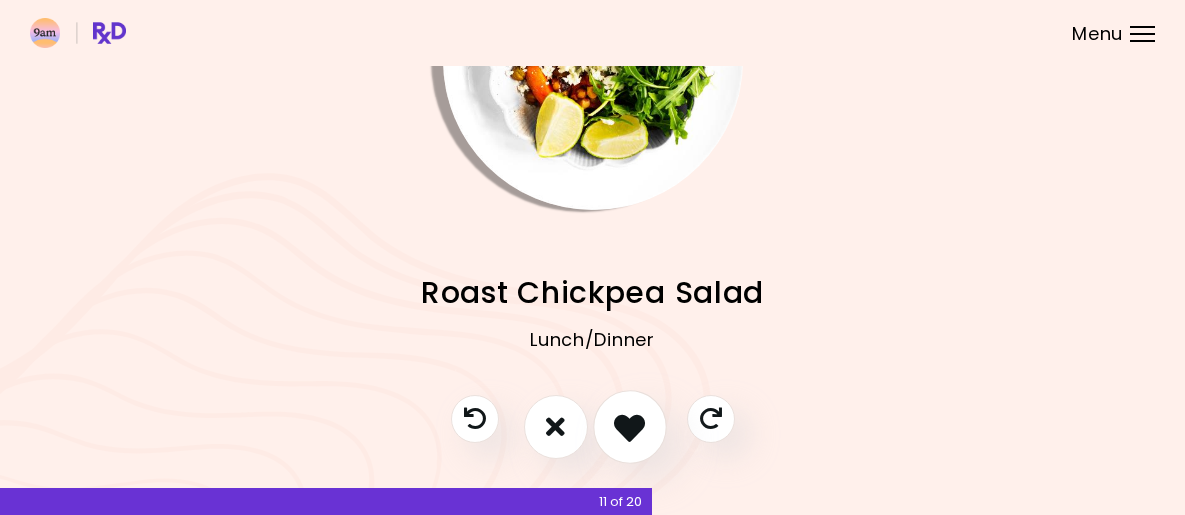 click at bounding box center (629, 426) 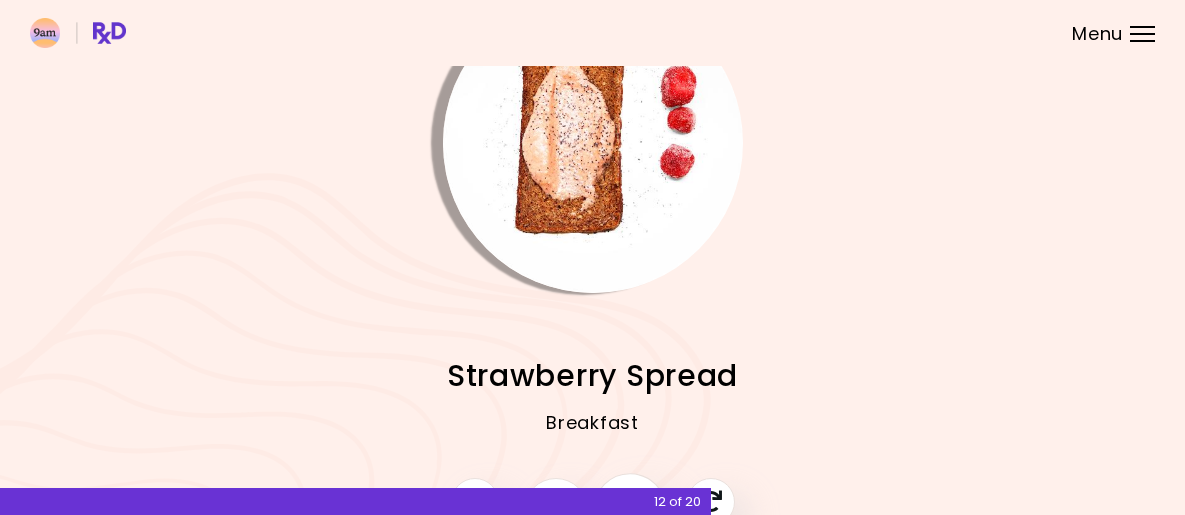 scroll, scrollTop: 159, scrollLeft: 0, axis: vertical 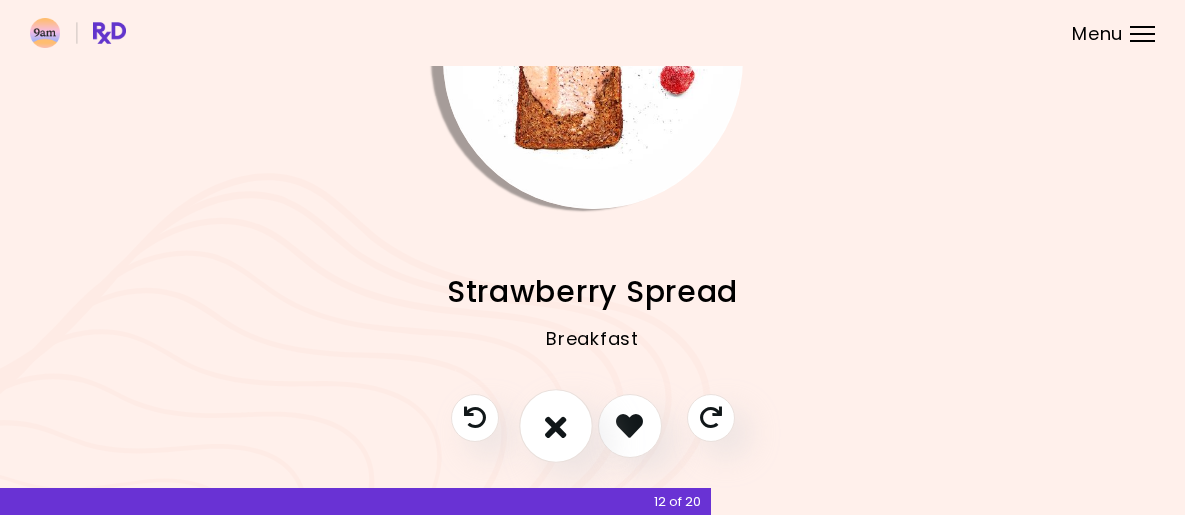 click at bounding box center (556, 426) 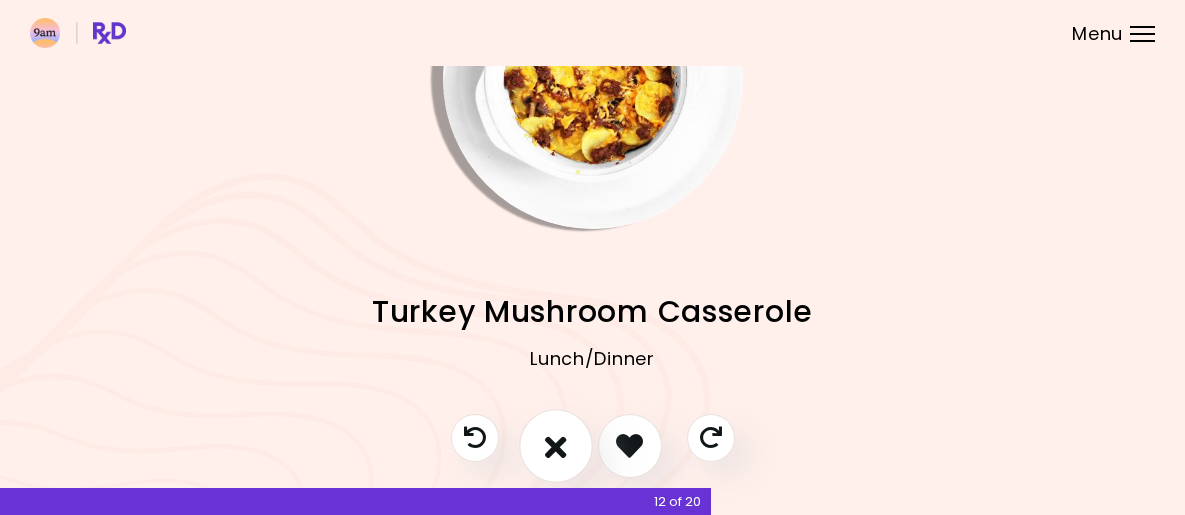scroll, scrollTop: 166, scrollLeft: 0, axis: vertical 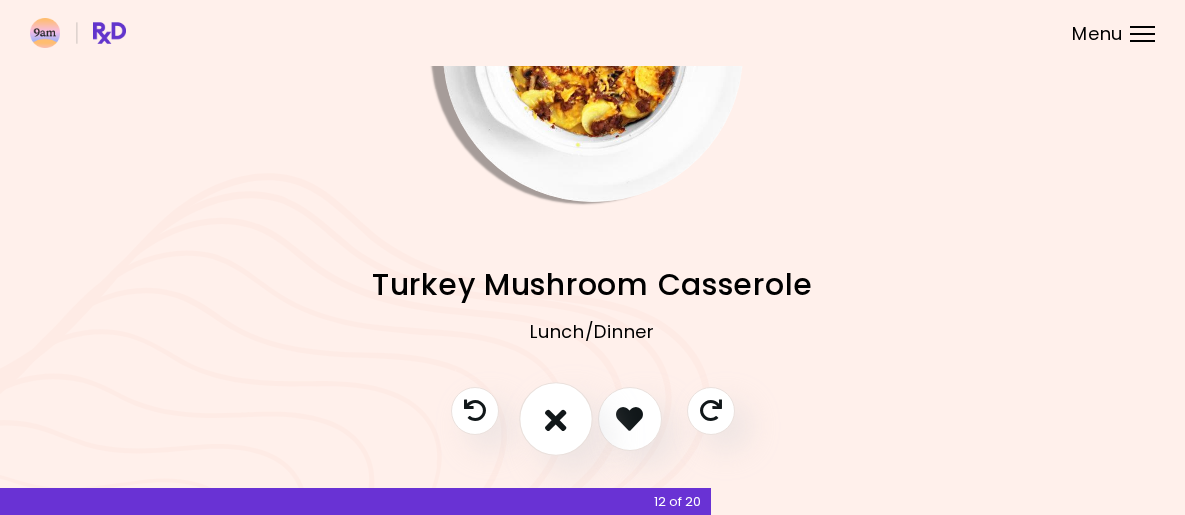 click at bounding box center [556, 418] 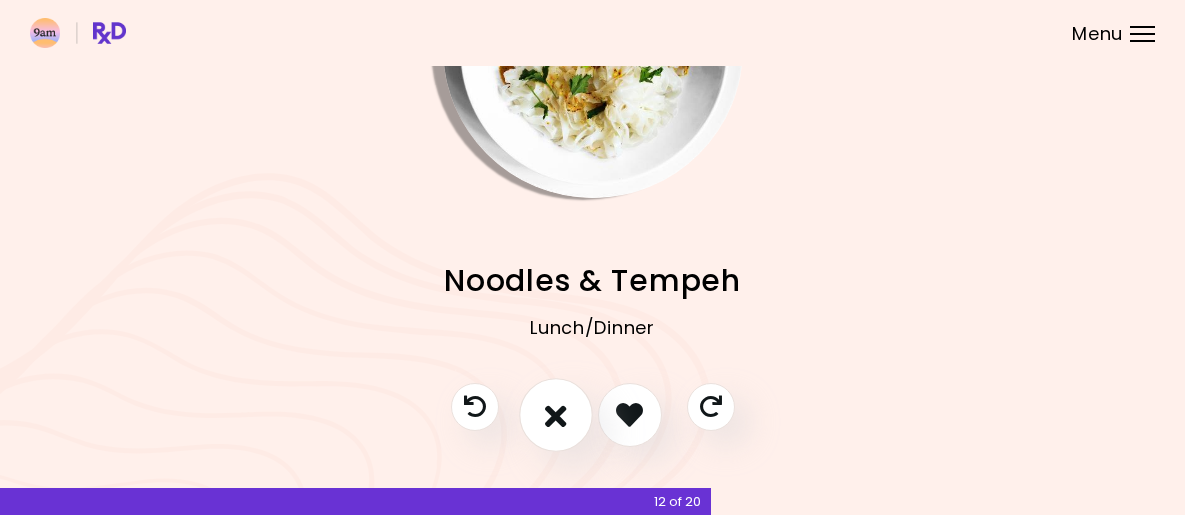 scroll, scrollTop: 169, scrollLeft: 0, axis: vertical 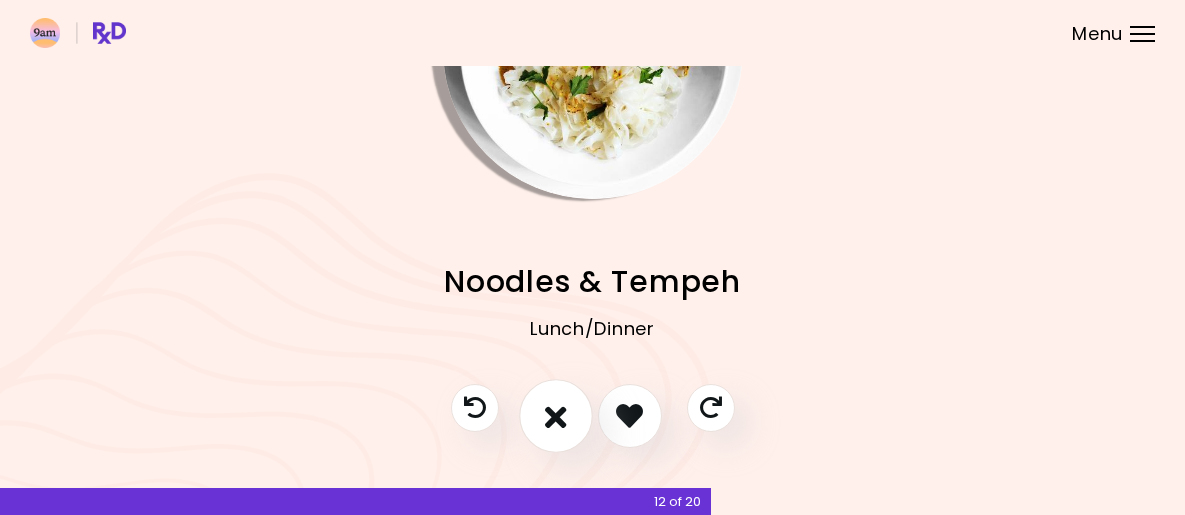 click at bounding box center (556, 415) 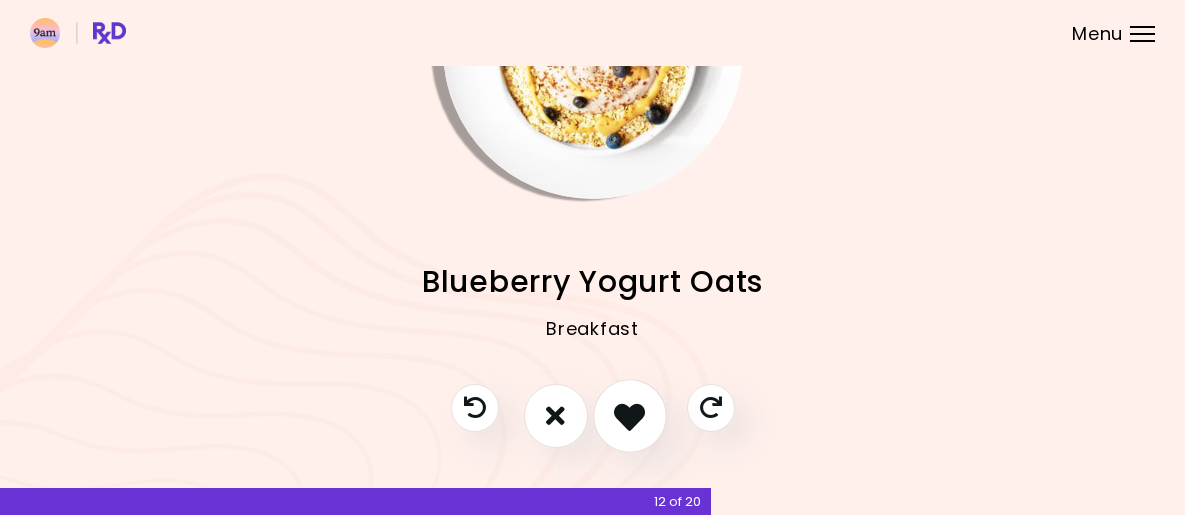 click at bounding box center (629, 415) 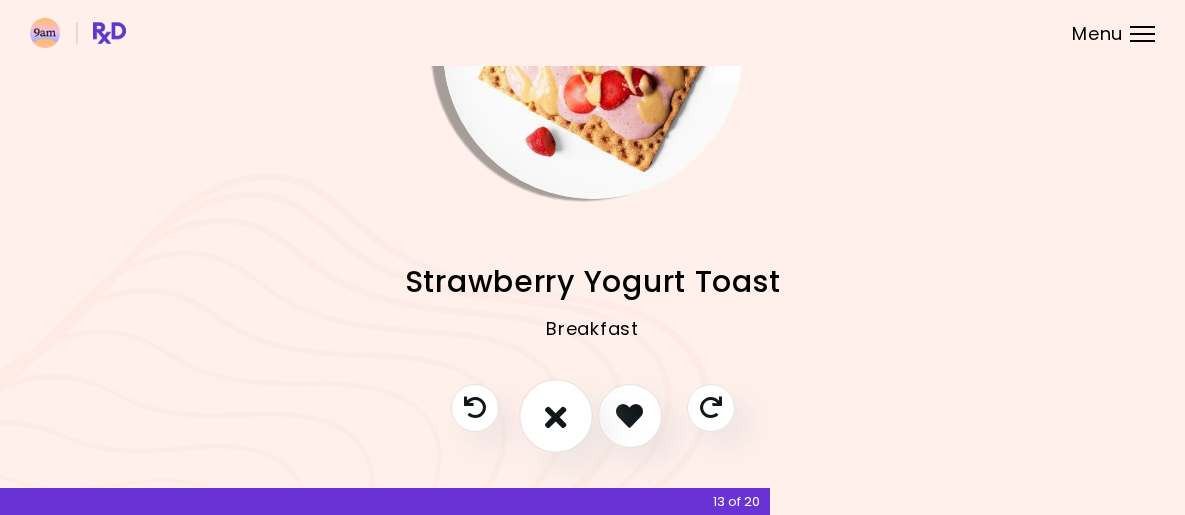 click at bounding box center (556, 415) 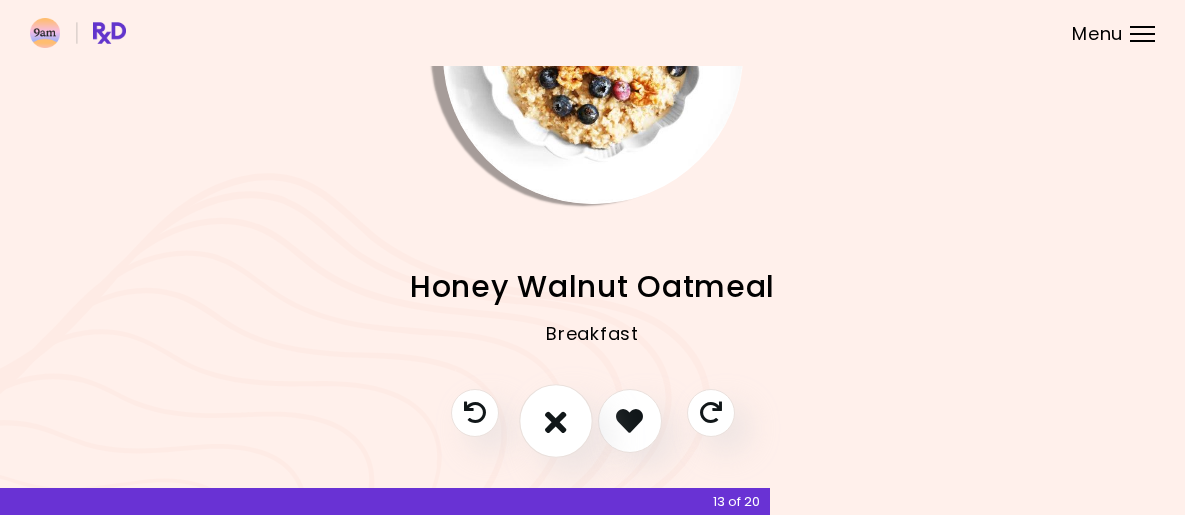 scroll, scrollTop: 163, scrollLeft: 0, axis: vertical 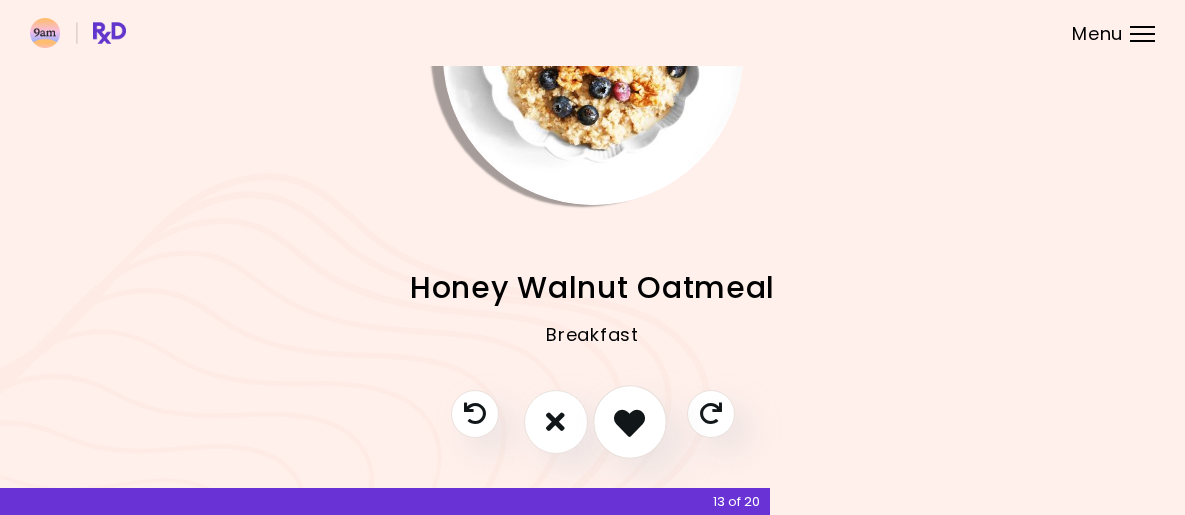 click at bounding box center [630, 422] 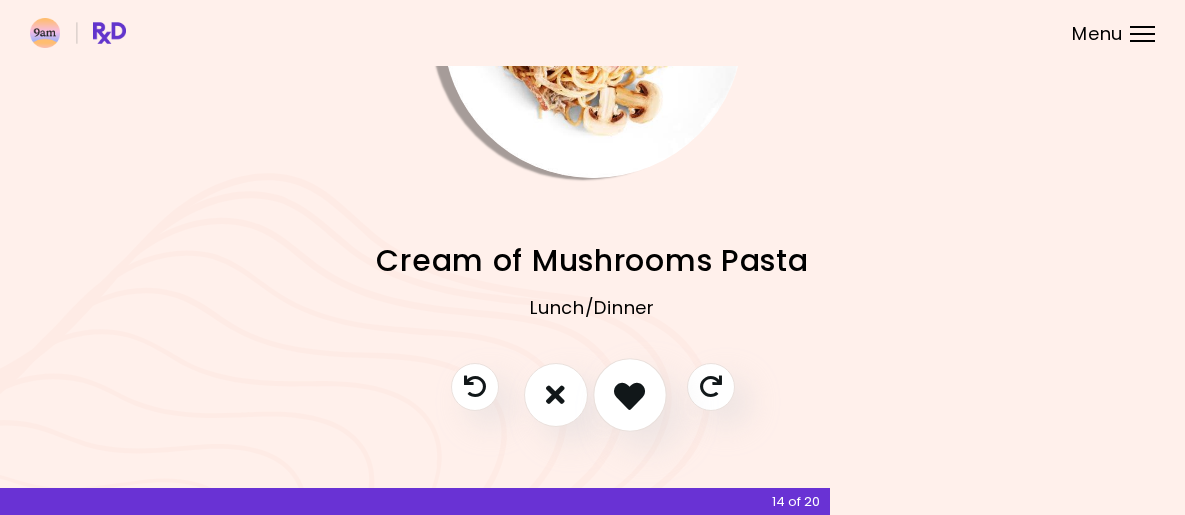 scroll, scrollTop: 206, scrollLeft: 0, axis: vertical 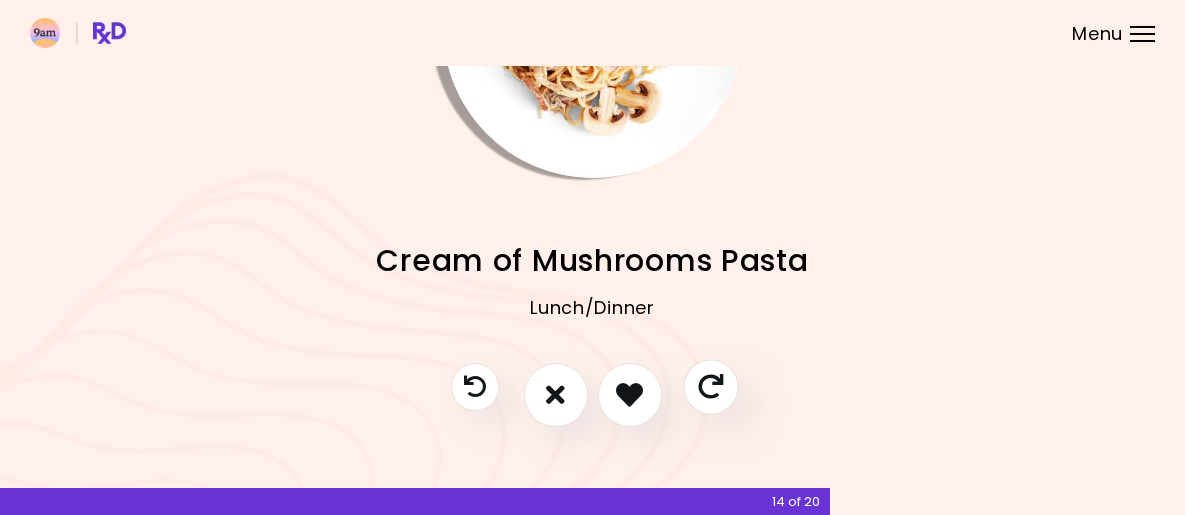 click at bounding box center (710, 386) 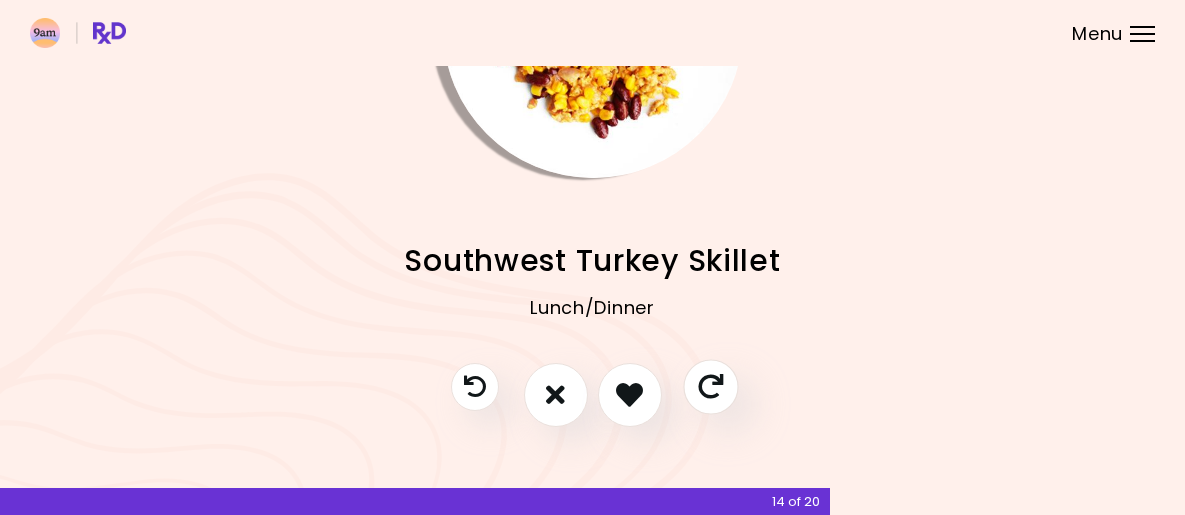 scroll, scrollTop: 194, scrollLeft: 0, axis: vertical 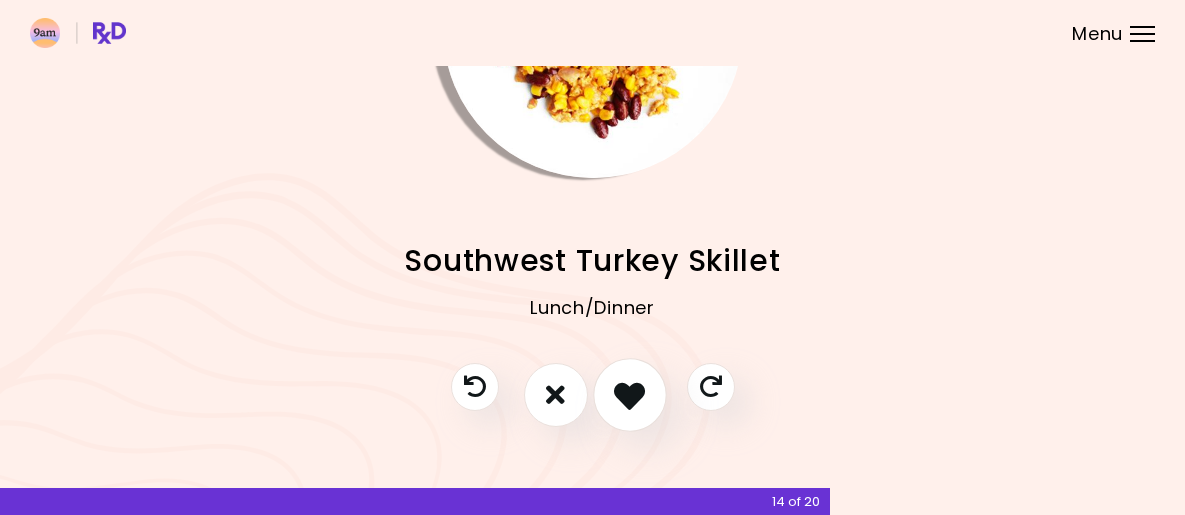 click at bounding box center (630, 395) 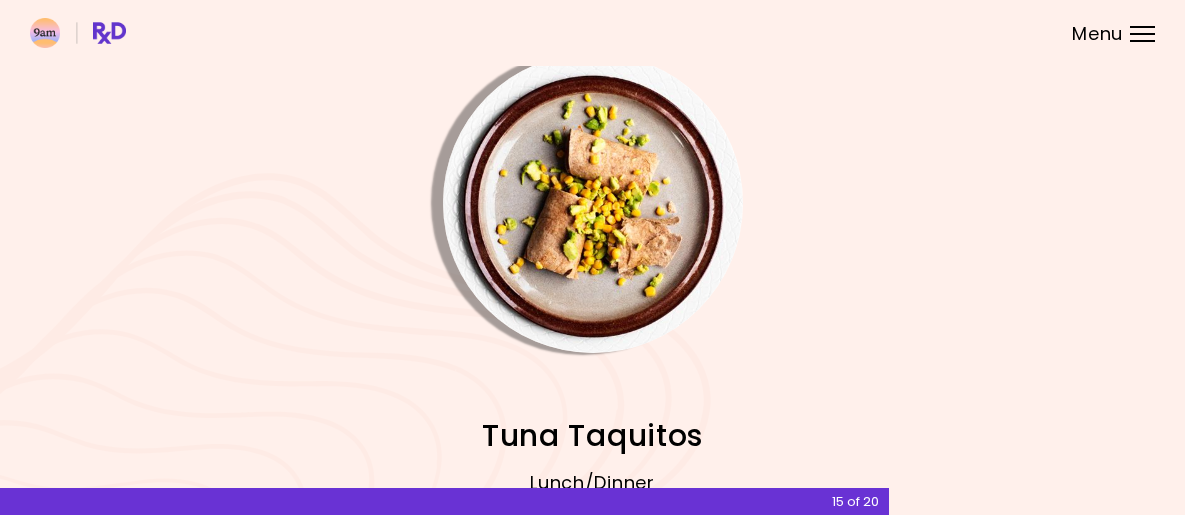 scroll, scrollTop: 223, scrollLeft: 0, axis: vertical 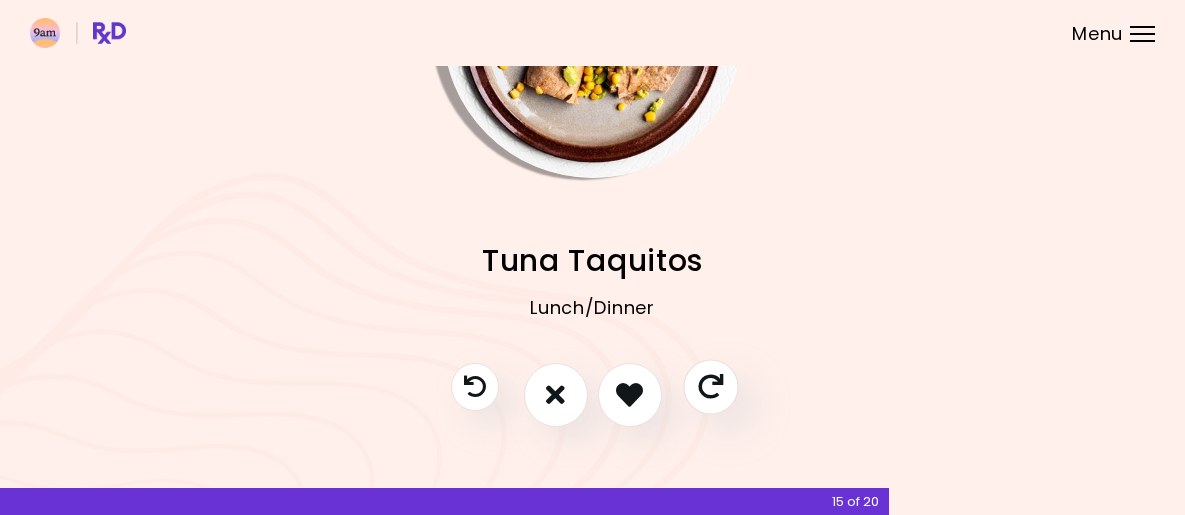 click at bounding box center [710, 386] 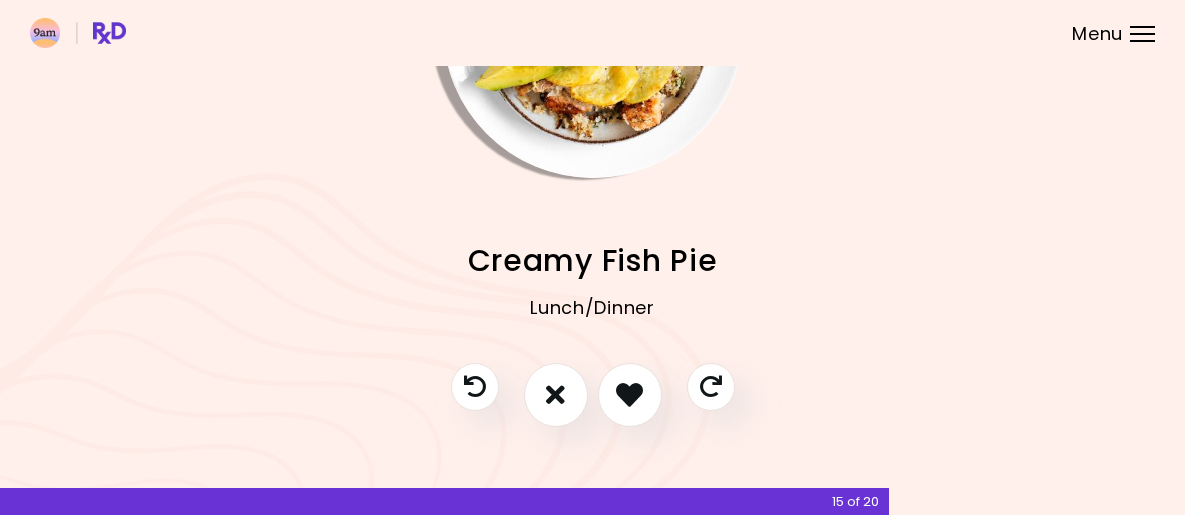 scroll, scrollTop: 222, scrollLeft: 0, axis: vertical 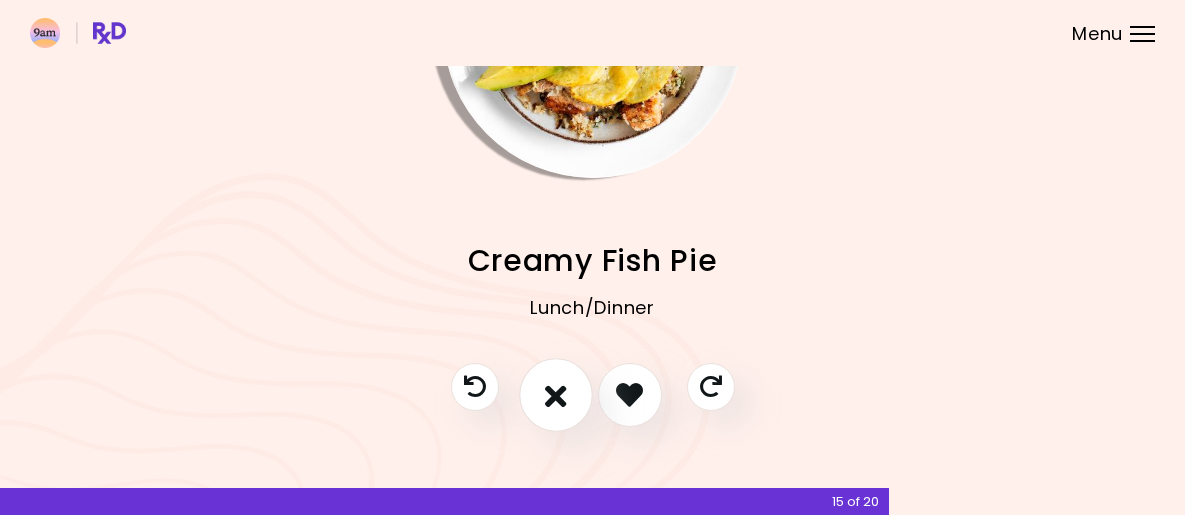 click at bounding box center (556, 394) 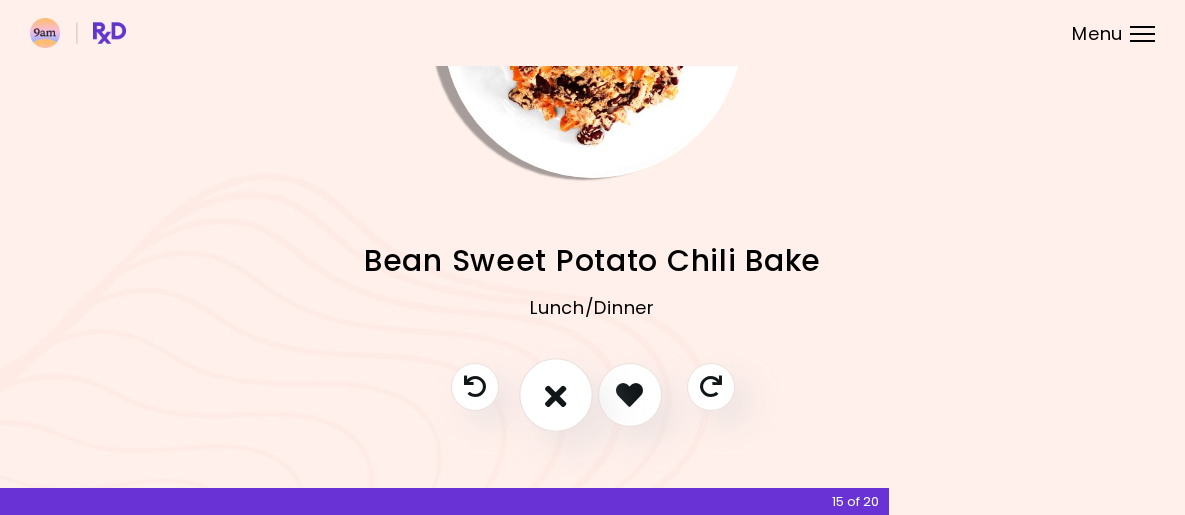 scroll, scrollTop: 223, scrollLeft: 0, axis: vertical 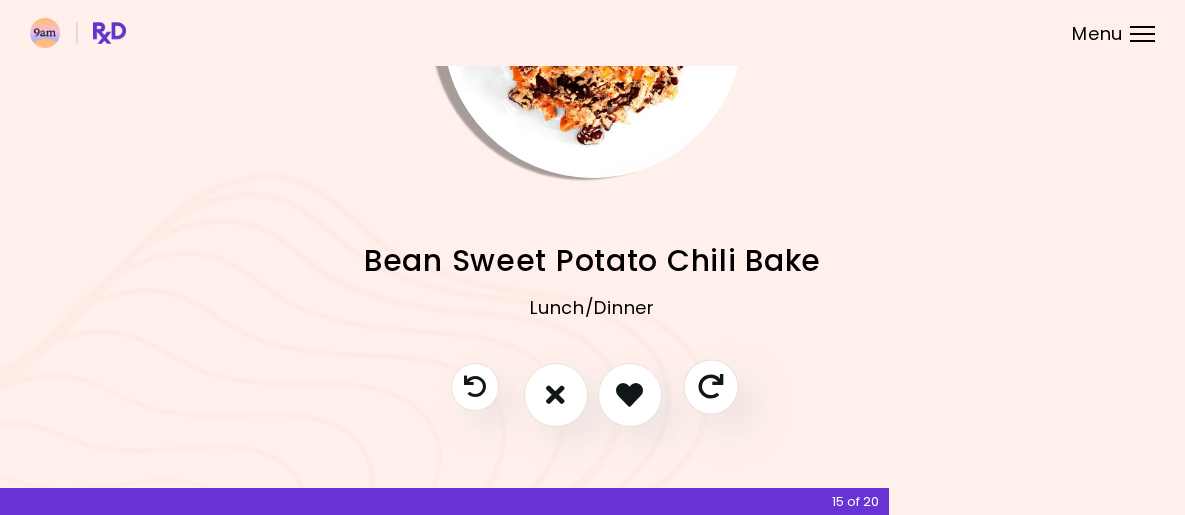 click at bounding box center (710, 386) 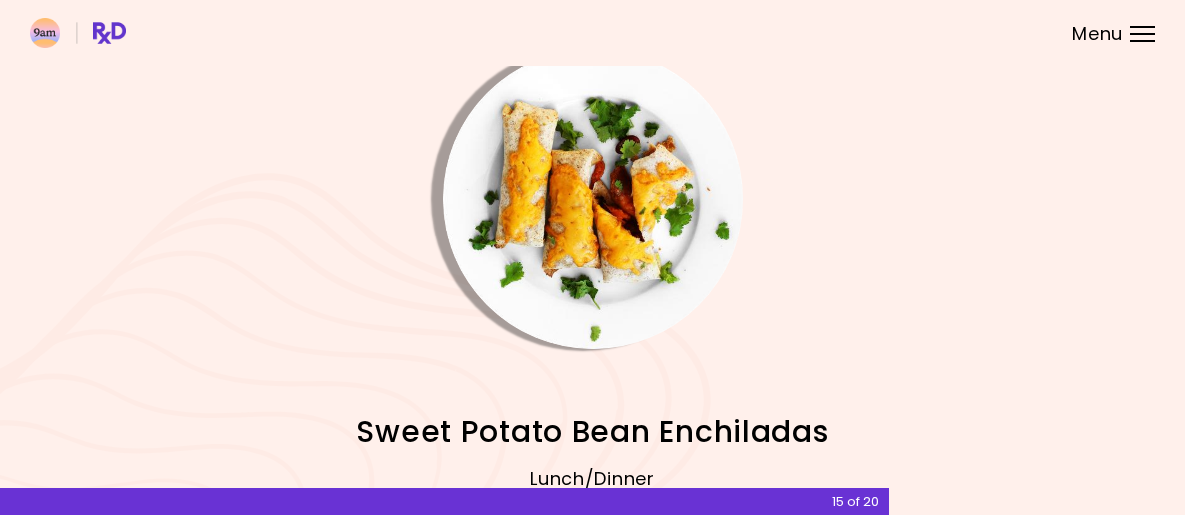 scroll, scrollTop: 223, scrollLeft: 0, axis: vertical 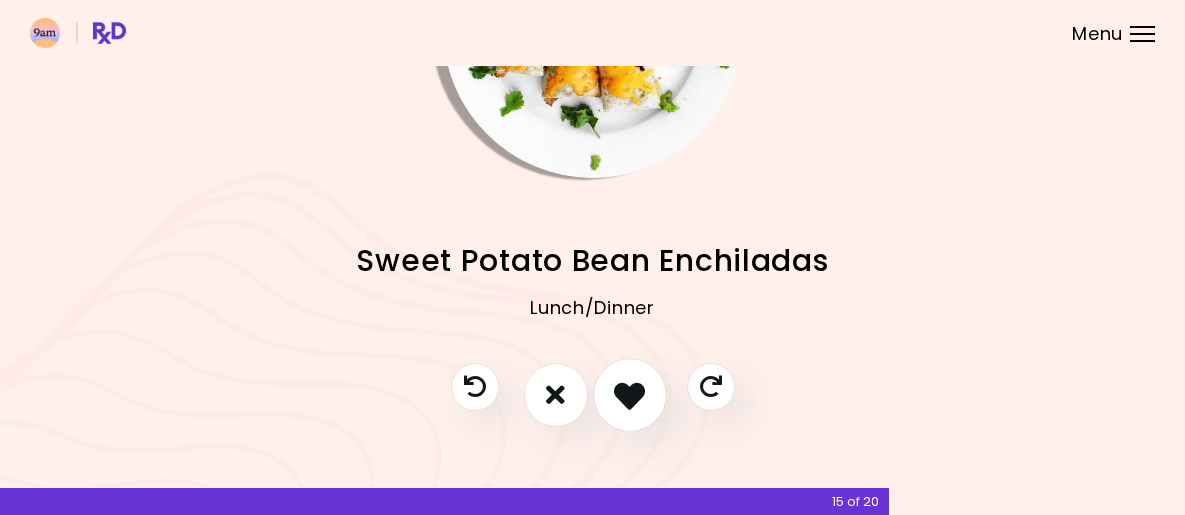 click at bounding box center [630, 395] 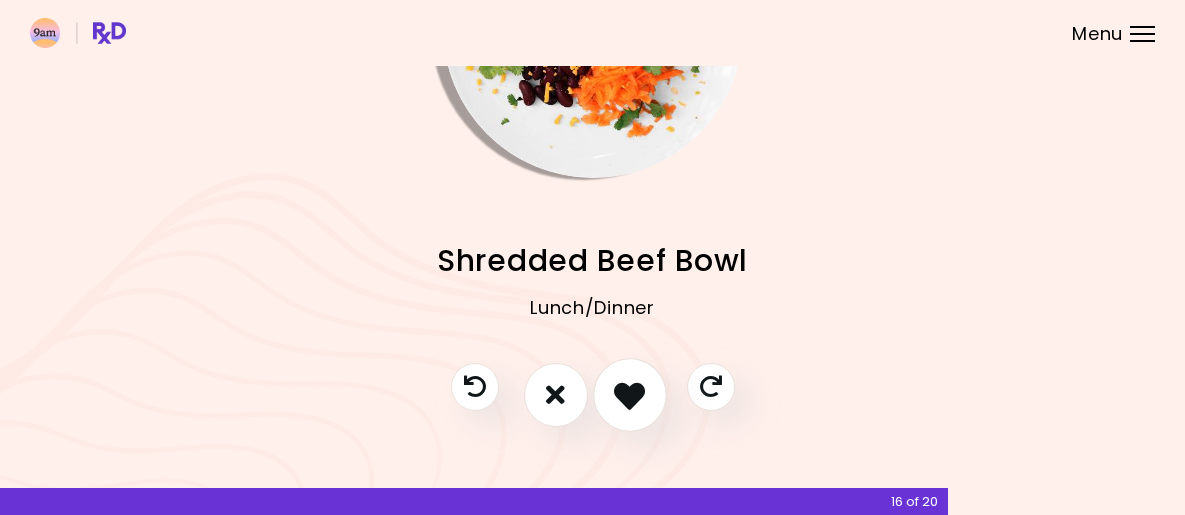 click at bounding box center [630, 395] 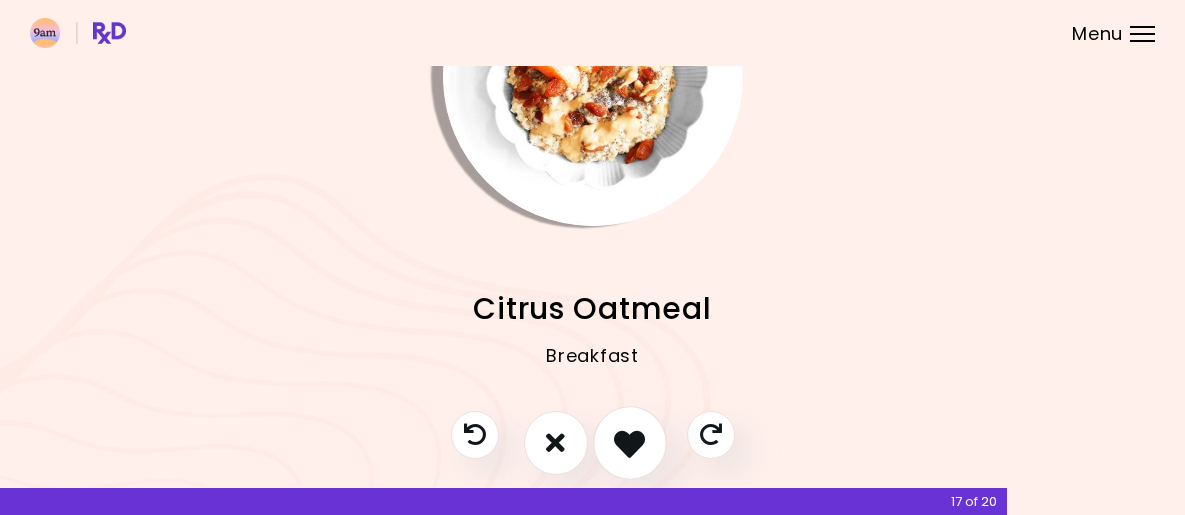 scroll, scrollTop: 166, scrollLeft: 0, axis: vertical 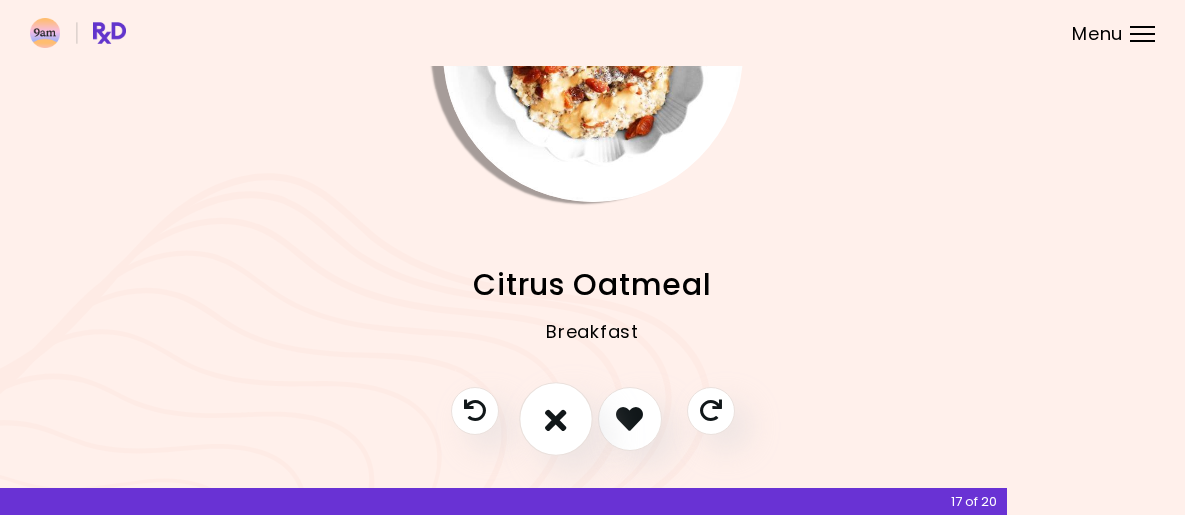 click at bounding box center (556, 418) 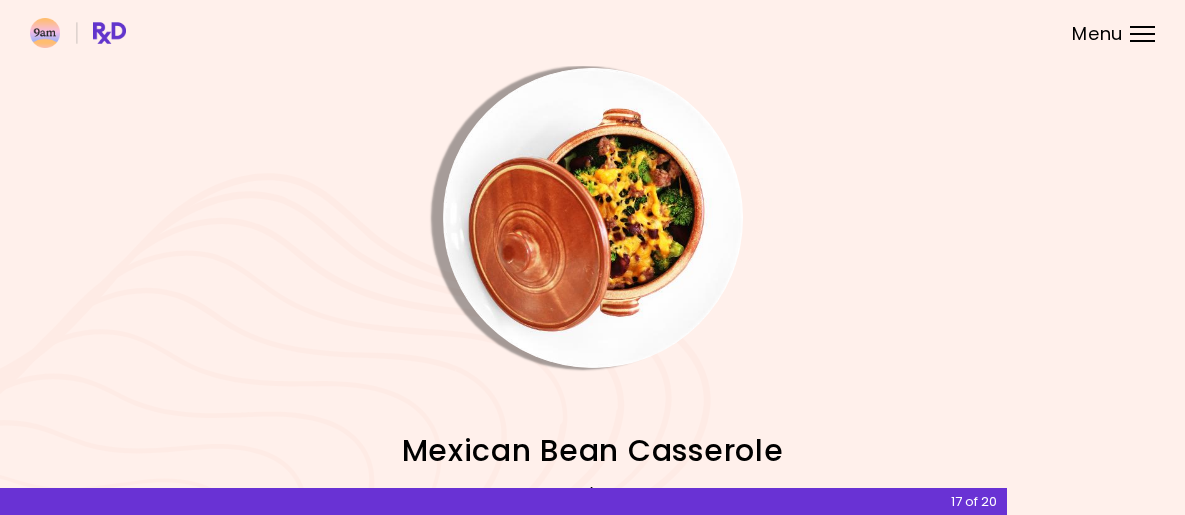 scroll, scrollTop: 154, scrollLeft: 0, axis: vertical 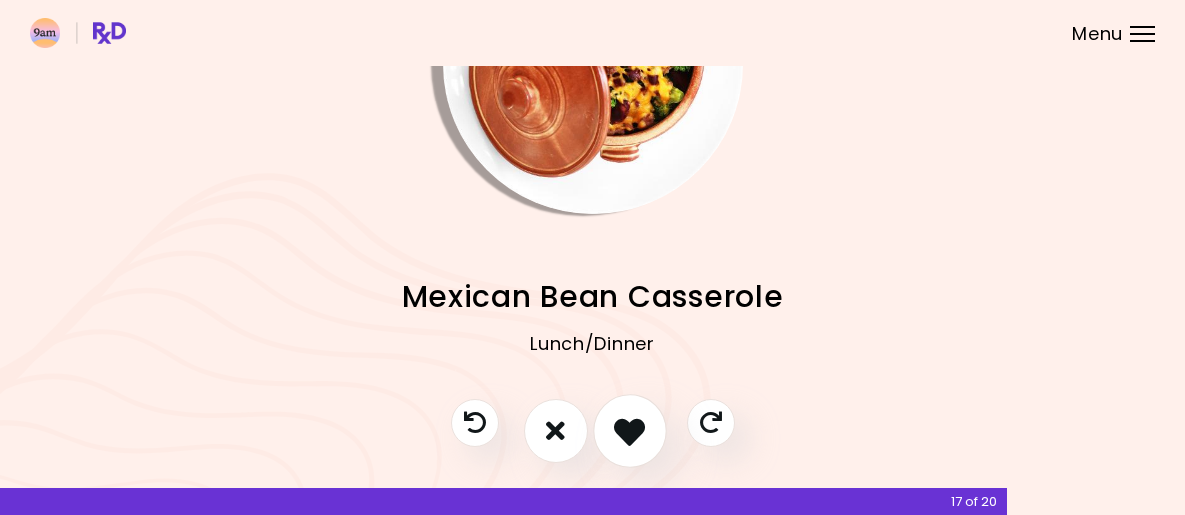 click at bounding box center (629, 430) 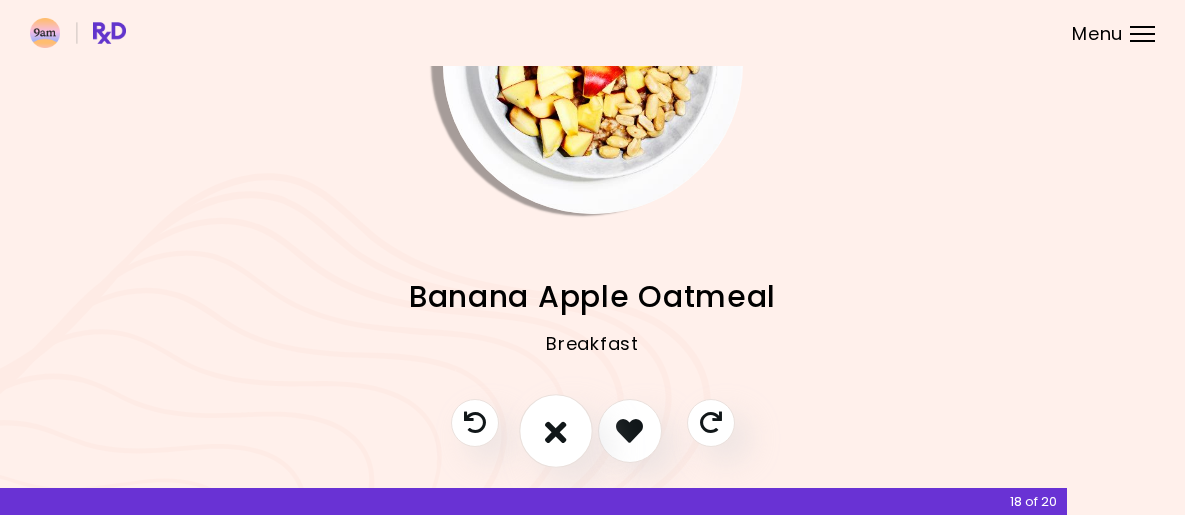 click at bounding box center (556, 430) 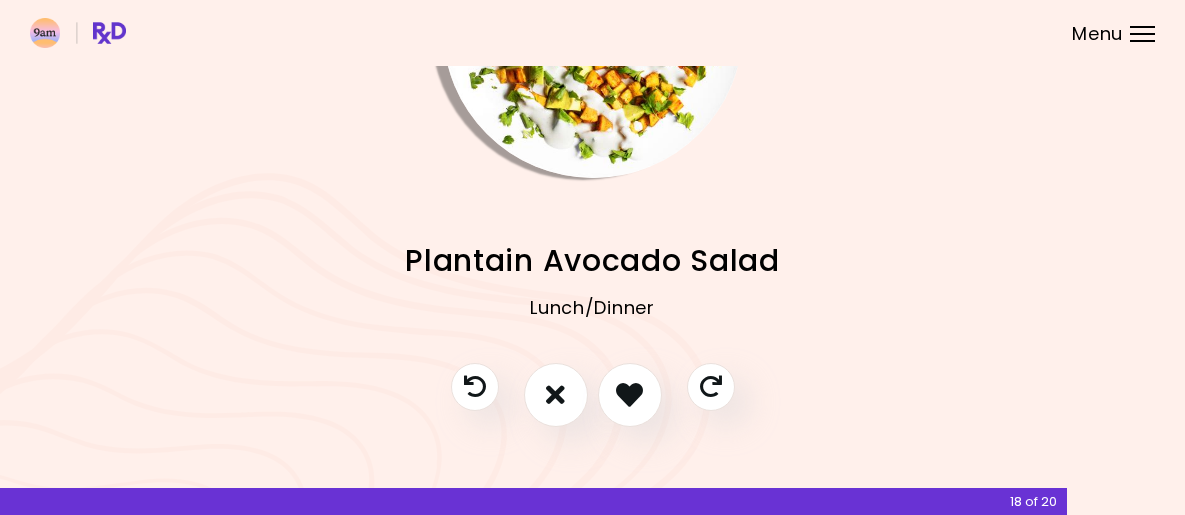 scroll, scrollTop: 197, scrollLeft: 0, axis: vertical 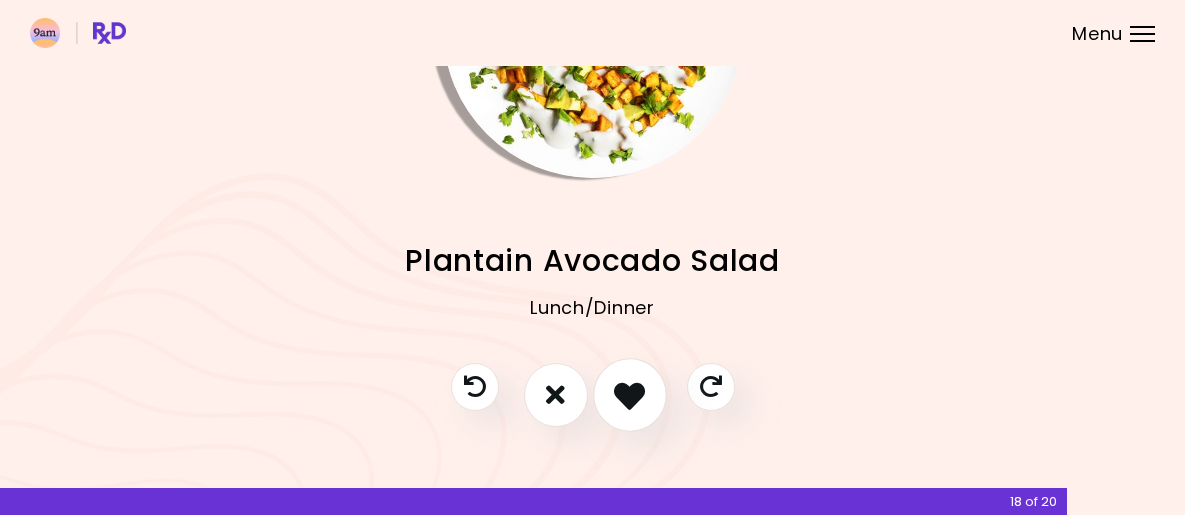 click at bounding box center (629, 394) 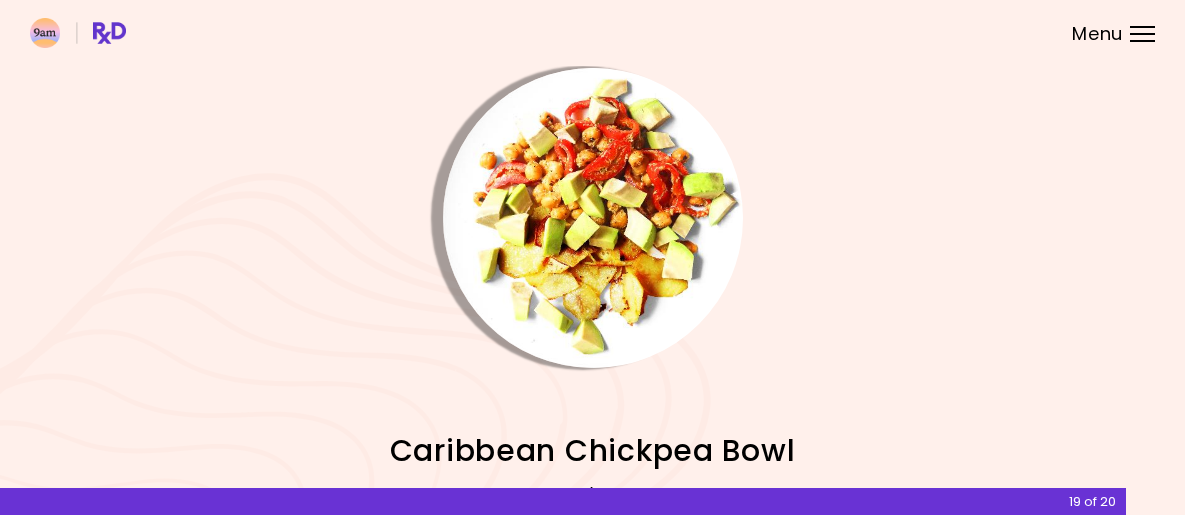 scroll, scrollTop: 223, scrollLeft: 0, axis: vertical 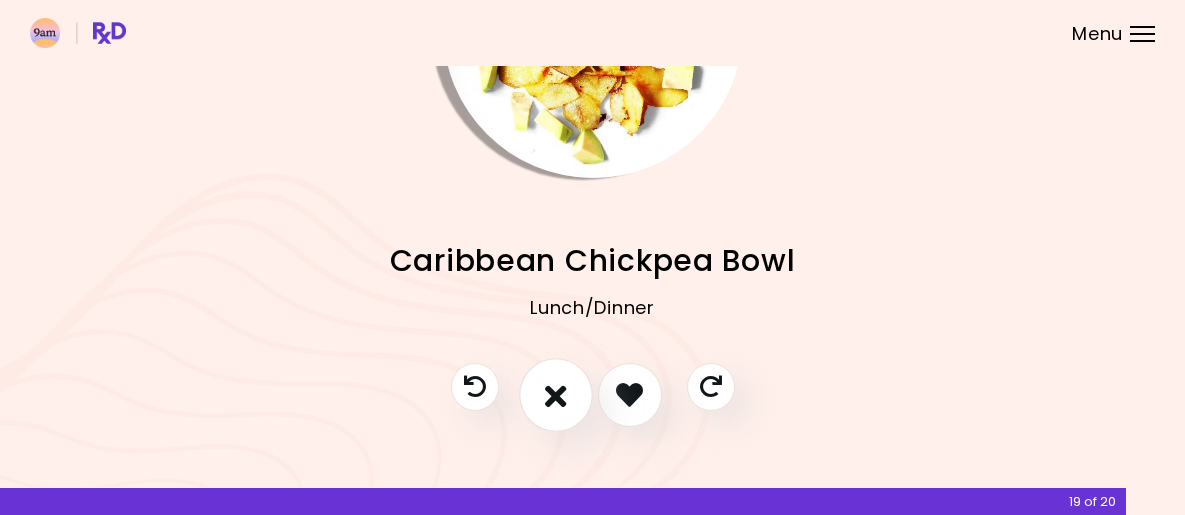 click at bounding box center (556, 394) 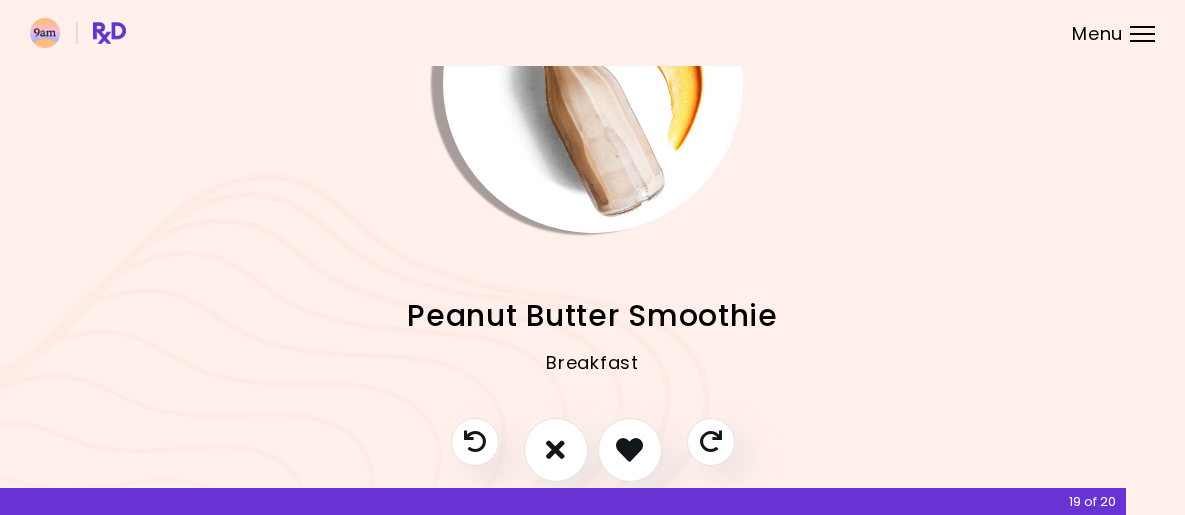 scroll, scrollTop: 148, scrollLeft: 0, axis: vertical 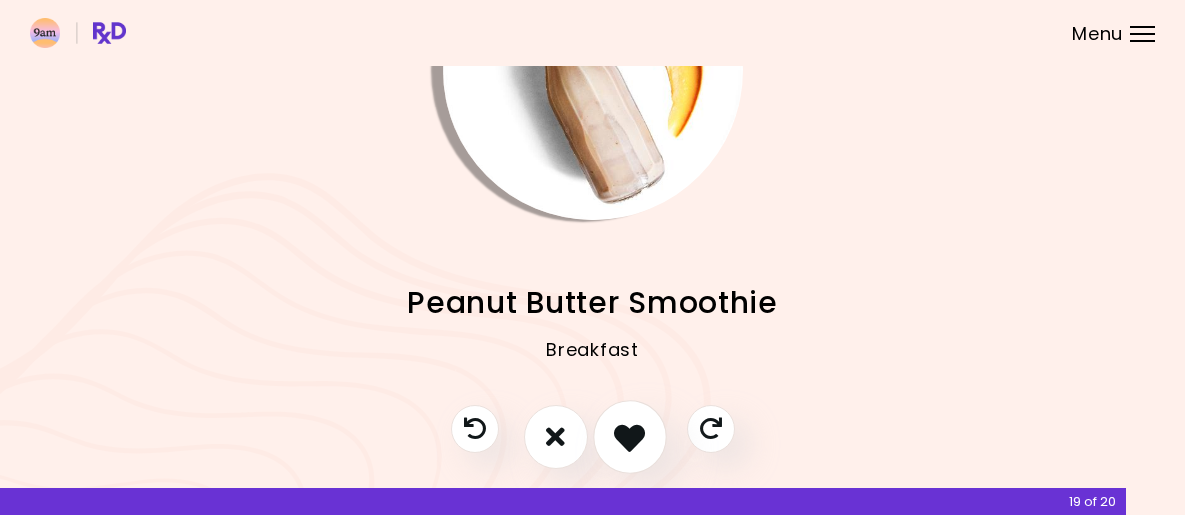 click at bounding box center [629, 436] 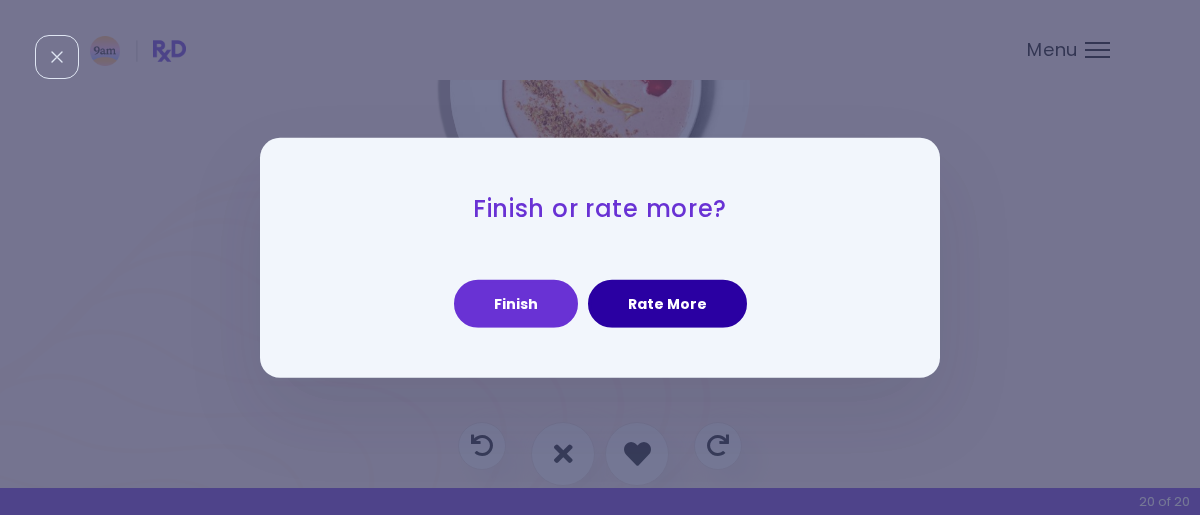 click on "Rate More" at bounding box center [667, 304] 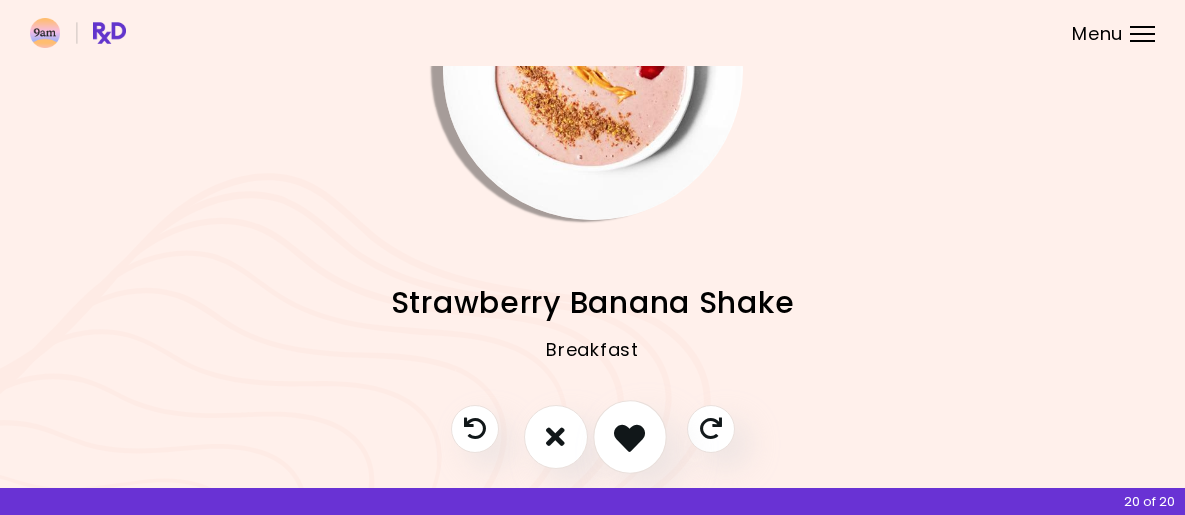 click at bounding box center (629, 436) 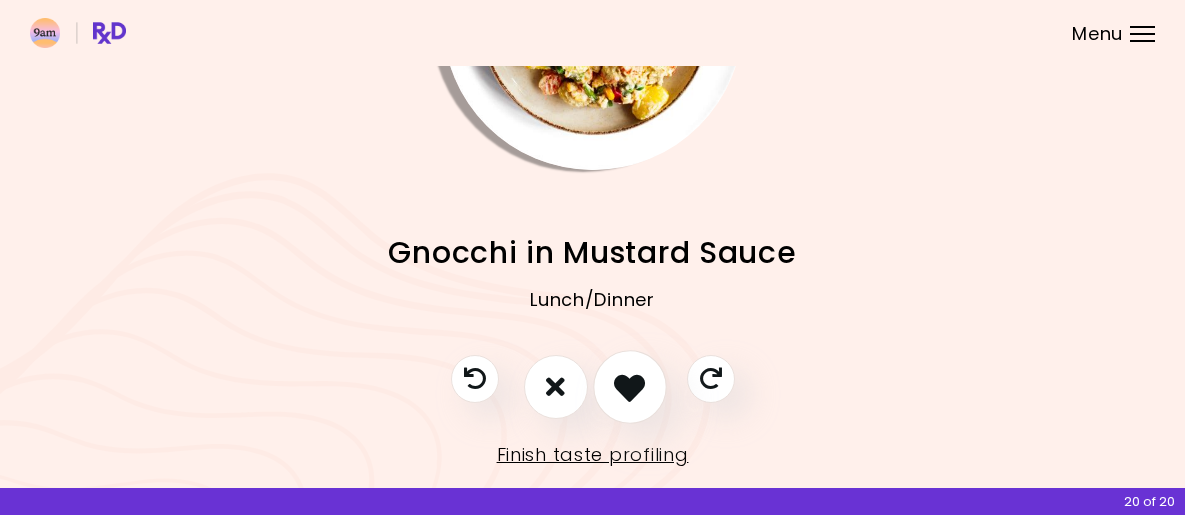 scroll, scrollTop: 223, scrollLeft: 0, axis: vertical 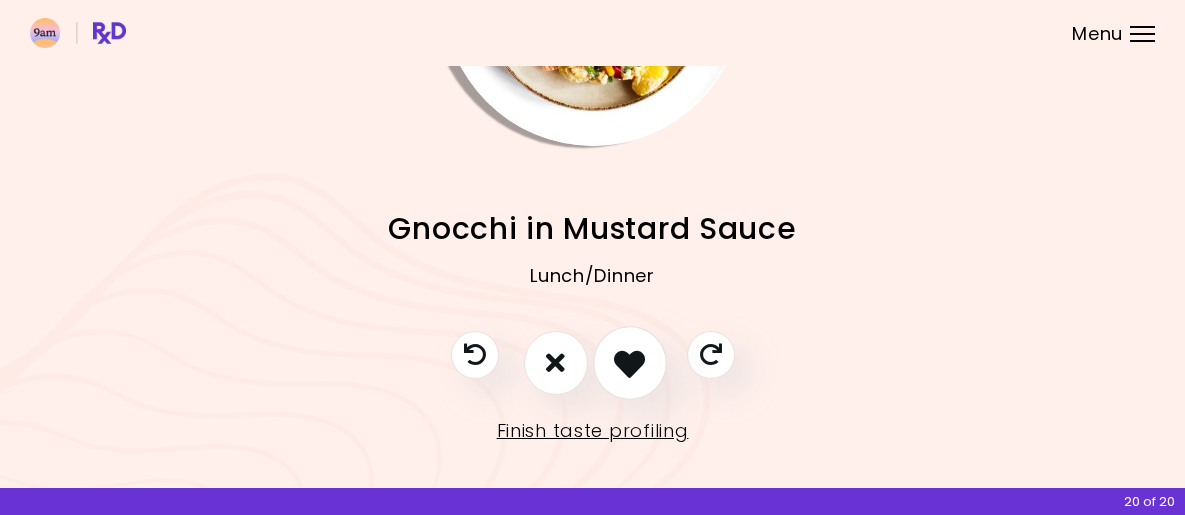 click at bounding box center [630, 363] 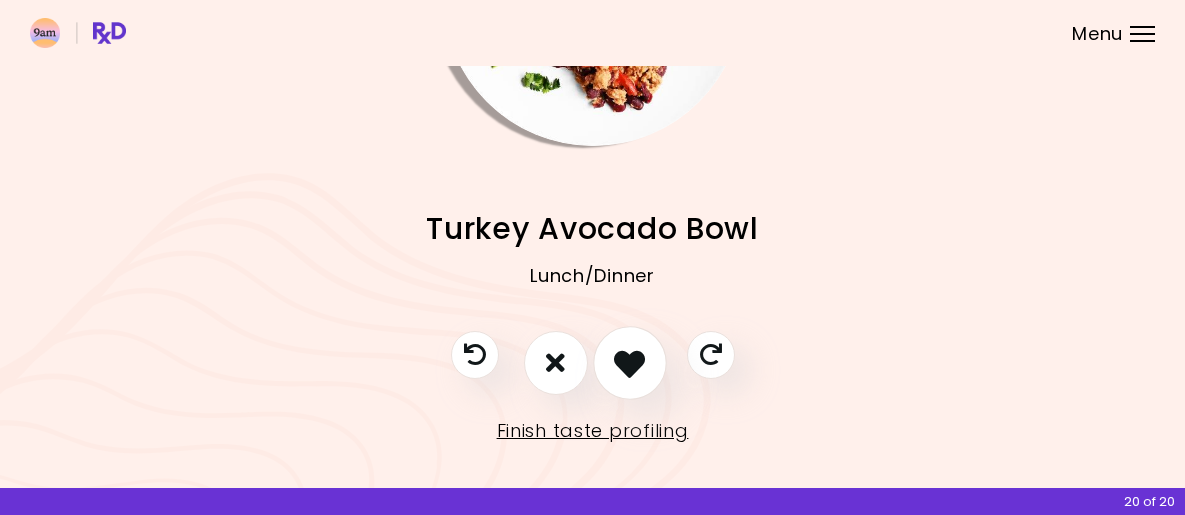 click at bounding box center [630, 363] 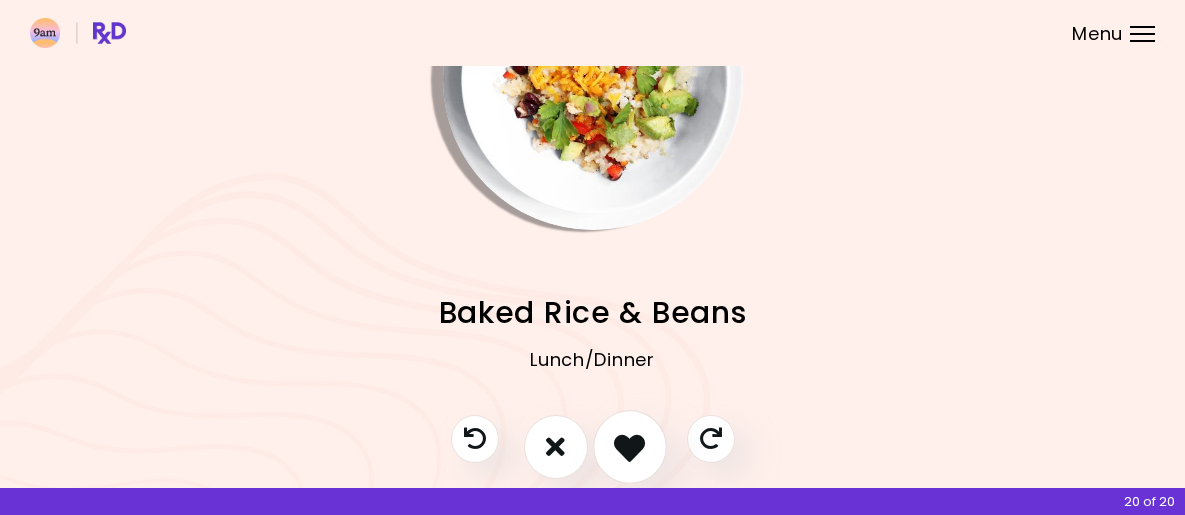 scroll, scrollTop: 139, scrollLeft: 0, axis: vertical 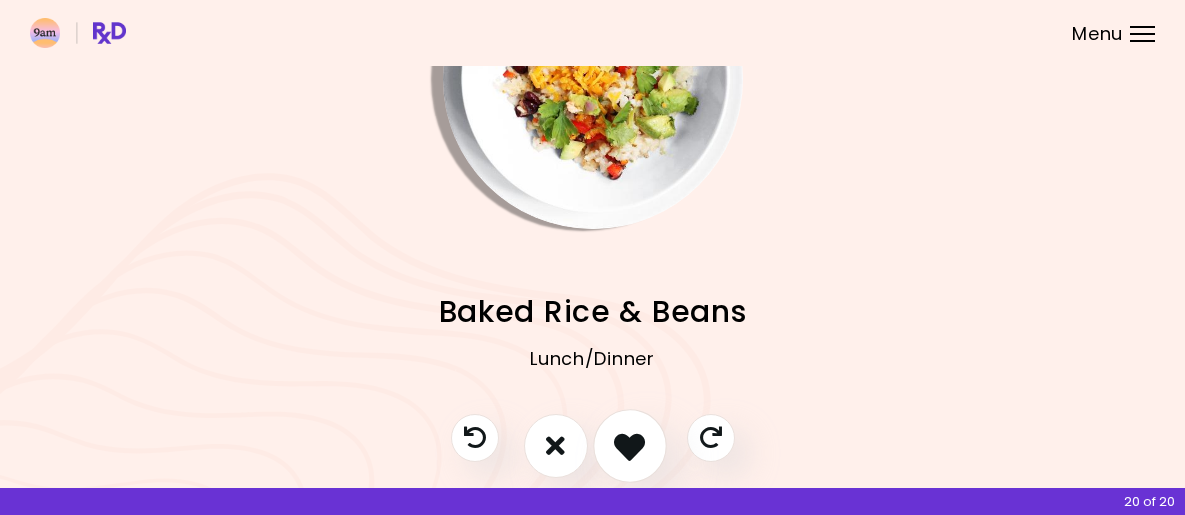 click at bounding box center (629, 445) 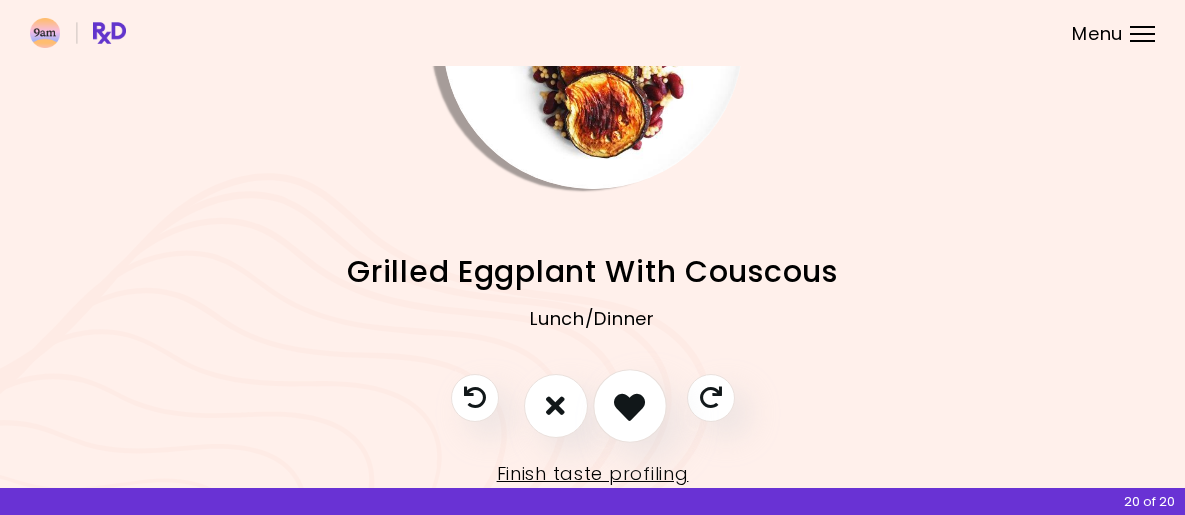 scroll, scrollTop: 180, scrollLeft: 0, axis: vertical 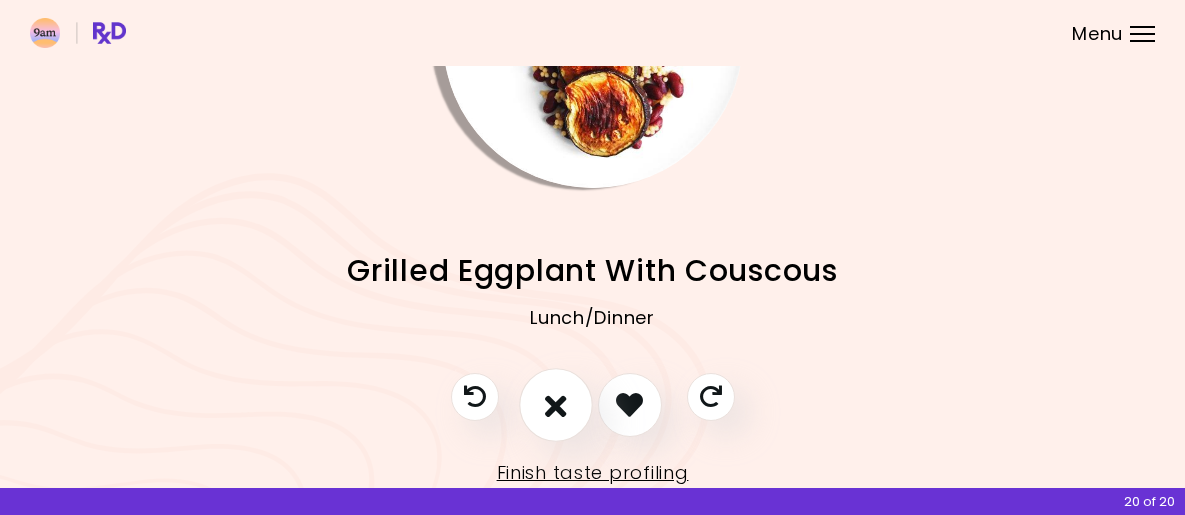 click at bounding box center (556, 404) 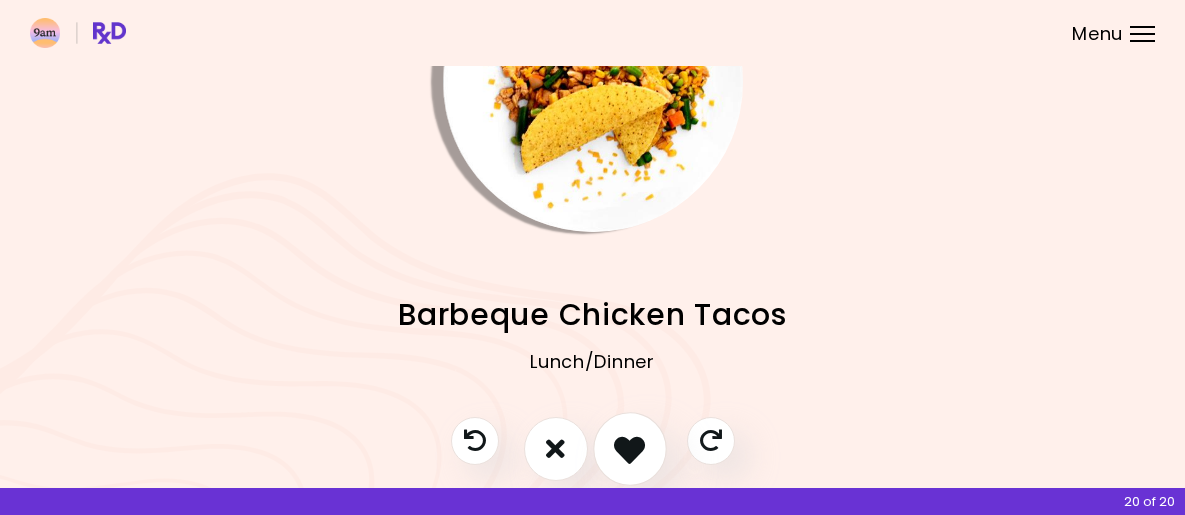 scroll, scrollTop: 169, scrollLeft: 0, axis: vertical 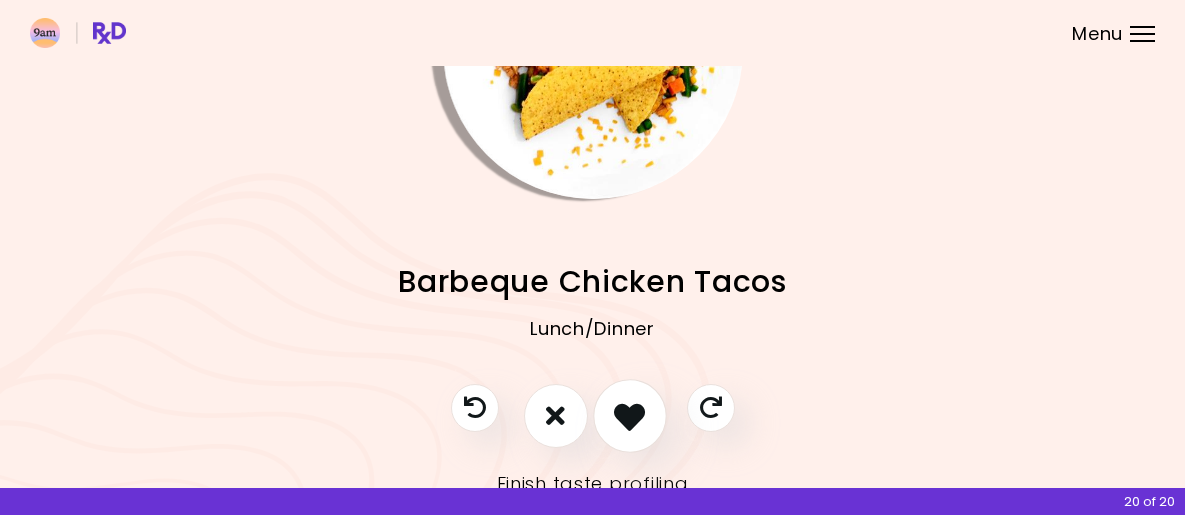 click at bounding box center (629, 415) 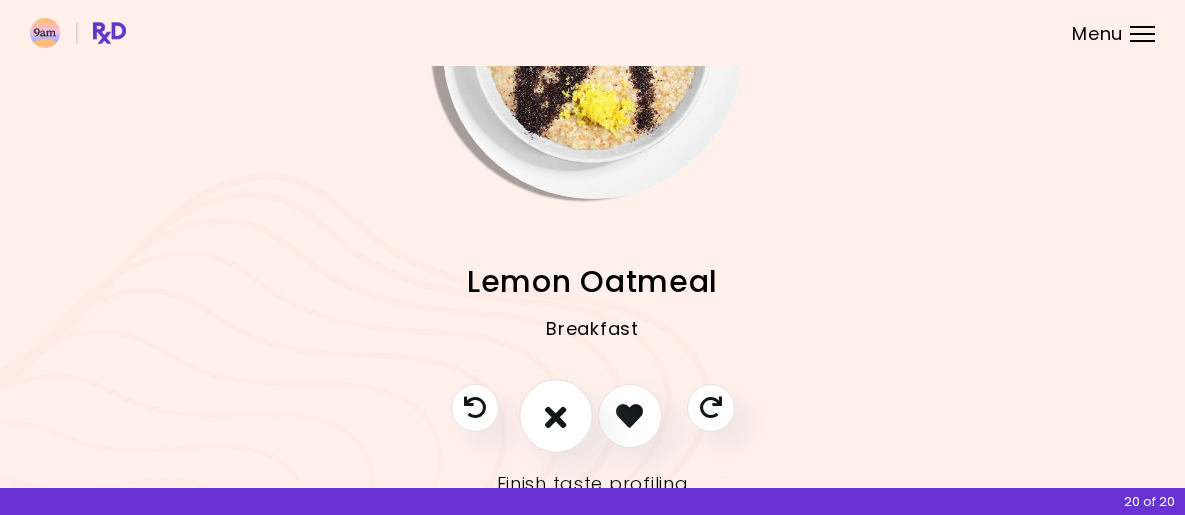 click at bounding box center [556, 415] 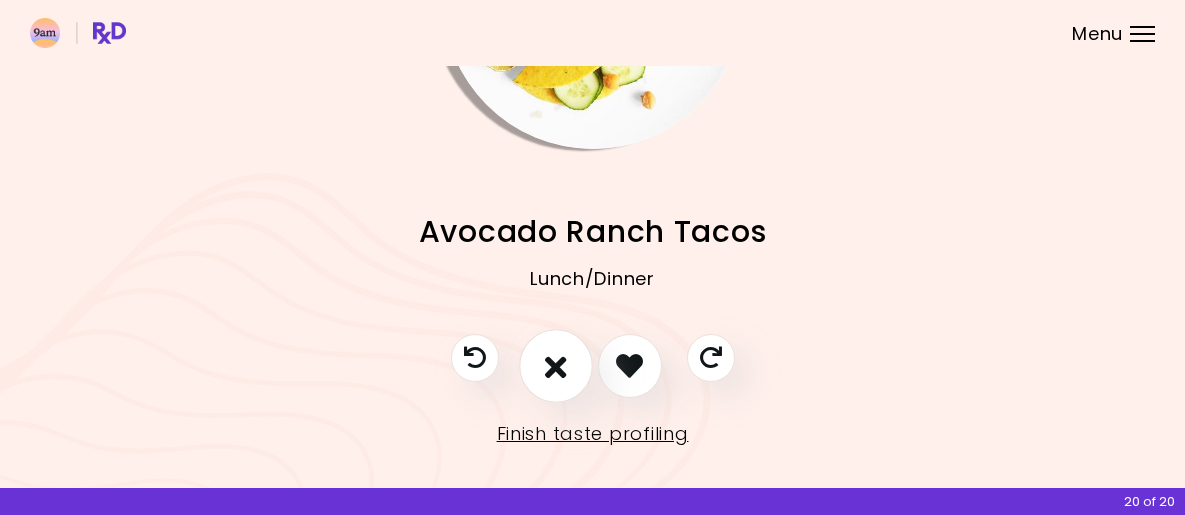 scroll, scrollTop: 220, scrollLeft: 0, axis: vertical 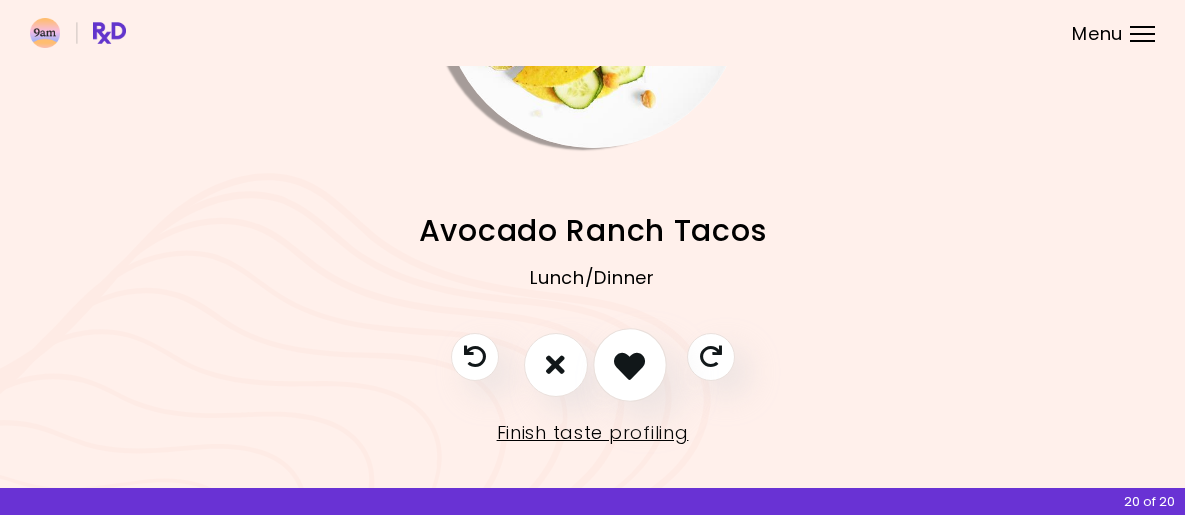 click at bounding box center [630, 365] 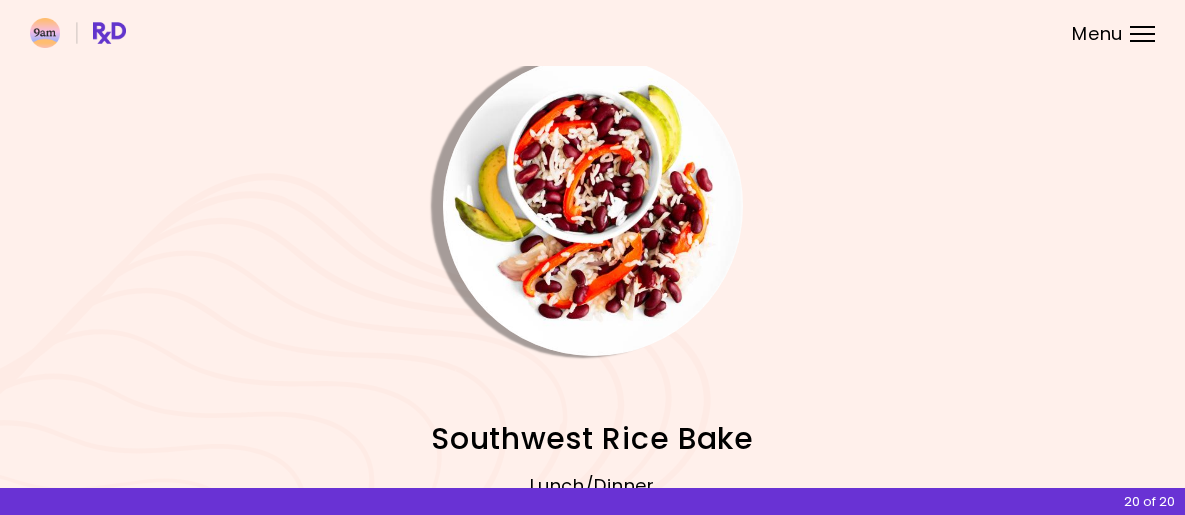 scroll, scrollTop: 255, scrollLeft: 0, axis: vertical 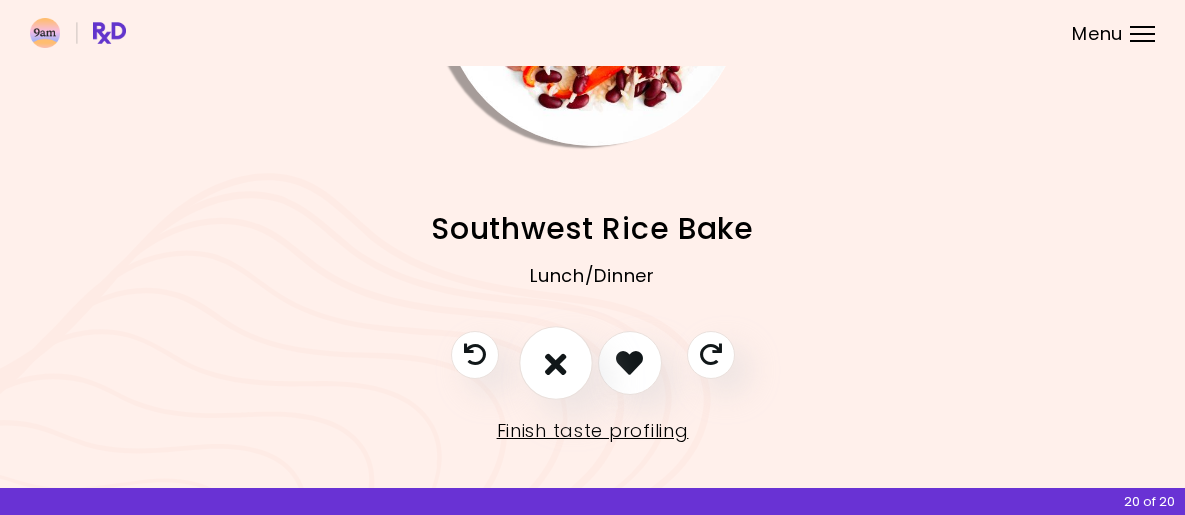 click at bounding box center (556, 363) 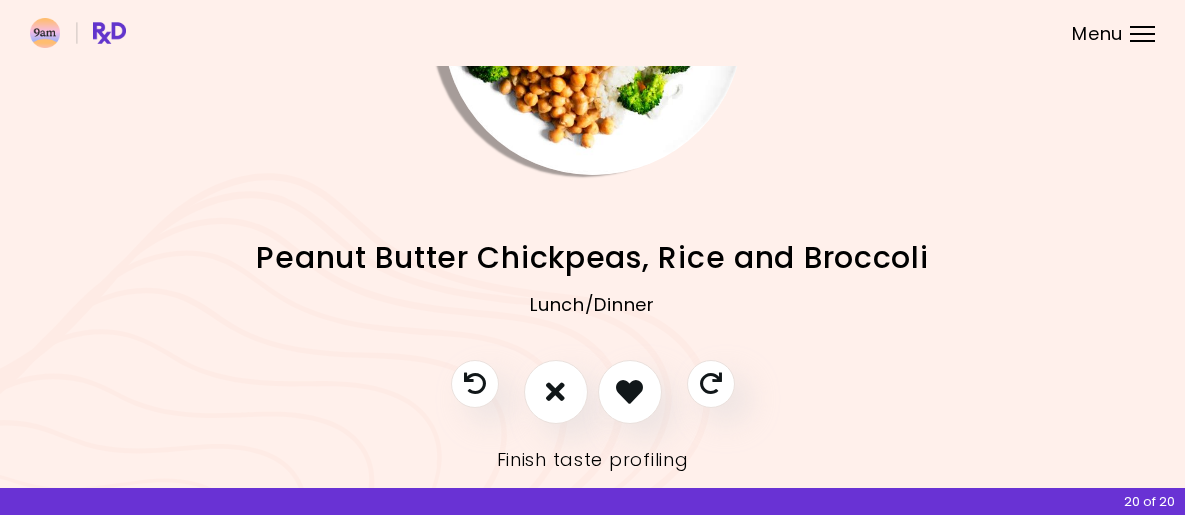 scroll, scrollTop: 204, scrollLeft: 0, axis: vertical 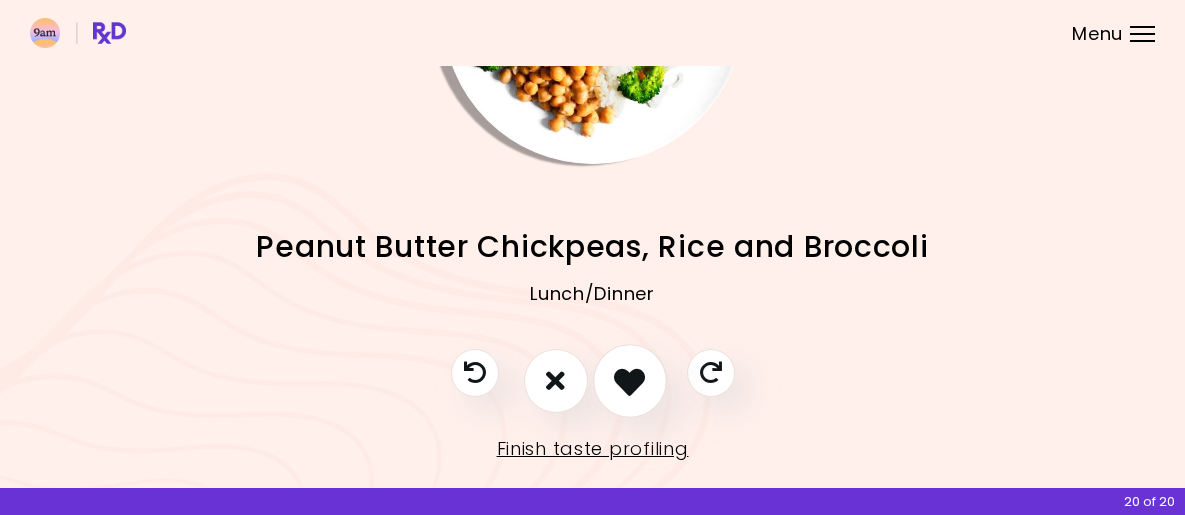 click at bounding box center [629, 380] 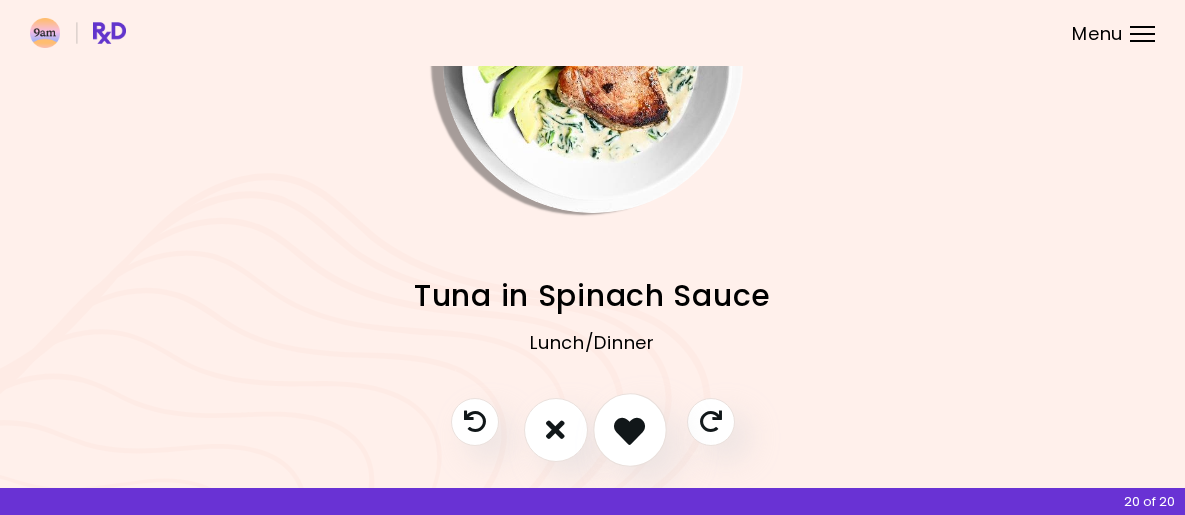 scroll, scrollTop: 159, scrollLeft: 0, axis: vertical 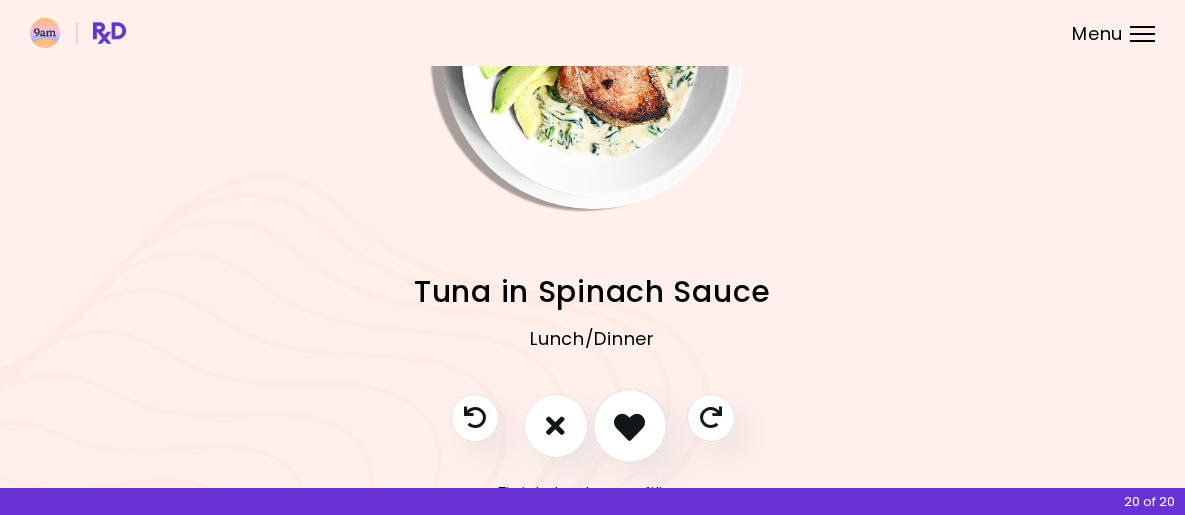 click at bounding box center (629, 425) 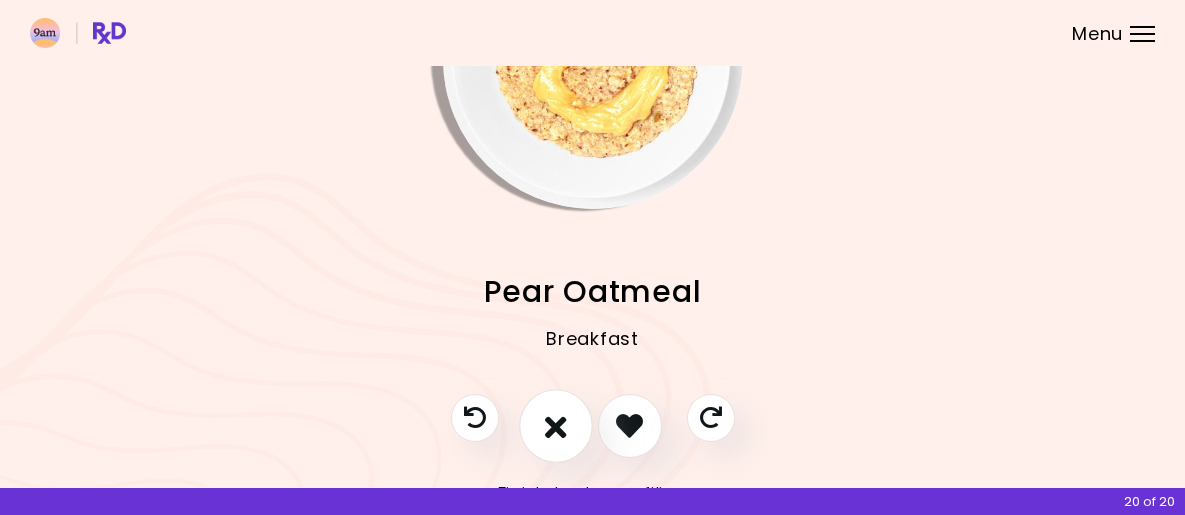 click at bounding box center [556, 426] 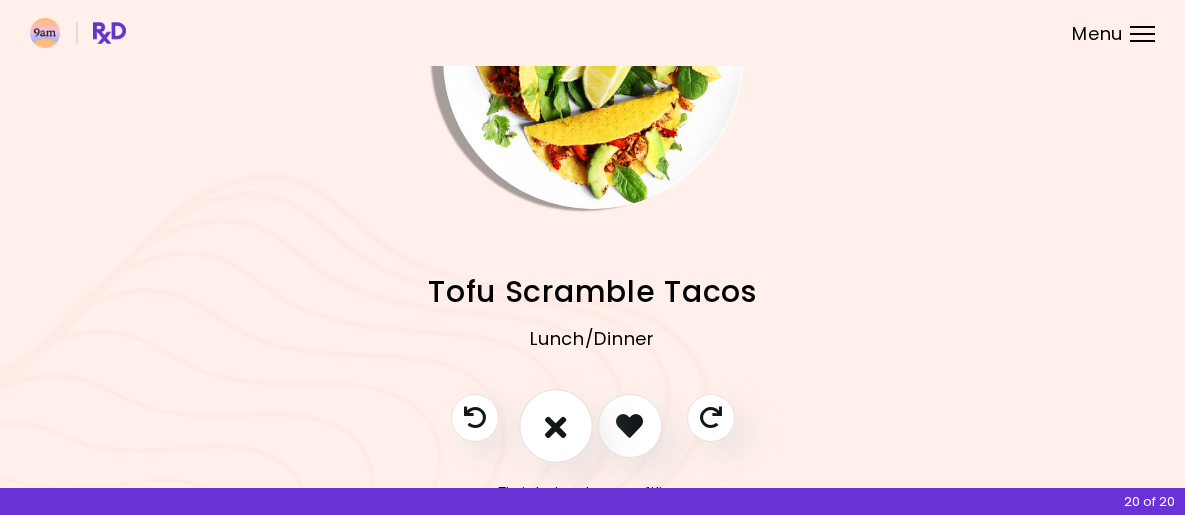 click at bounding box center [556, 426] 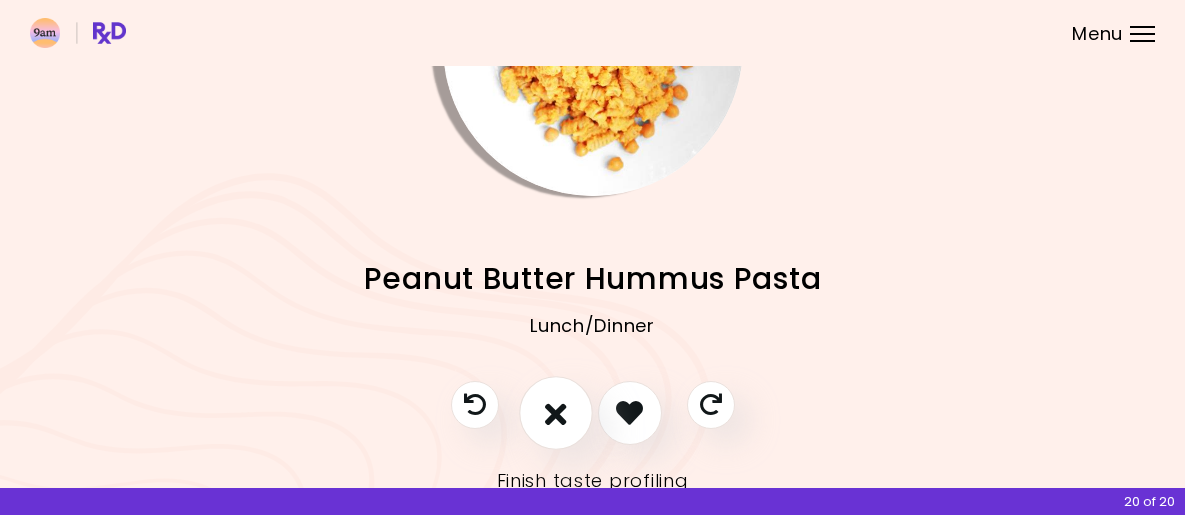 scroll, scrollTop: 185, scrollLeft: 0, axis: vertical 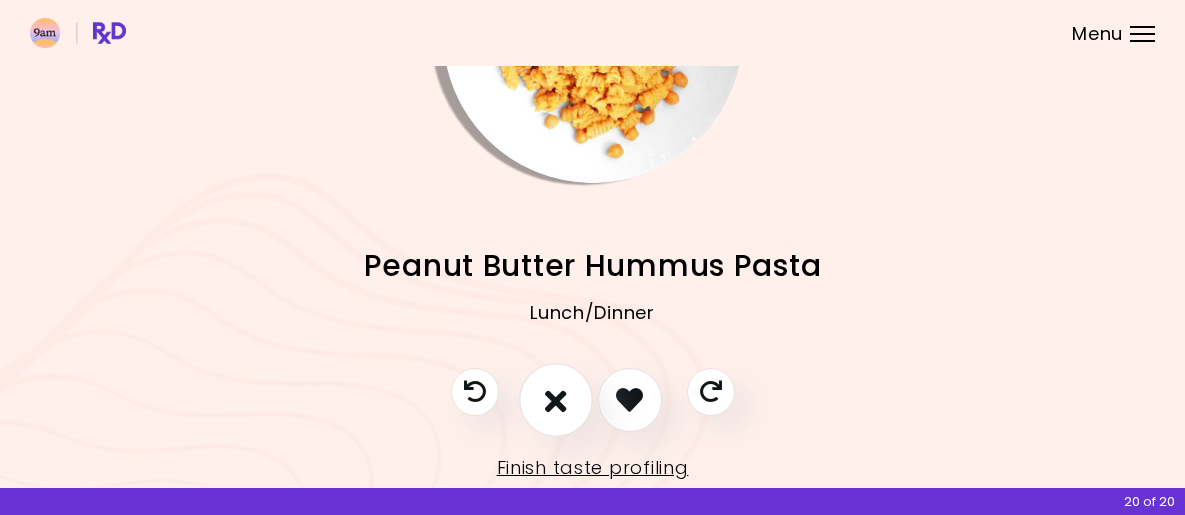click at bounding box center [556, 399] 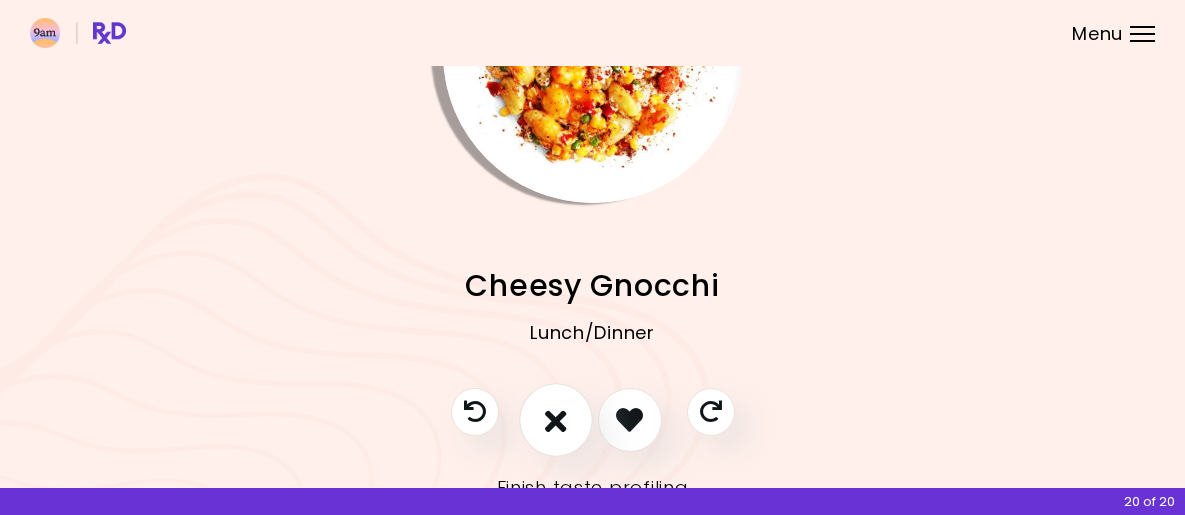 scroll, scrollTop: 183, scrollLeft: 0, axis: vertical 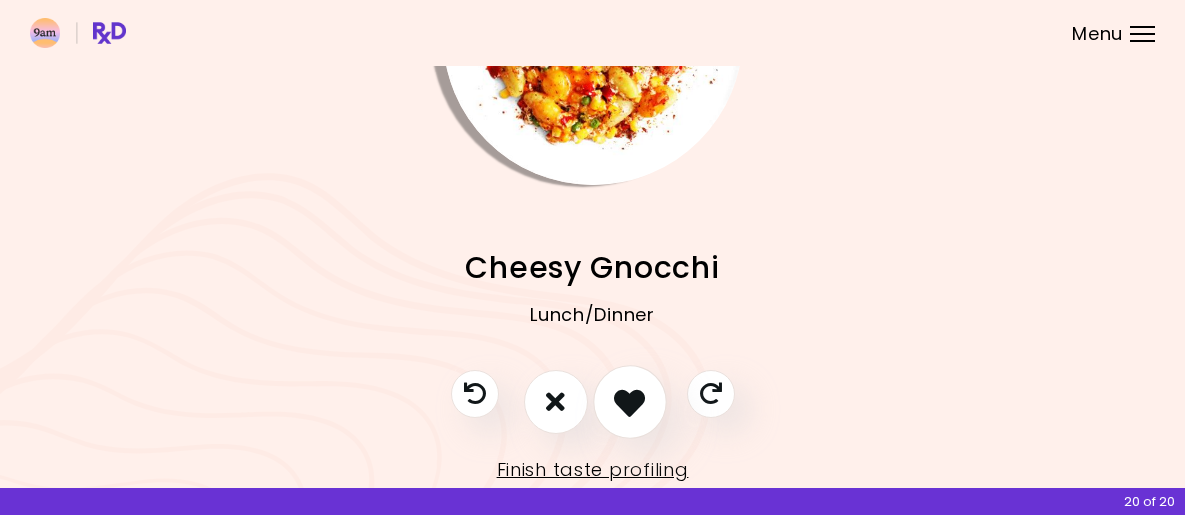 click at bounding box center [630, 402] 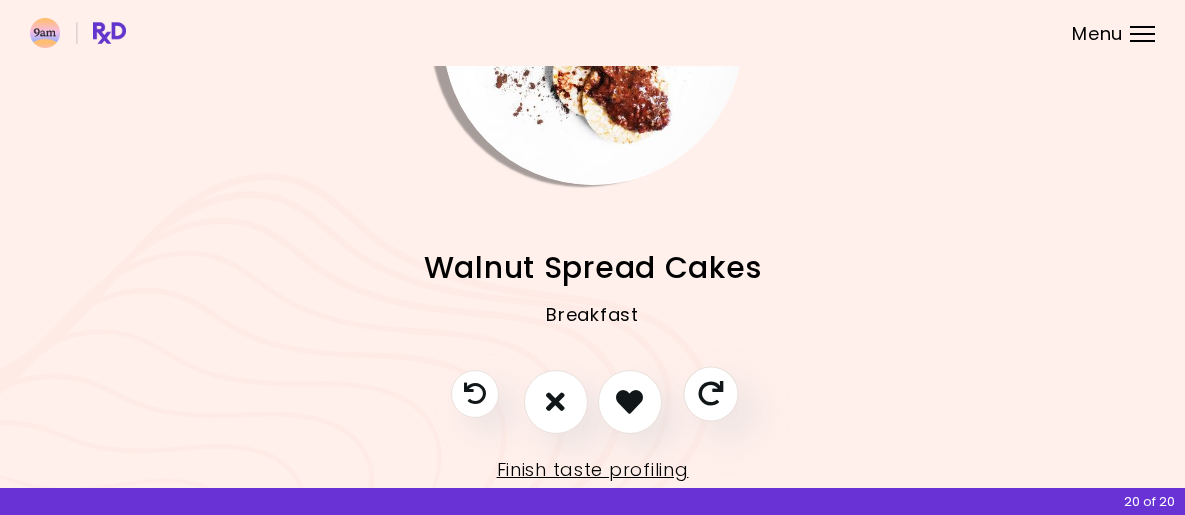 click at bounding box center [710, 393] 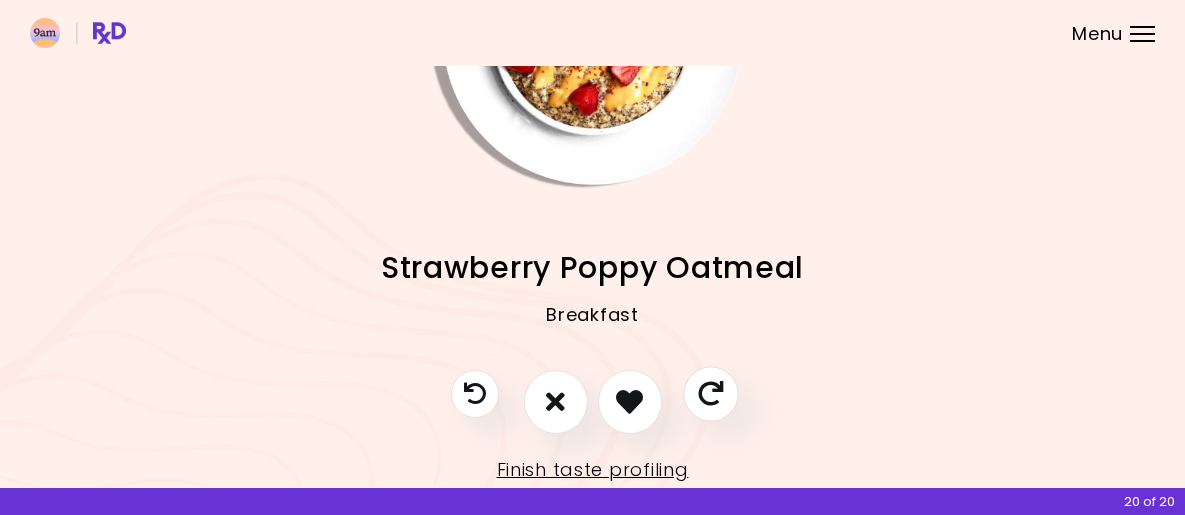 click at bounding box center (710, 393) 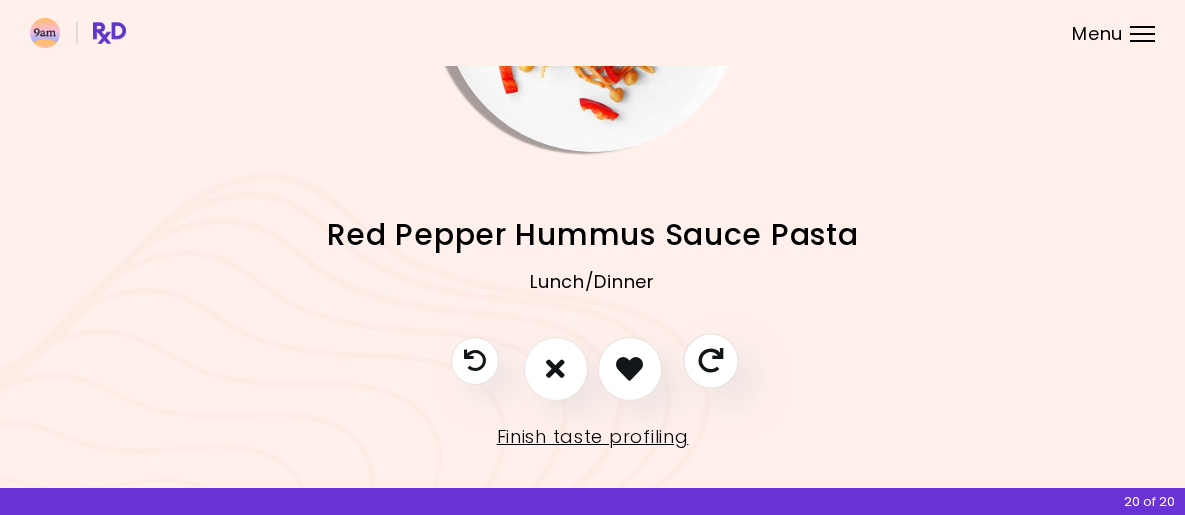 scroll, scrollTop: 217, scrollLeft: 0, axis: vertical 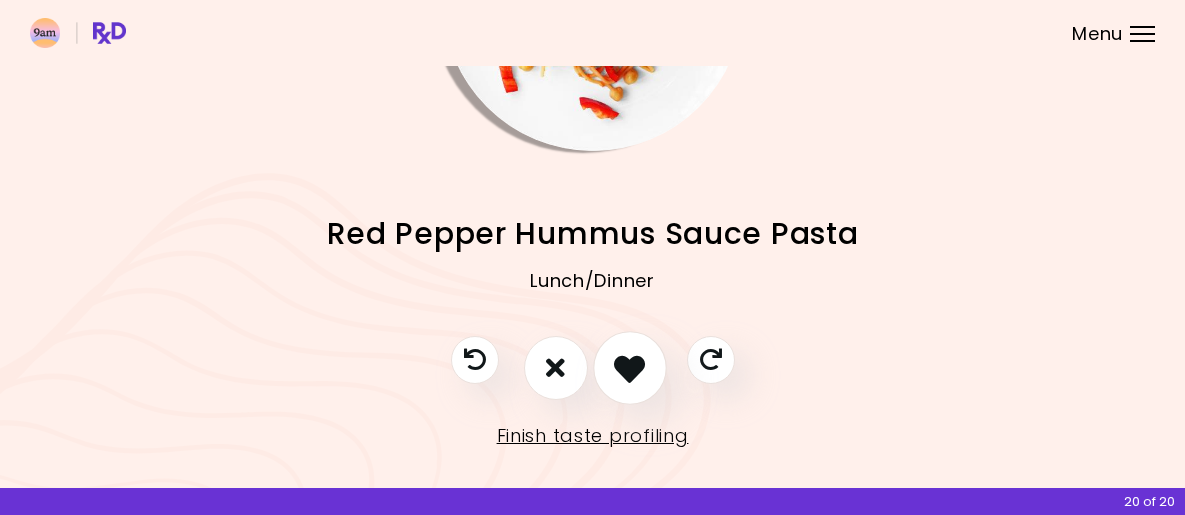 click at bounding box center (629, 367) 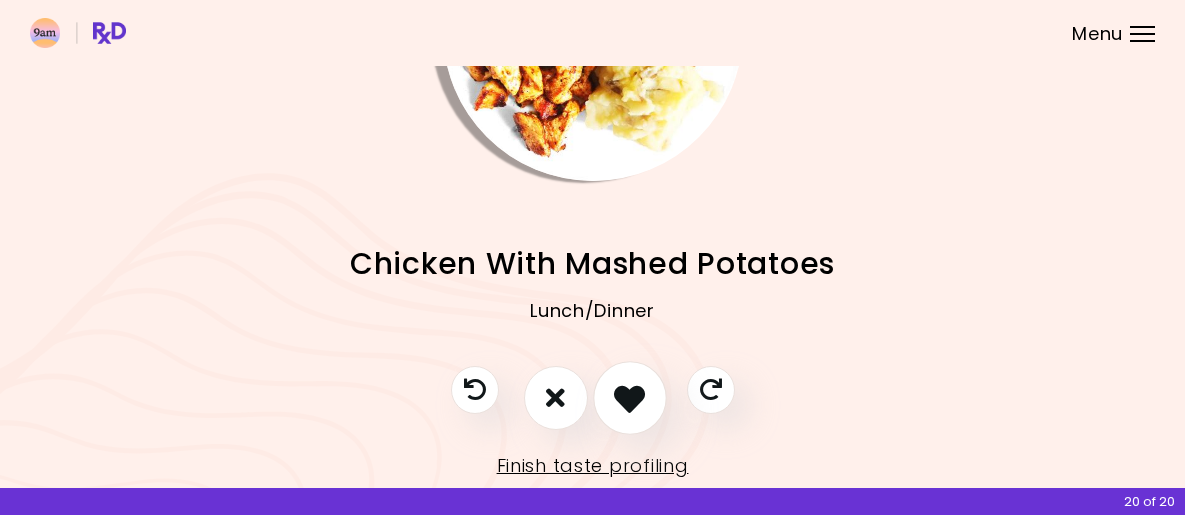 scroll, scrollTop: 189, scrollLeft: 0, axis: vertical 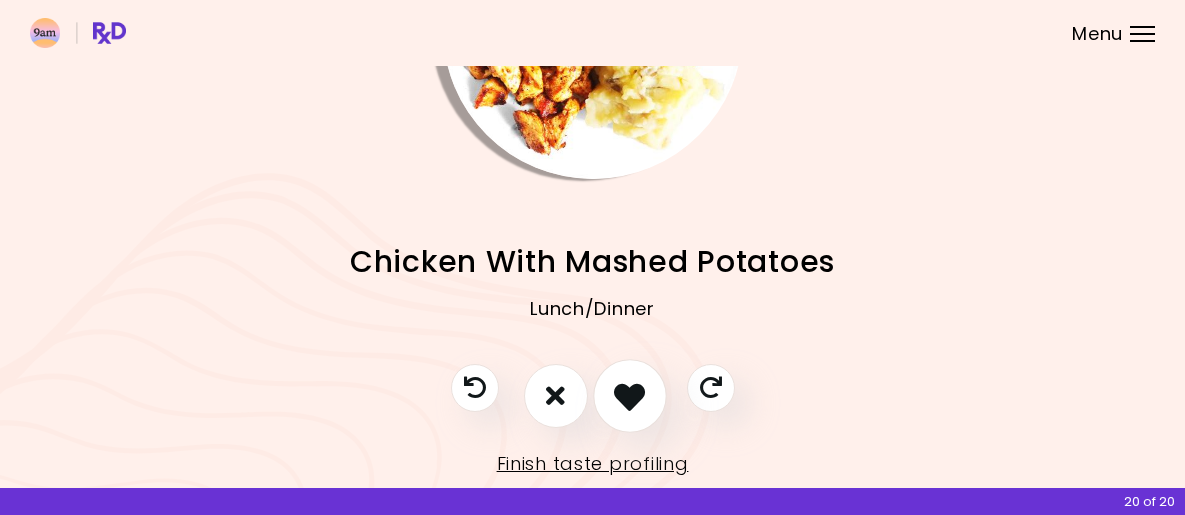 click at bounding box center [629, 395] 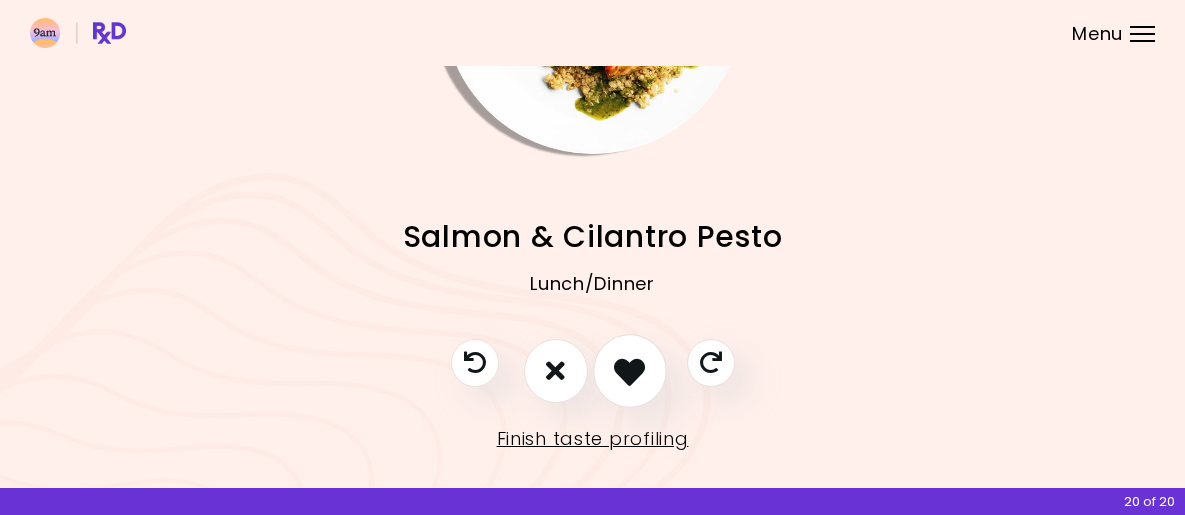 scroll, scrollTop: 225, scrollLeft: 0, axis: vertical 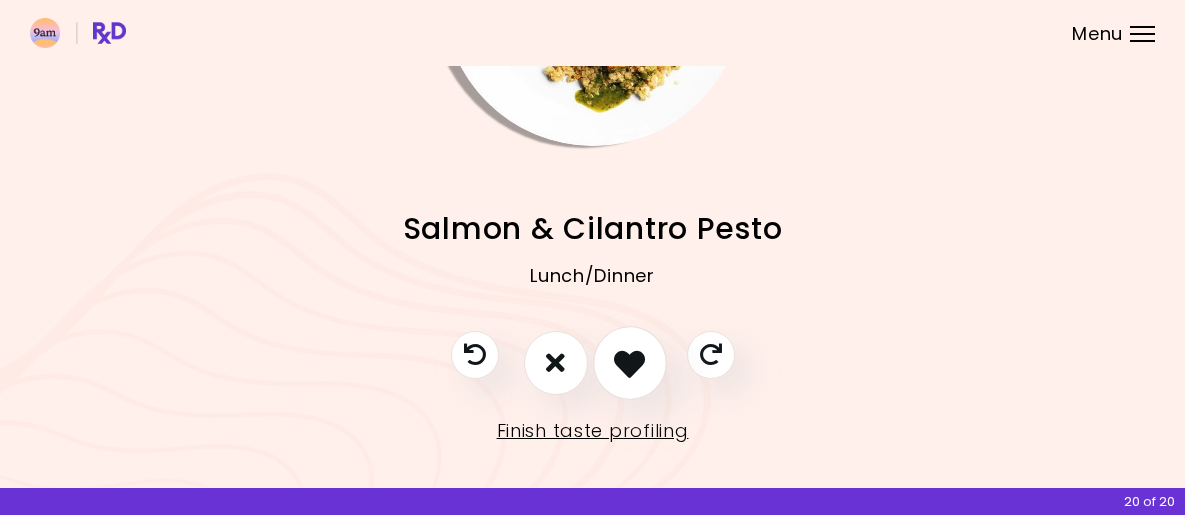 click at bounding box center [630, 363] 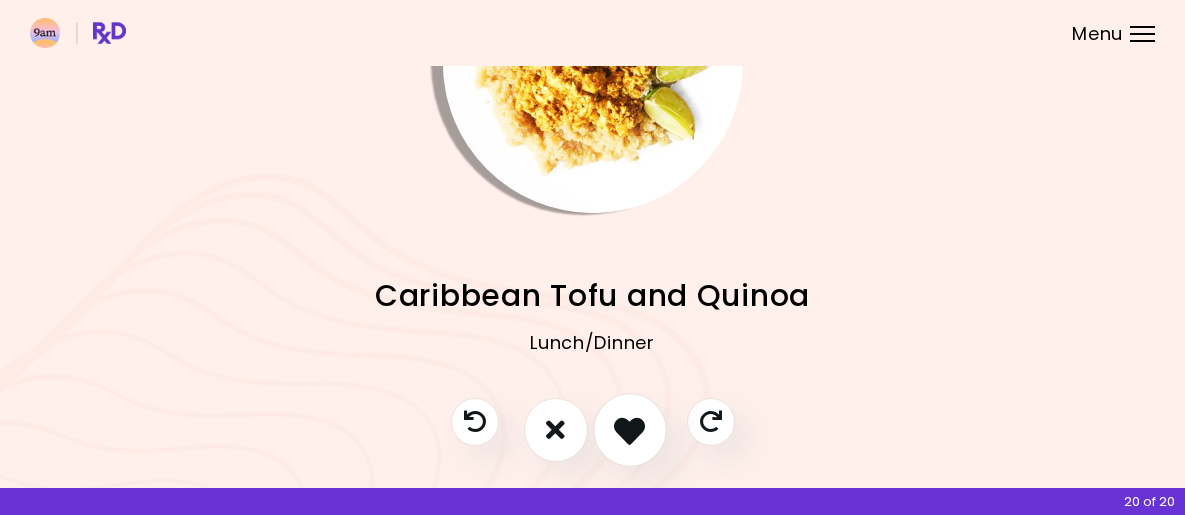 scroll, scrollTop: 179, scrollLeft: 0, axis: vertical 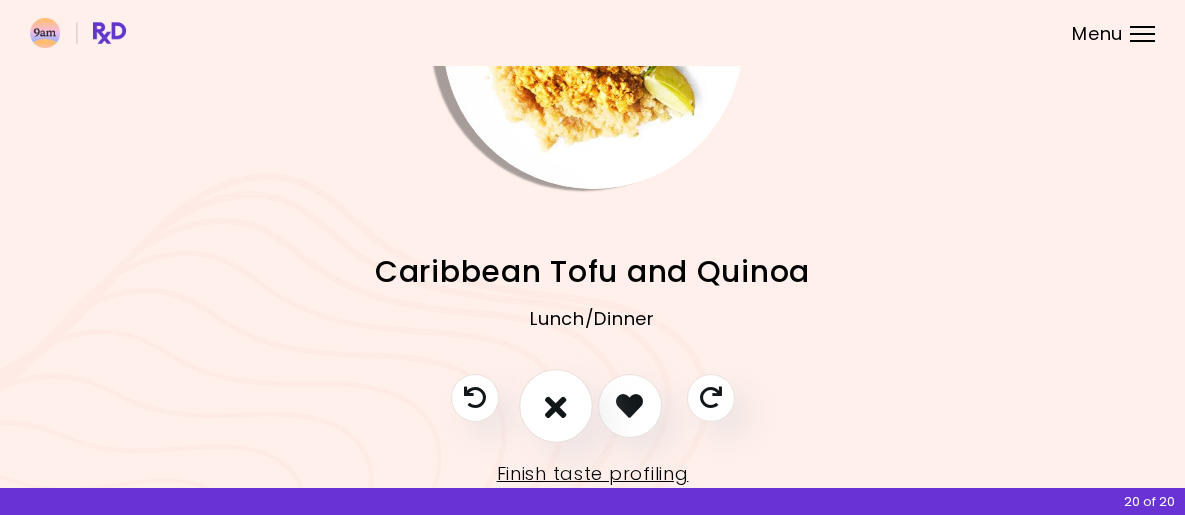 click at bounding box center (556, 405) 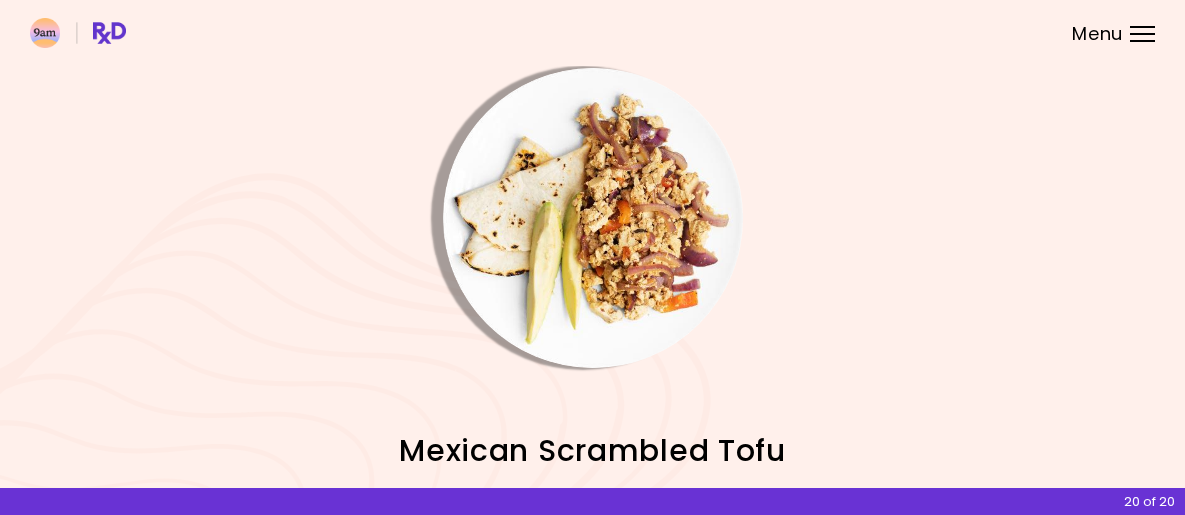 scroll, scrollTop: 212, scrollLeft: 0, axis: vertical 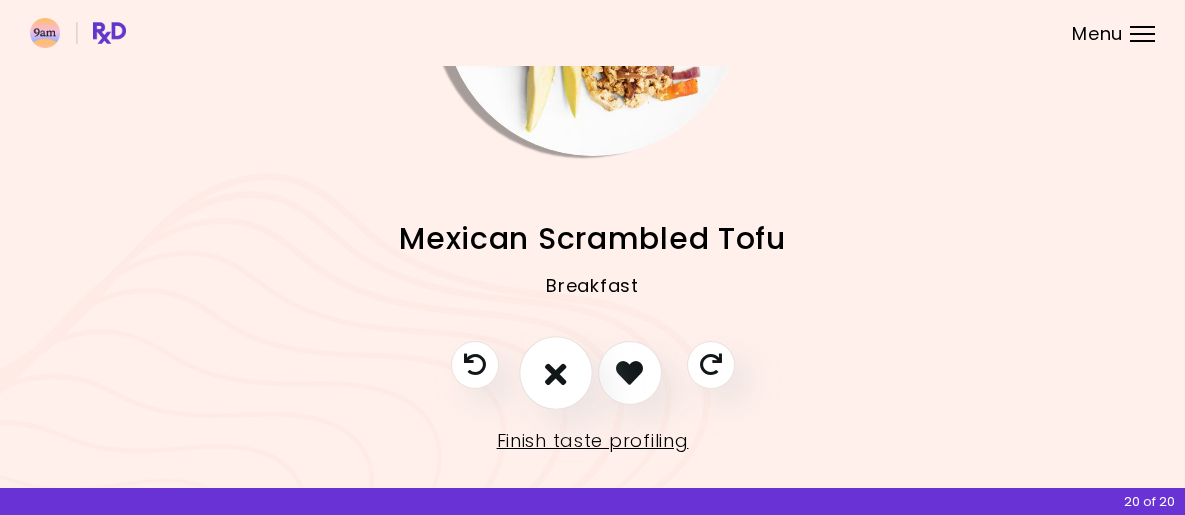 click at bounding box center (556, 373) 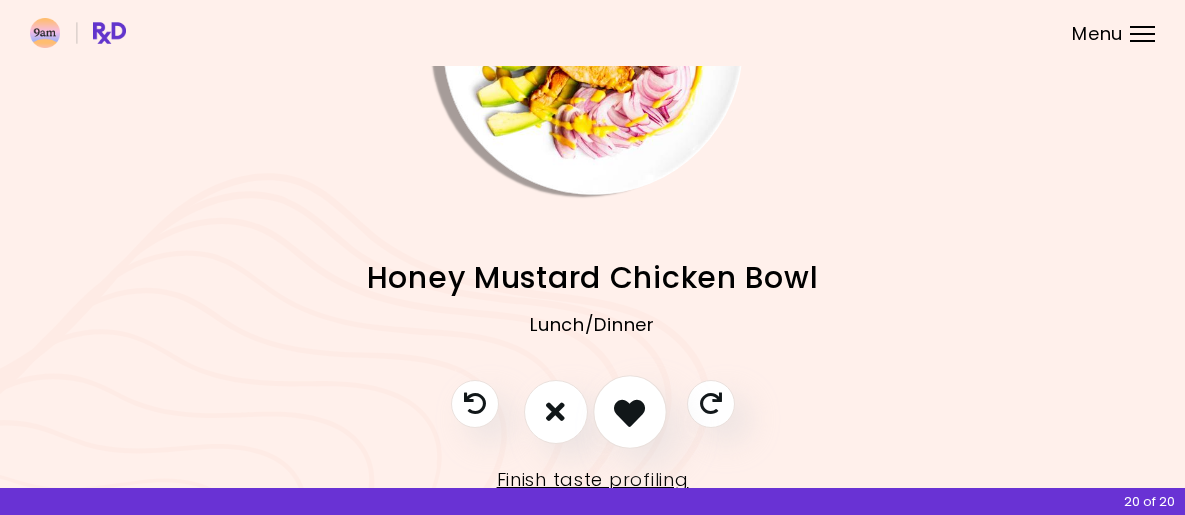 scroll, scrollTop: 174, scrollLeft: 0, axis: vertical 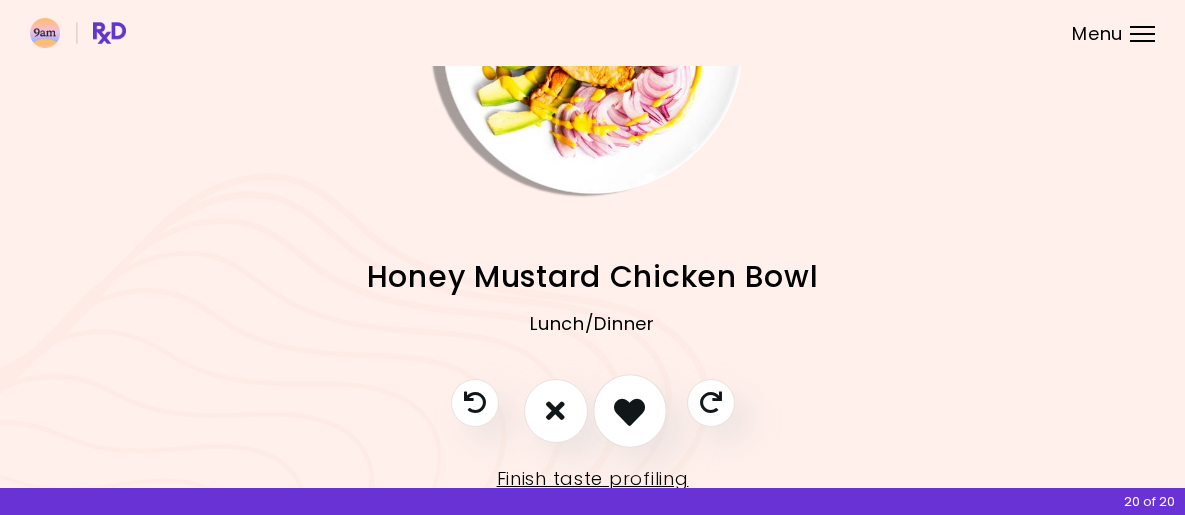 click at bounding box center [629, 410] 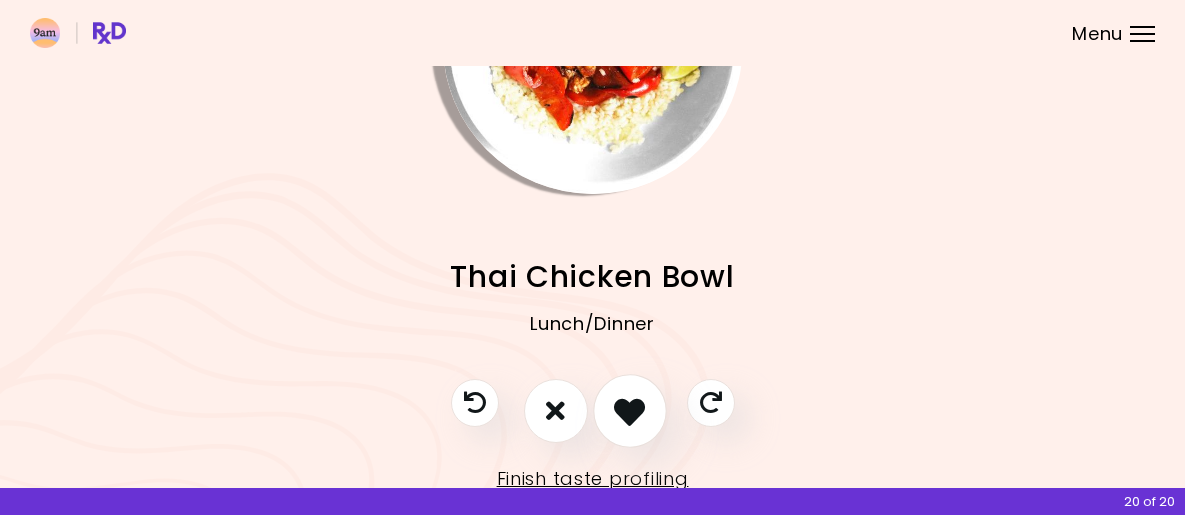 click at bounding box center [629, 410] 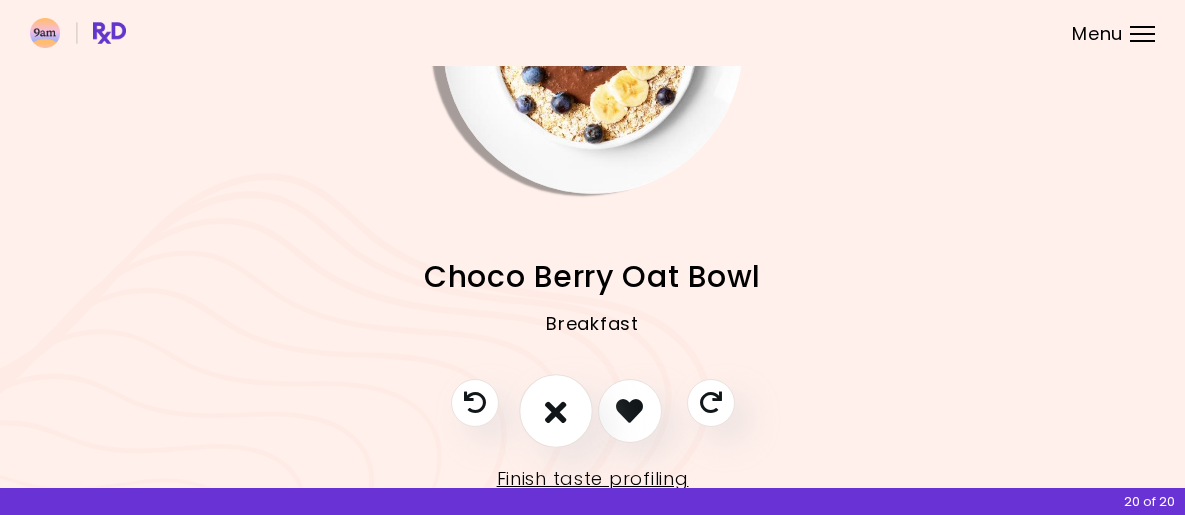 click at bounding box center (556, 410) 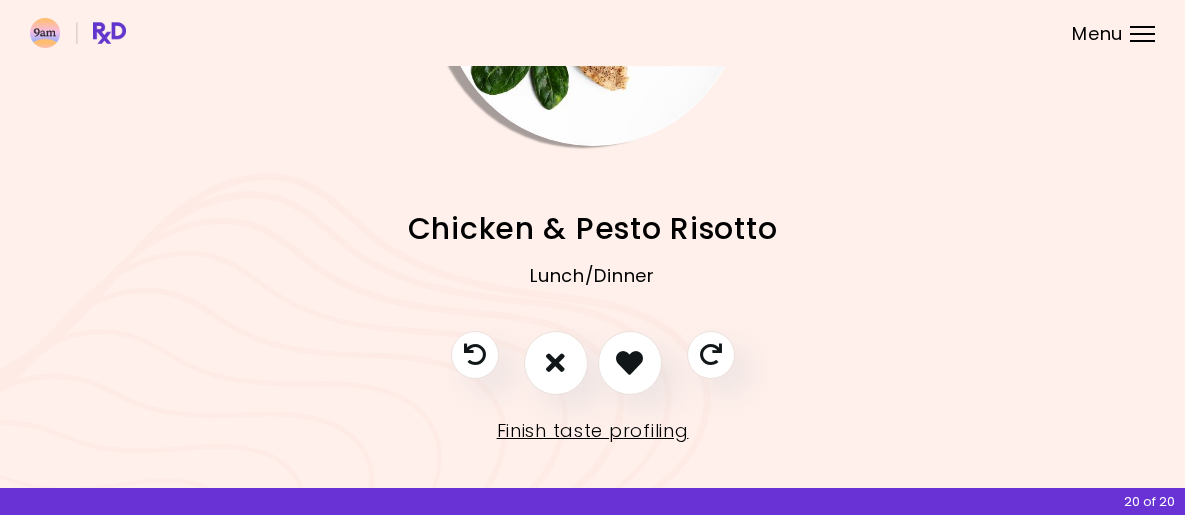 scroll, scrollTop: 242, scrollLeft: 0, axis: vertical 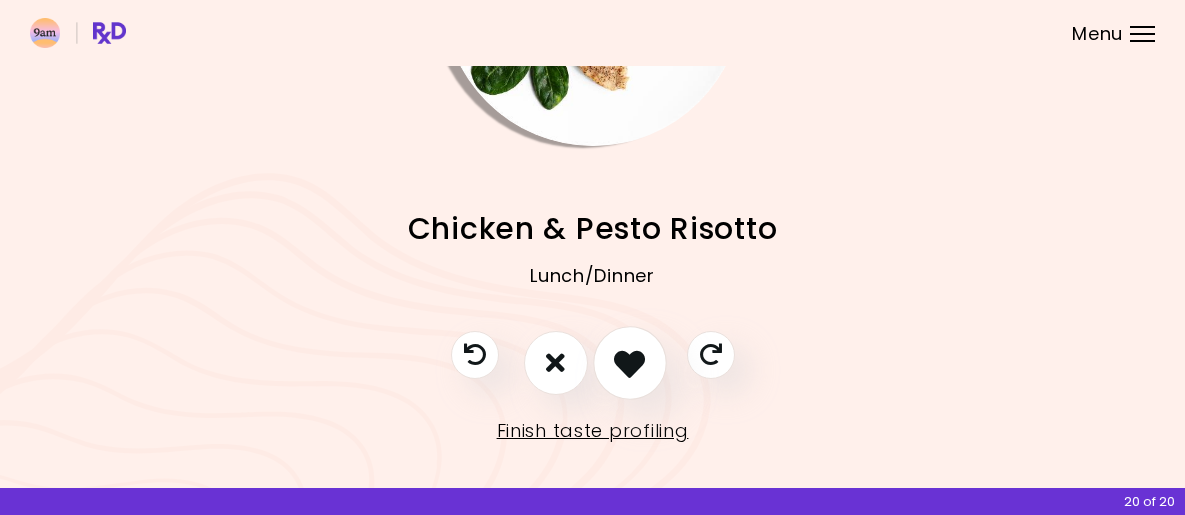click at bounding box center [629, 362] 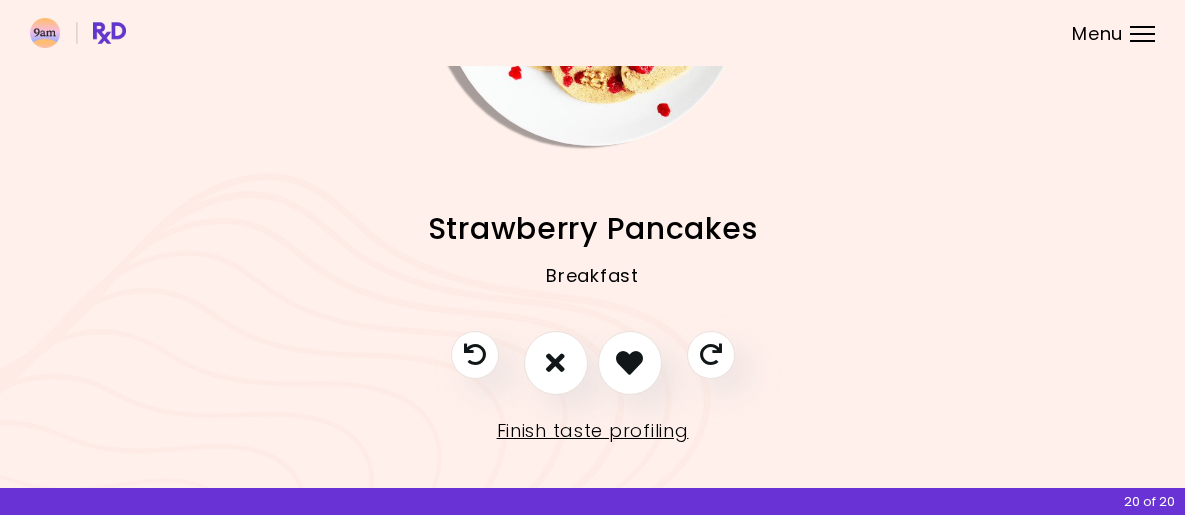 click on "Meatball Chickpea Stew Lunch/Dinner Cinnamon Pancakes Breakfast Turkey Burgers & Potatoes Lunch/Dinner Mexican Chicken Soup Lunch/Dinner Strawberry Yogurt Bowl Breakfast Mexican Scrambled Eggs Lunch/Dinner Fruity Smoothie Breakfast Mushroom Chickpea Salad Lunch/Dinner Jamaican Oatmeal Breakfast Egg Casserole Lunch/Dinner Tahini Mushroom Garlic Pasta Lunch/Dinner Peanut Butter Chicken, Rice and Broccoli Lunch/Dinner Beef Tacos Lunch/Dinner Sweet Potato Beef Bake Lunch/Dinner Sticky Sesame Sweet Potato Tacos Lunch/Dinner Bacon and Pepper Pasta Lunch/Dinner Spinach Omelet Breakfast Beef & Cooked Beans Lunch/Dinner Apple-Oat Cookies Breakfast Chicken and Cream Spaghetti Lunch/Dinner Banana Split Yogurt Breakfast Blueberry Pancakes Breakfast Roast Chickpea Salad Lunch/Dinner Strawberry Spread Breakfast Turkey Mushroom Casserole Lunch/Dinner Noodles & Tempeh Lunch/Dinner Blueberry Yogurt Oats Breakfast Strawberry Yogurt Toast Breakfast Honey Walnut Oatmeal Breakfast Cream of Mushrooms Pasta Lunch/Dinner Breakfast" at bounding box center (592, 146) 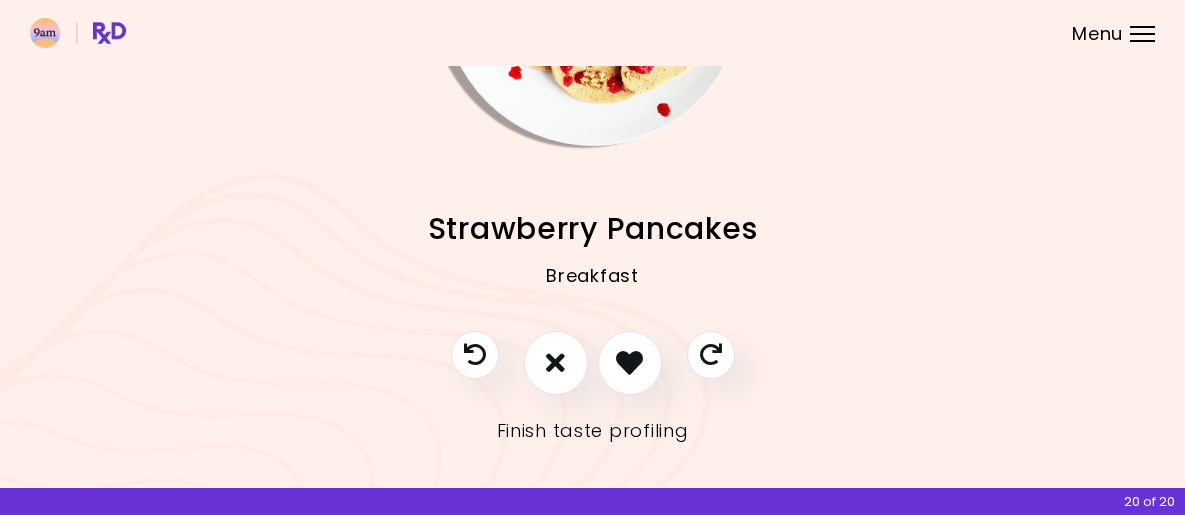 click on "Finish taste profiling" at bounding box center (593, 431) 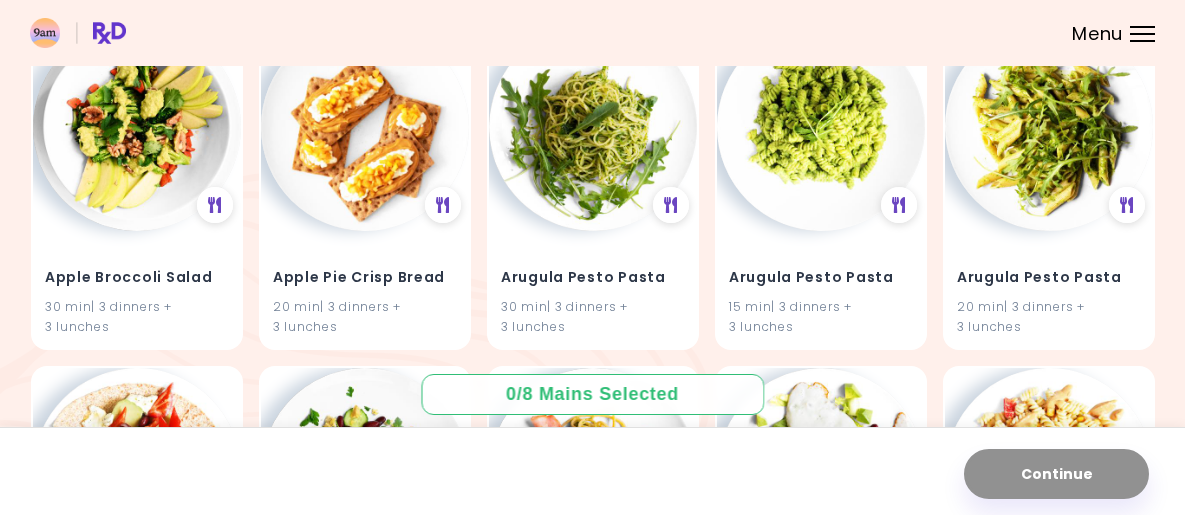 scroll, scrollTop: 0, scrollLeft: 0, axis: both 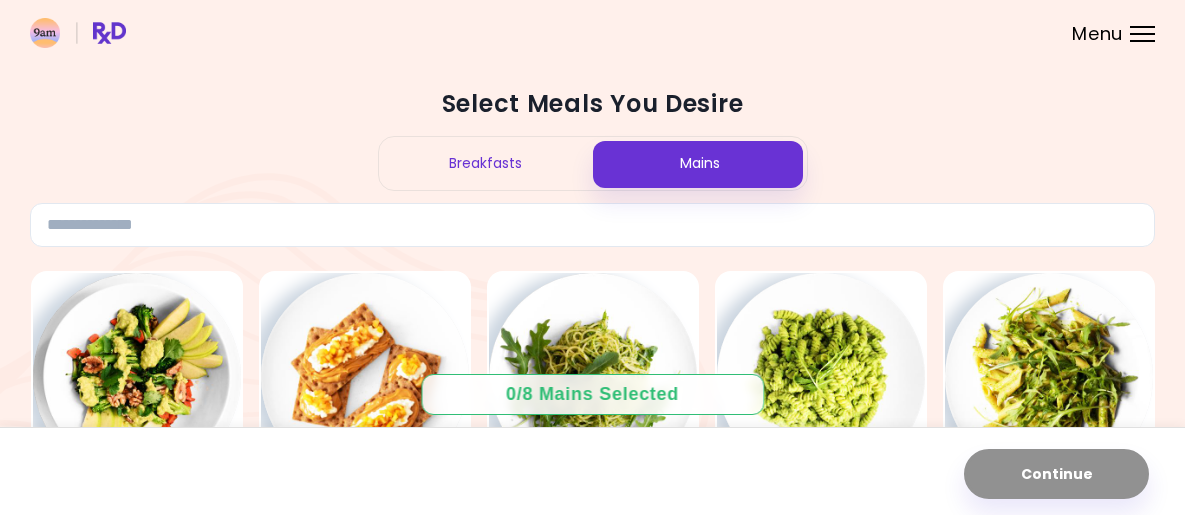 click on "Breakfasts" at bounding box center (486, 163) 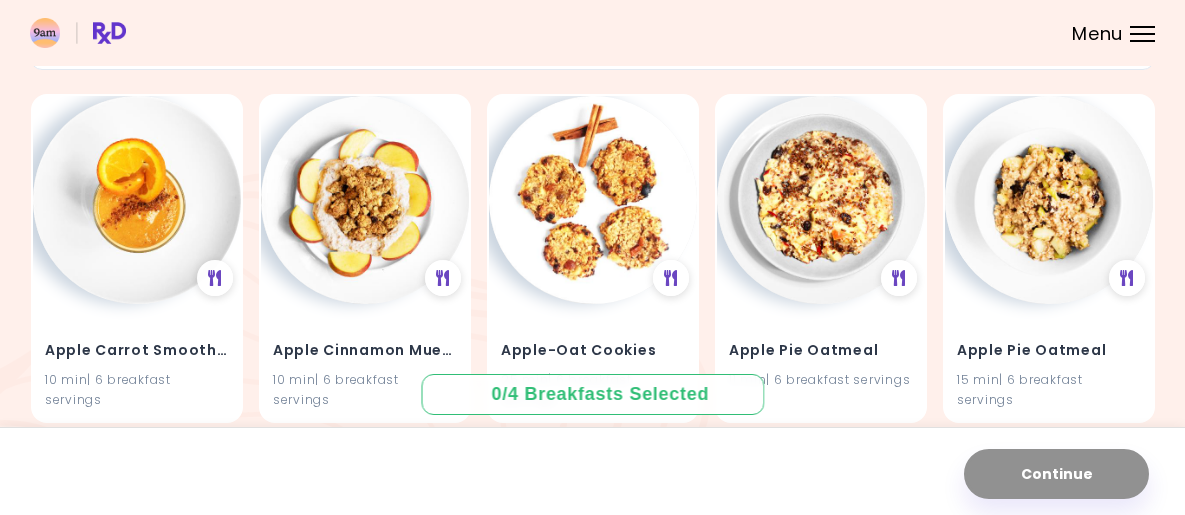 scroll, scrollTop: 179, scrollLeft: 0, axis: vertical 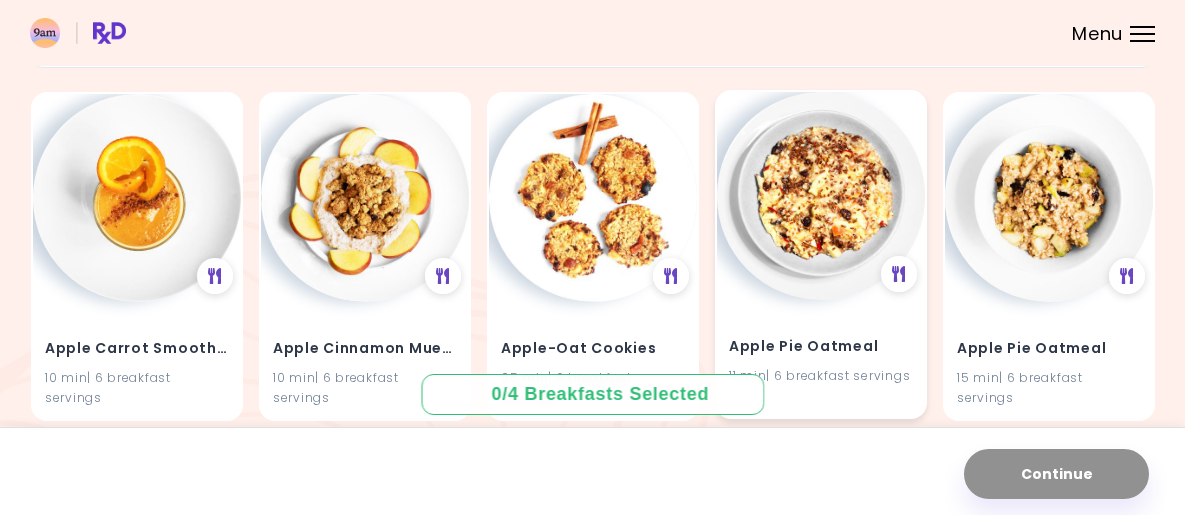 click on "Apple Pie Oatmeal 11   min  |   6 breakfast servings" at bounding box center (821, 349) 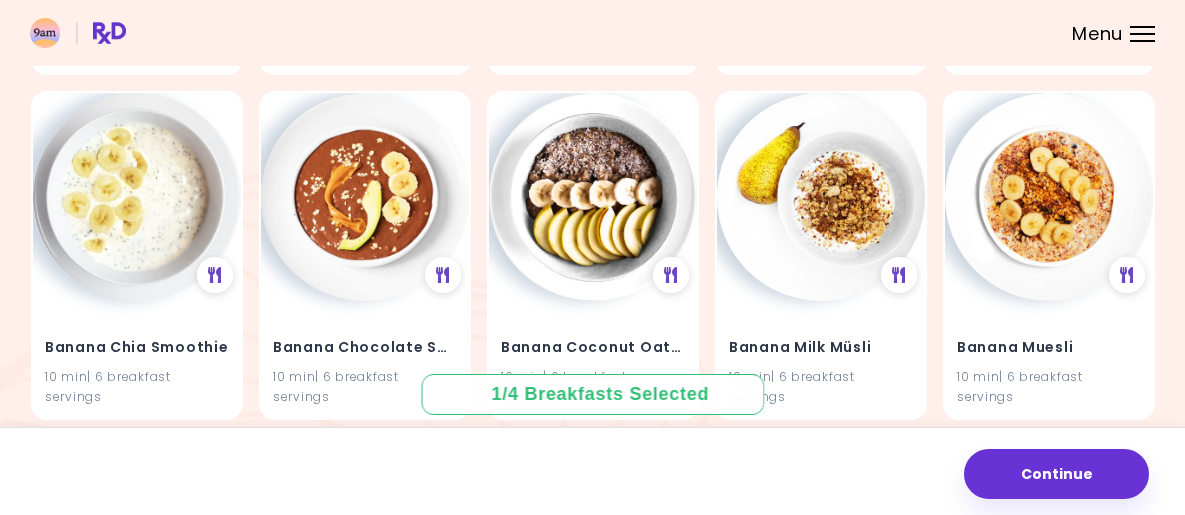 scroll, scrollTop: 871, scrollLeft: 0, axis: vertical 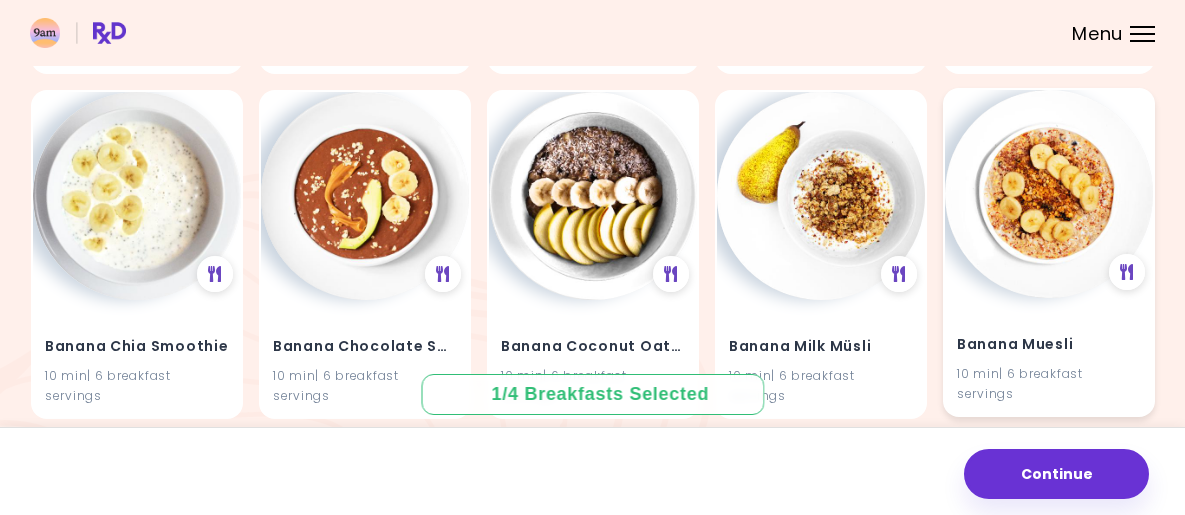 click at bounding box center (1049, 194) 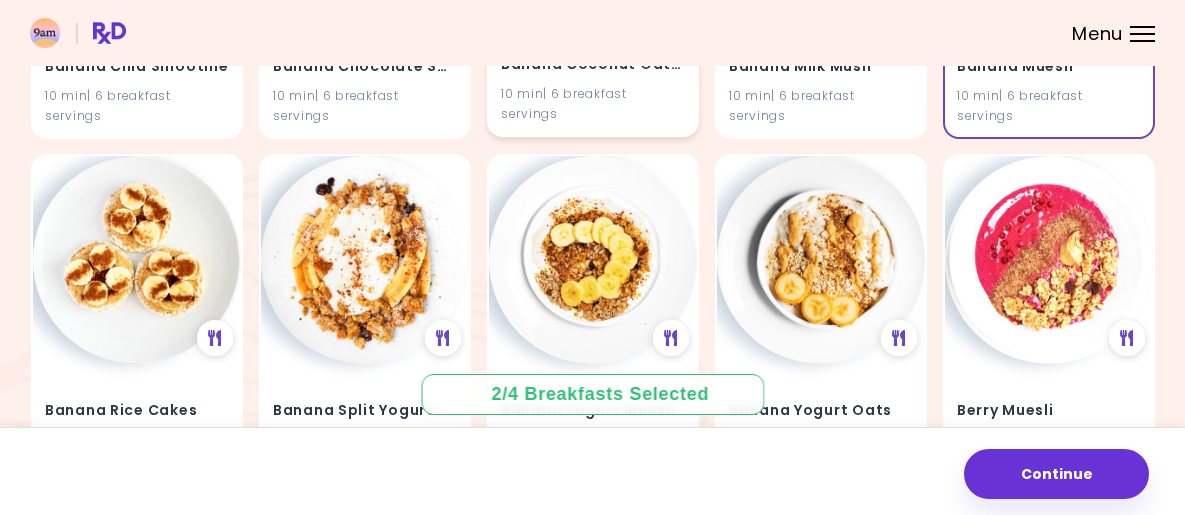 scroll, scrollTop: 1159, scrollLeft: 0, axis: vertical 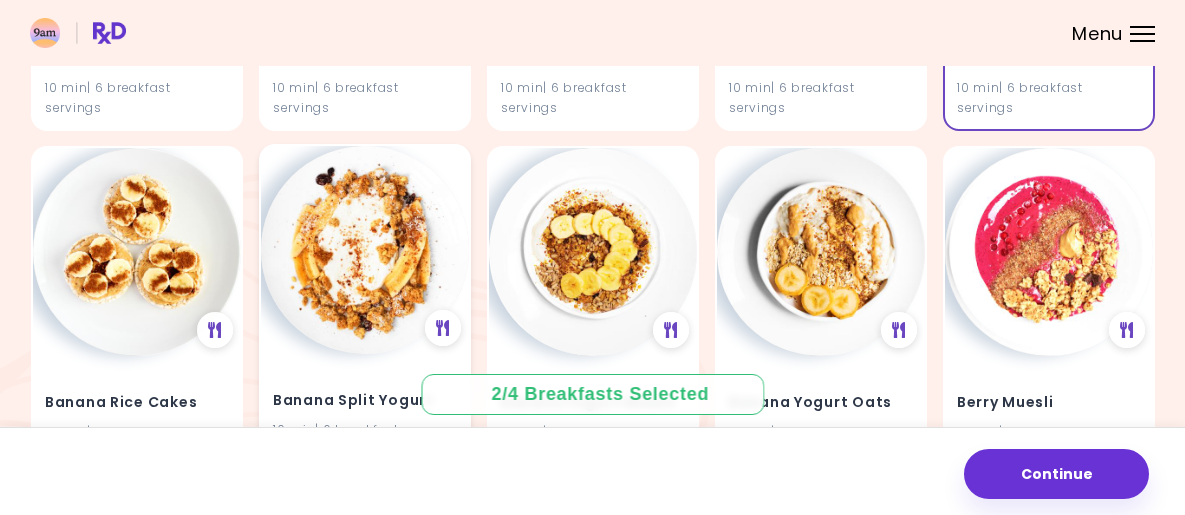 click at bounding box center [365, 250] 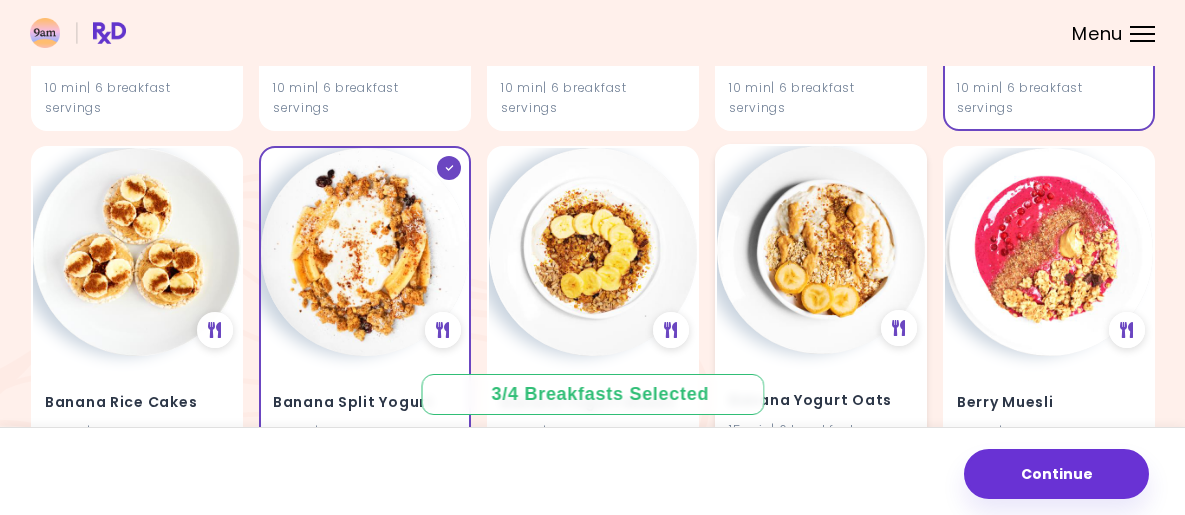 click at bounding box center (821, 250) 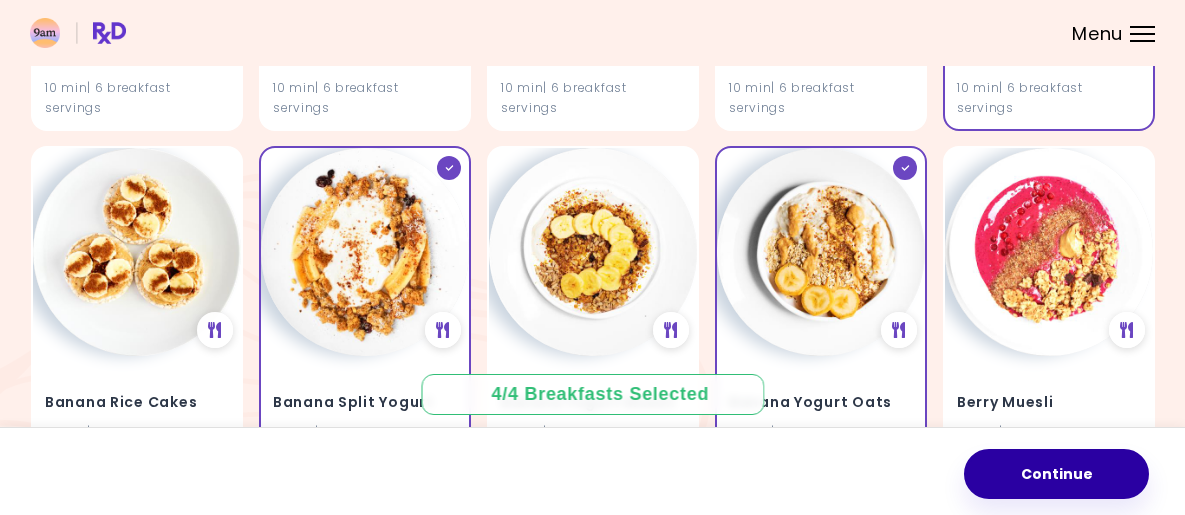click on "Continue" at bounding box center (1056, 474) 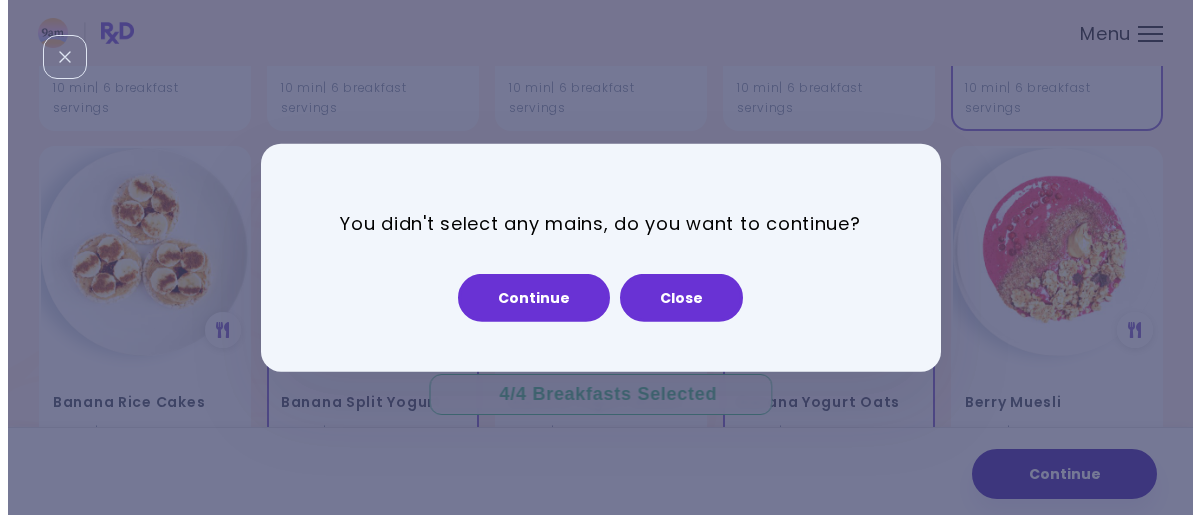 scroll, scrollTop: 1168, scrollLeft: 0, axis: vertical 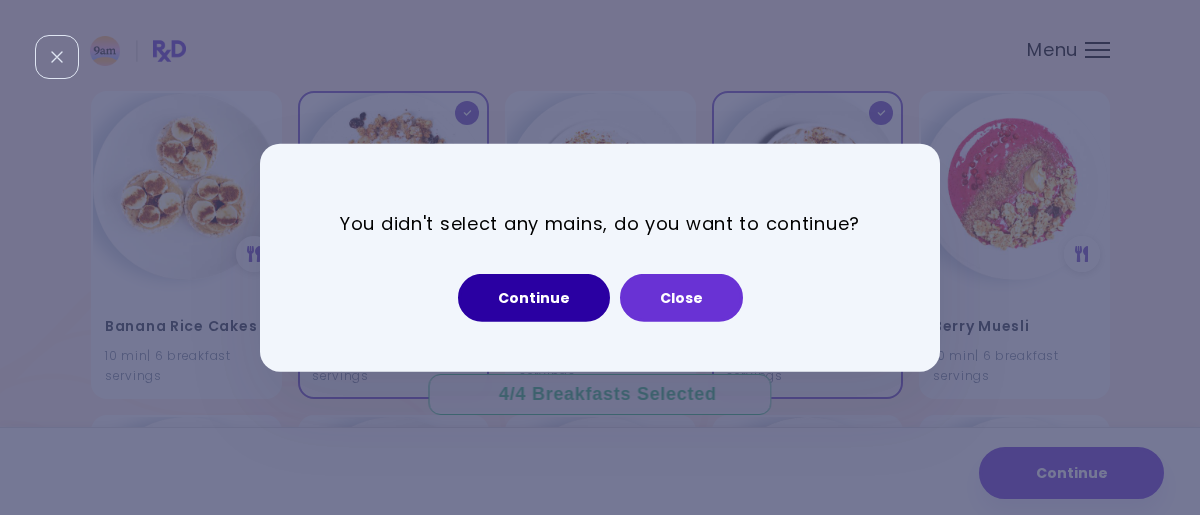 click on "Continue" at bounding box center (534, 298) 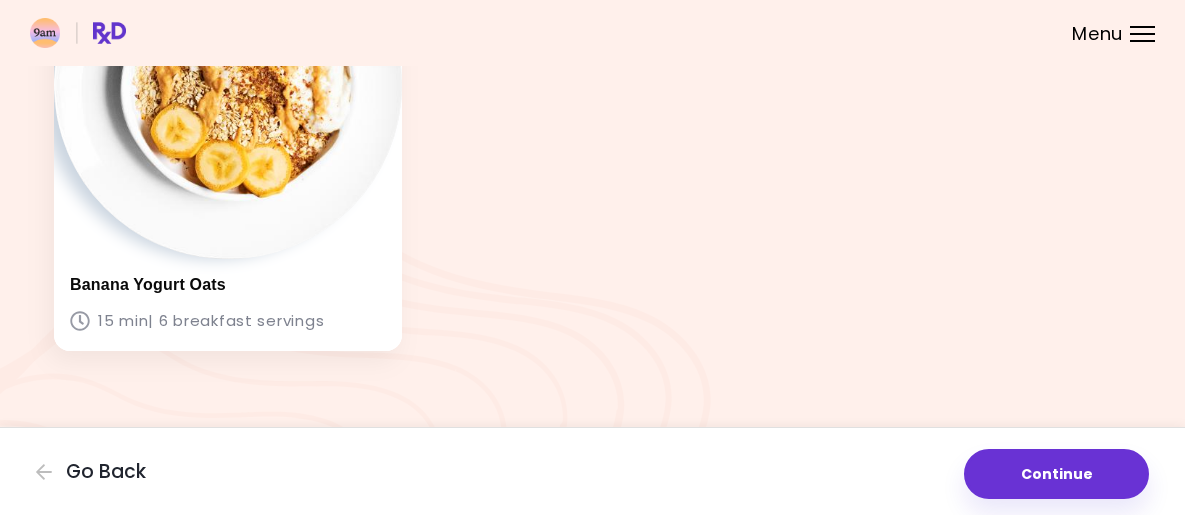 scroll, scrollTop: 995, scrollLeft: 0, axis: vertical 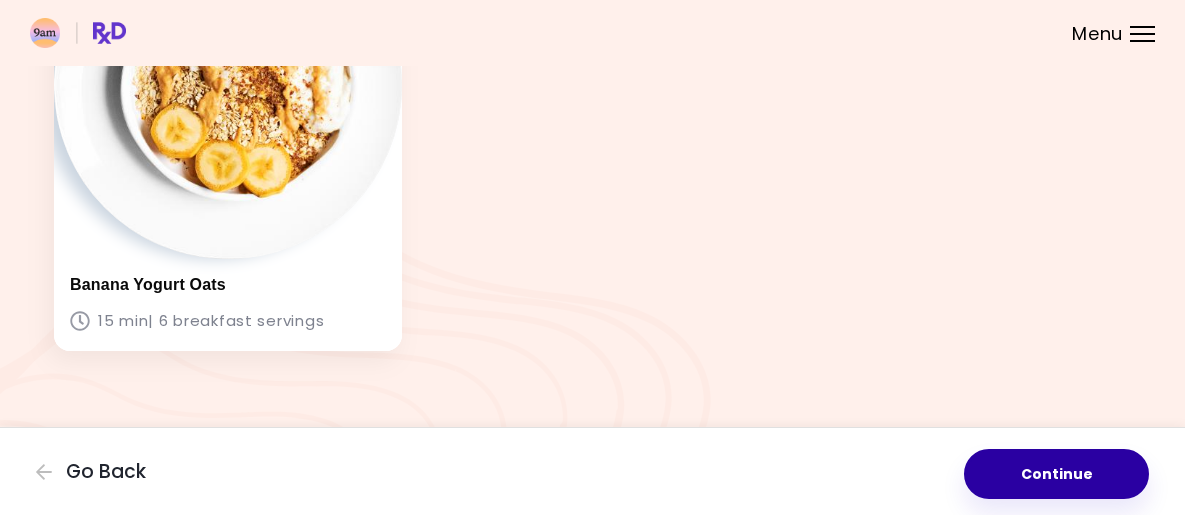 click on "Continue" at bounding box center [1056, 474] 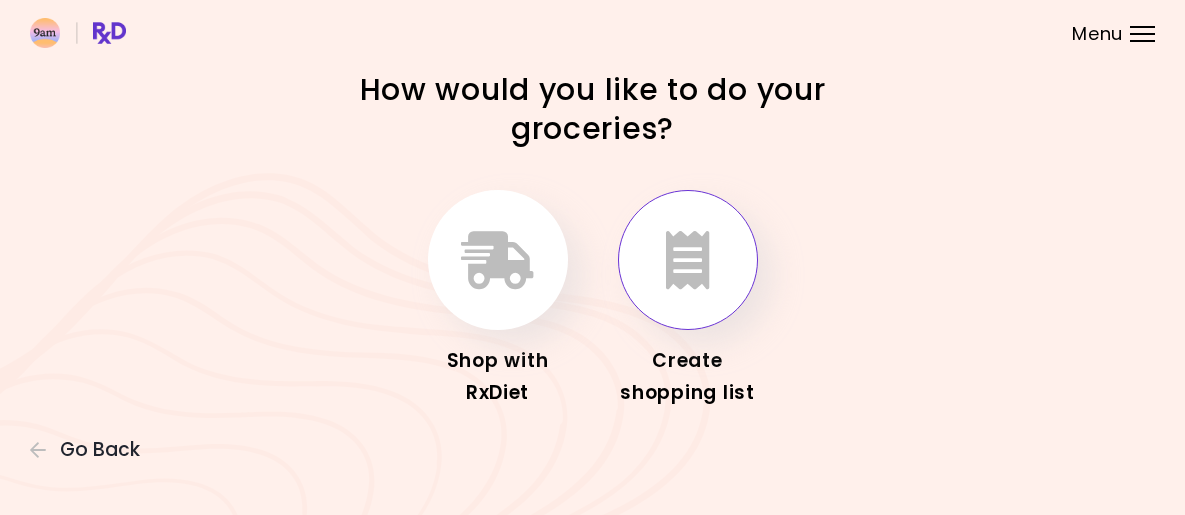 click at bounding box center [688, 260] 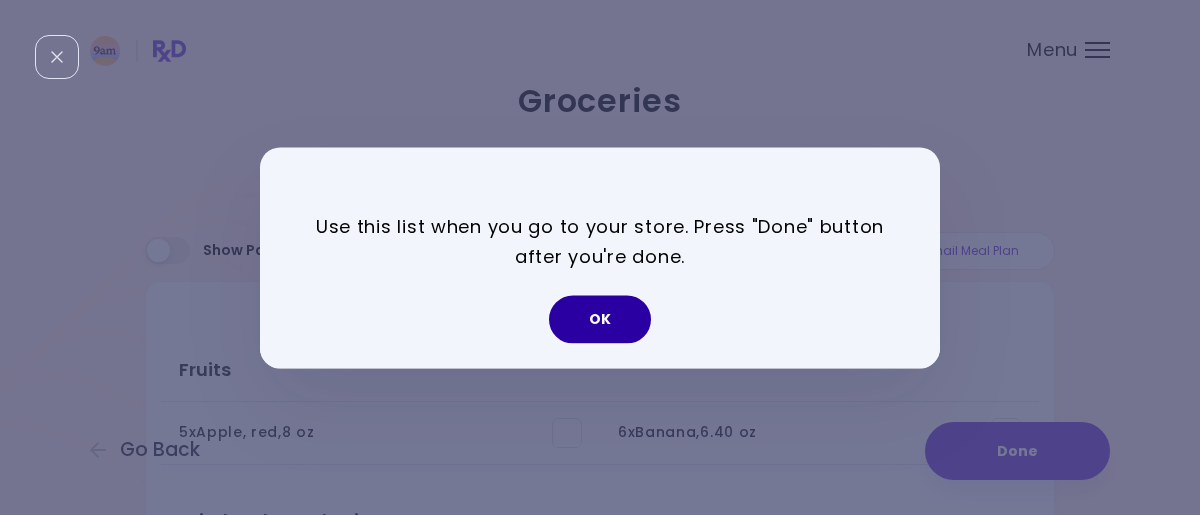 click on "OK" at bounding box center [600, 319] 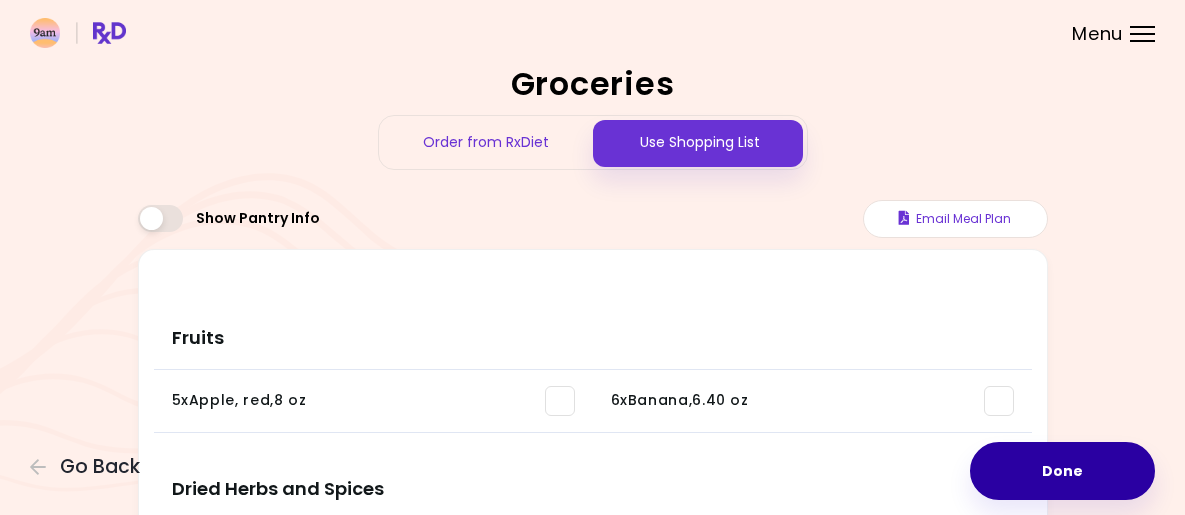 click on "Done" at bounding box center [1062, 471] 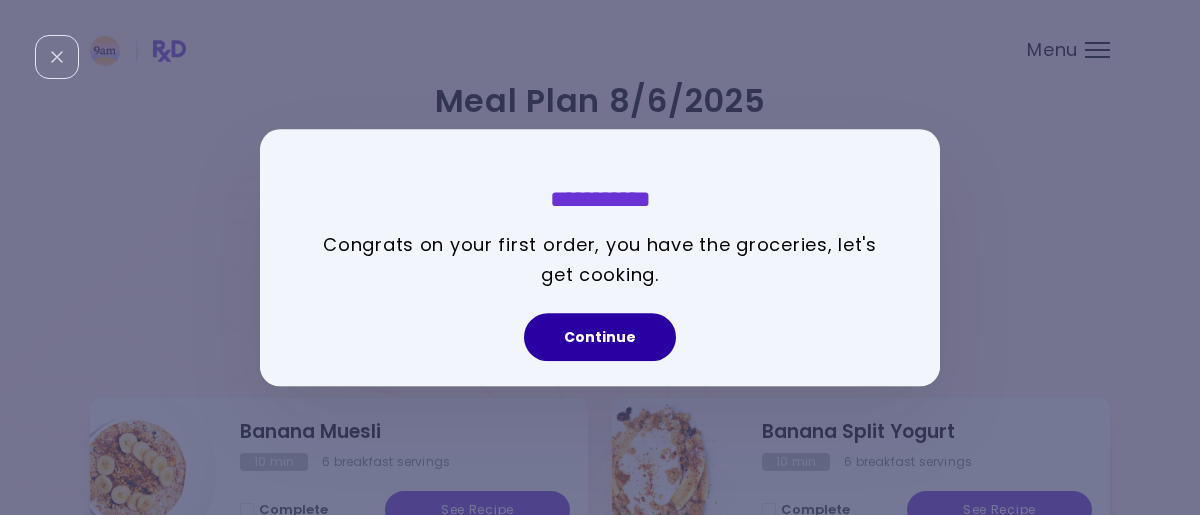 click on "Continue" at bounding box center (600, 337) 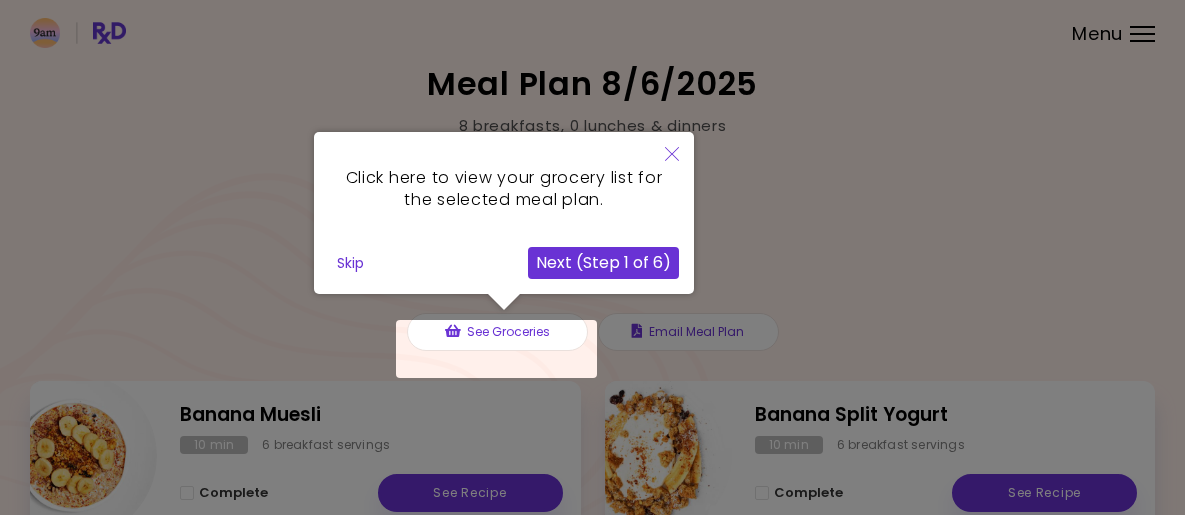 click on "Skip" at bounding box center [350, 263] 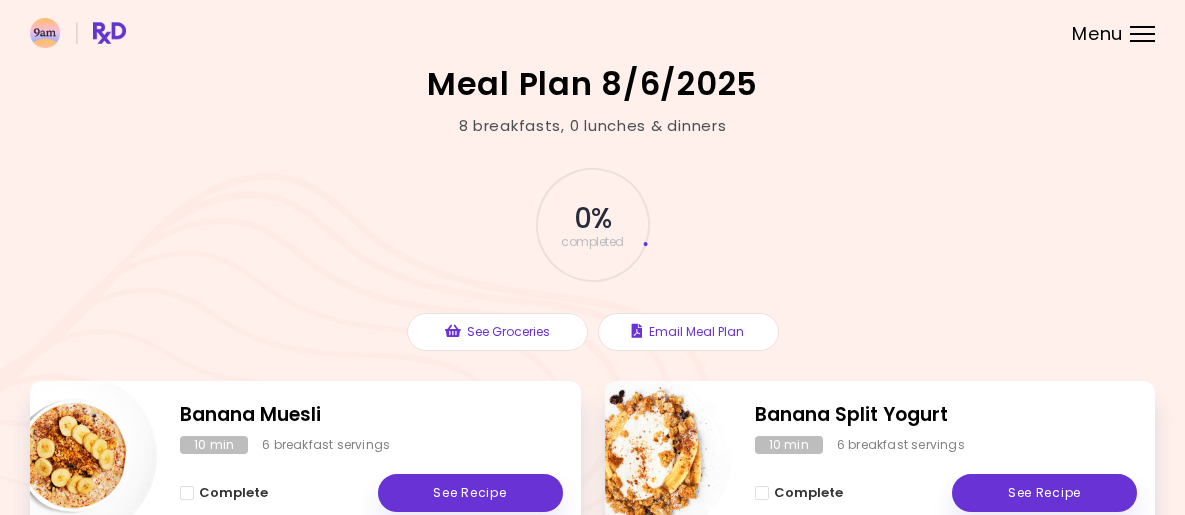 scroll, scrollTop: 316, scrollLeft: 0, axis: vertical 